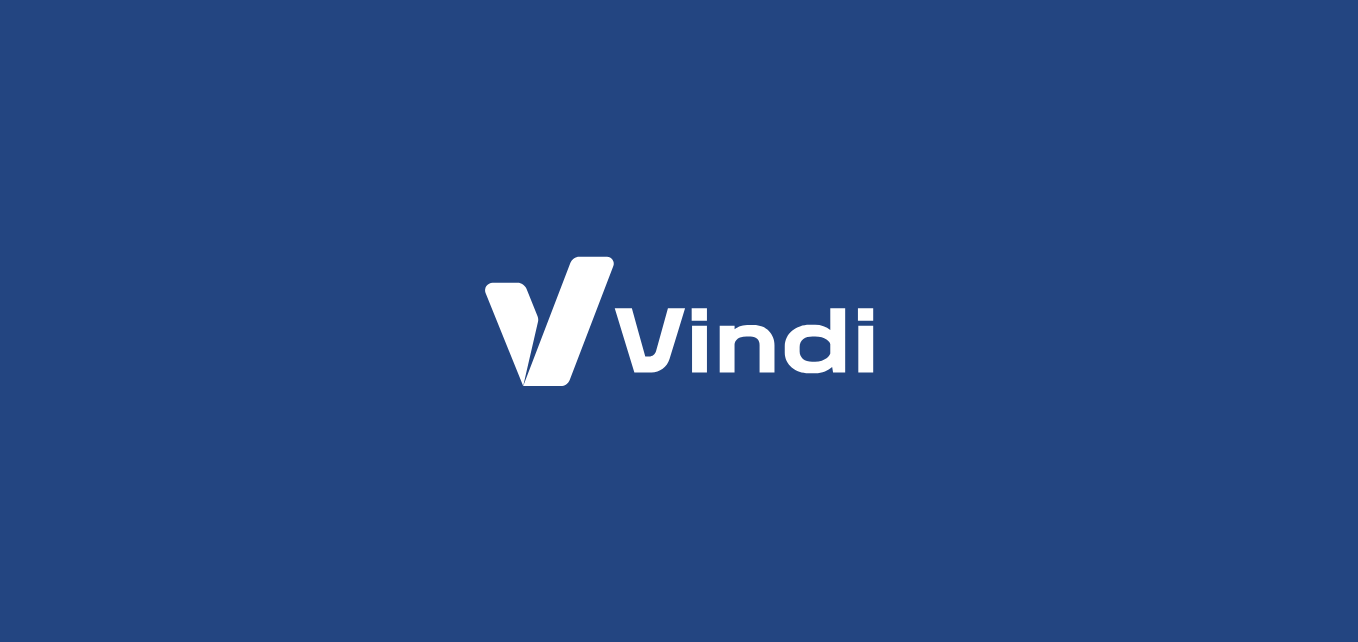scroll, scrollTop: 0, scrollLeft: 0, axis: both 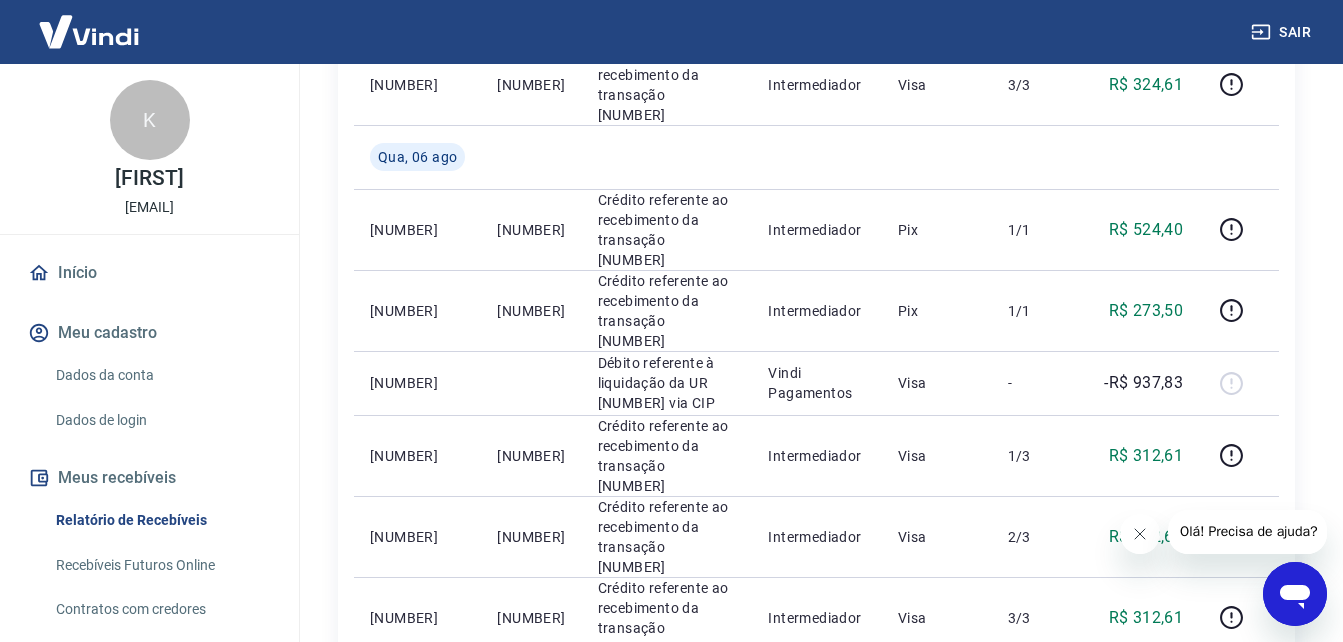 click at bounding box center (1139, 534) 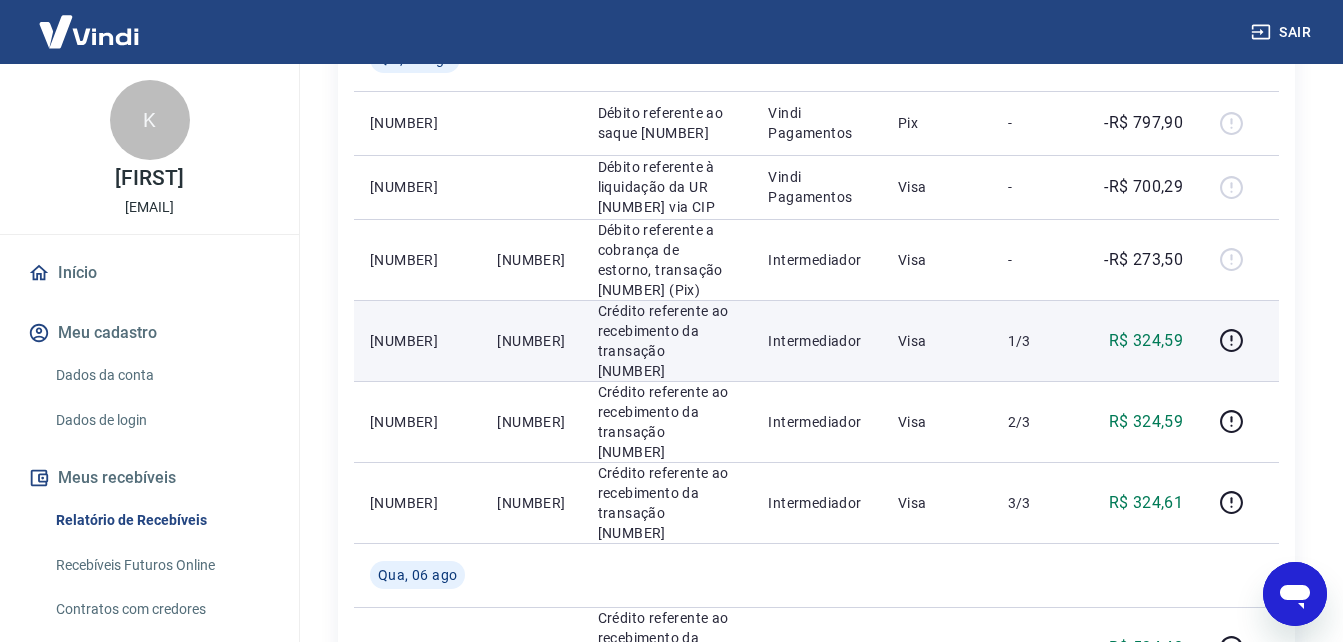 scroll, scrollTop: 300, scrollLeft: 0, axis: vertical 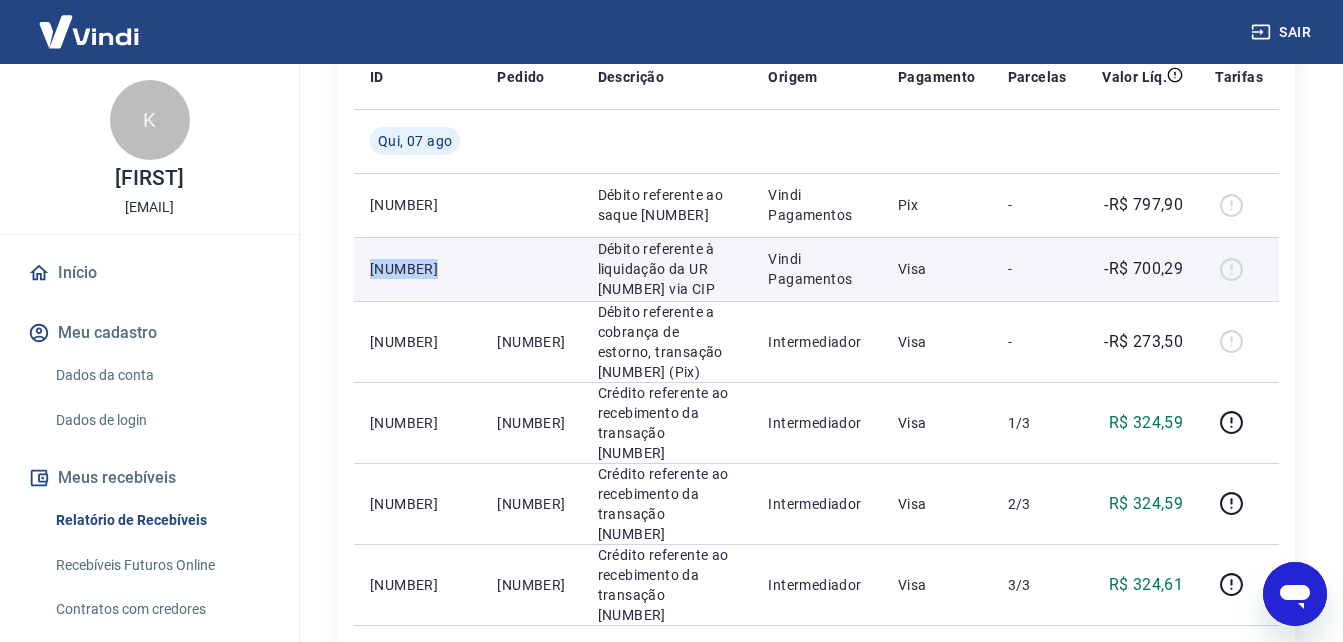 drag, startPoint x: 442, startPoint y: 309, endPoint x: 368, endPoint y: 315, distance: 74.24284 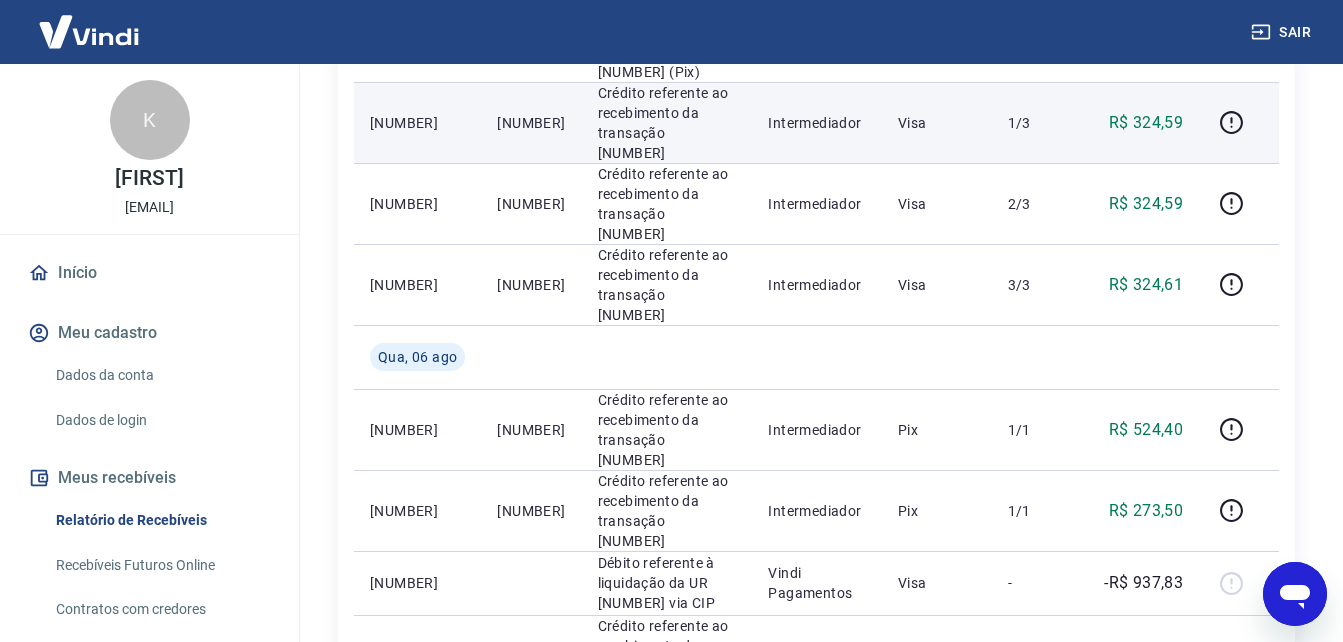 scroll, scrollTop: 500, scrollLeft: 0, axis: vertical 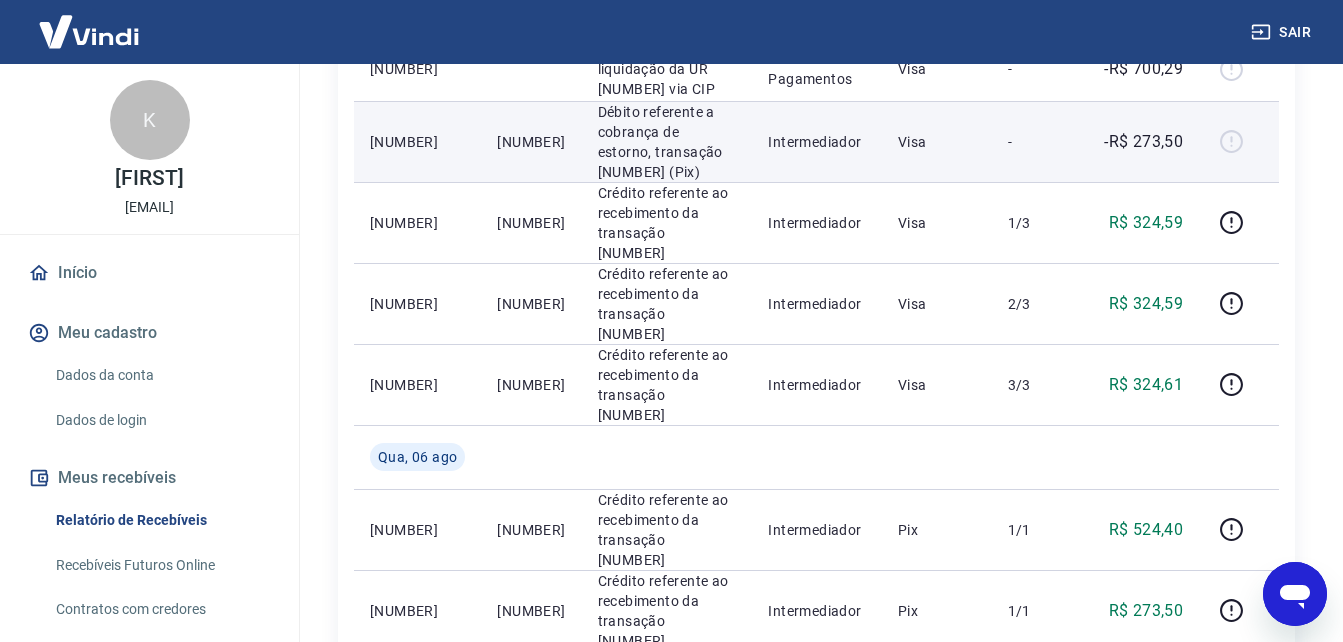 drag, startPoint x: 507, startPoint y: 230, endPoint x: 573, endPoint y: 215, distance: 67.68308 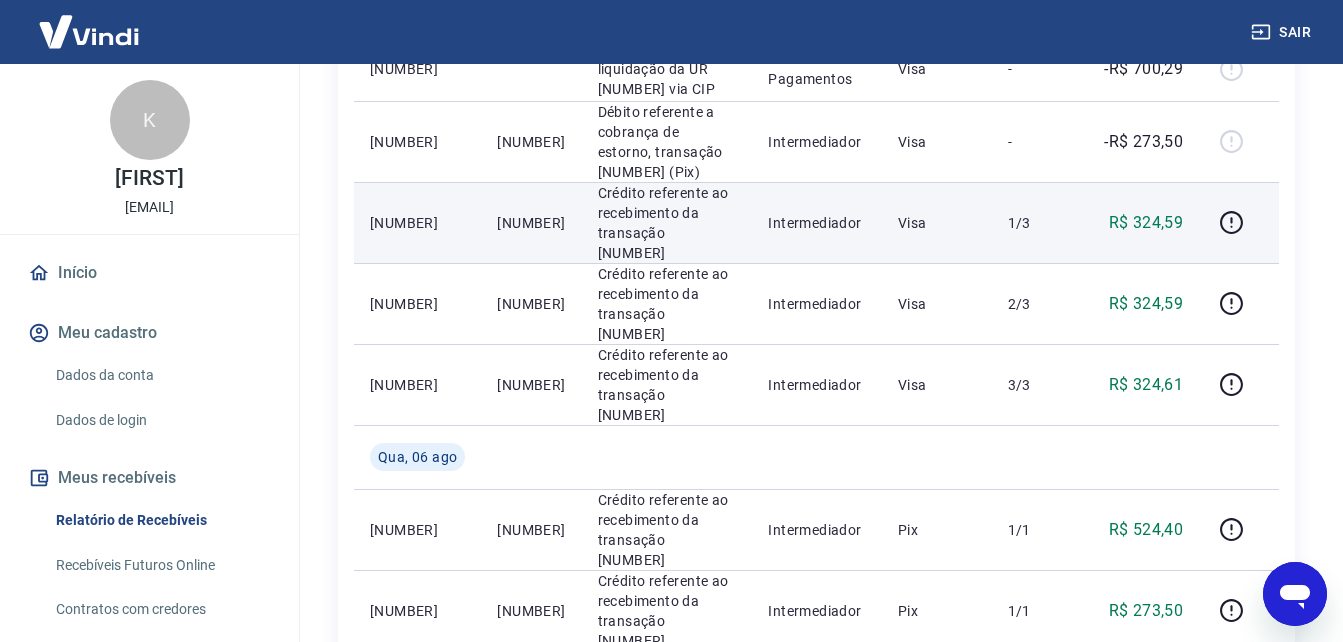 click on "[NUMBER]" at bounding box center [531, 223] 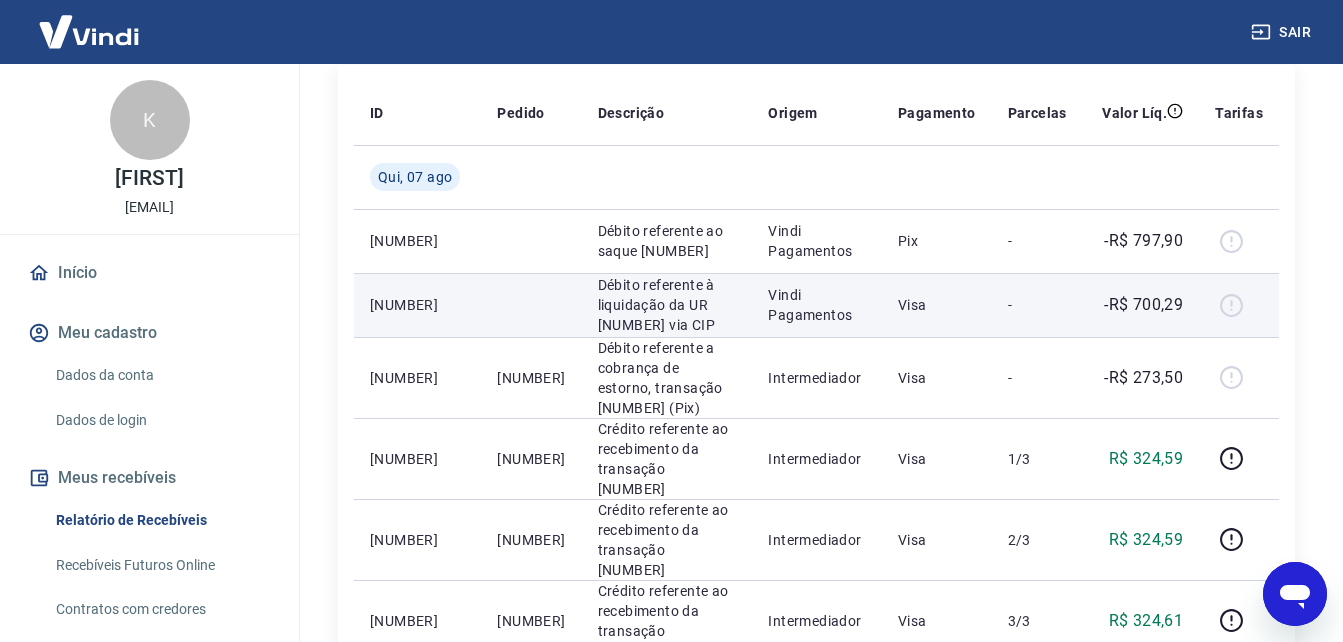 scroll, scrollTop: 300, scrollLeft: 0, axis: vertical 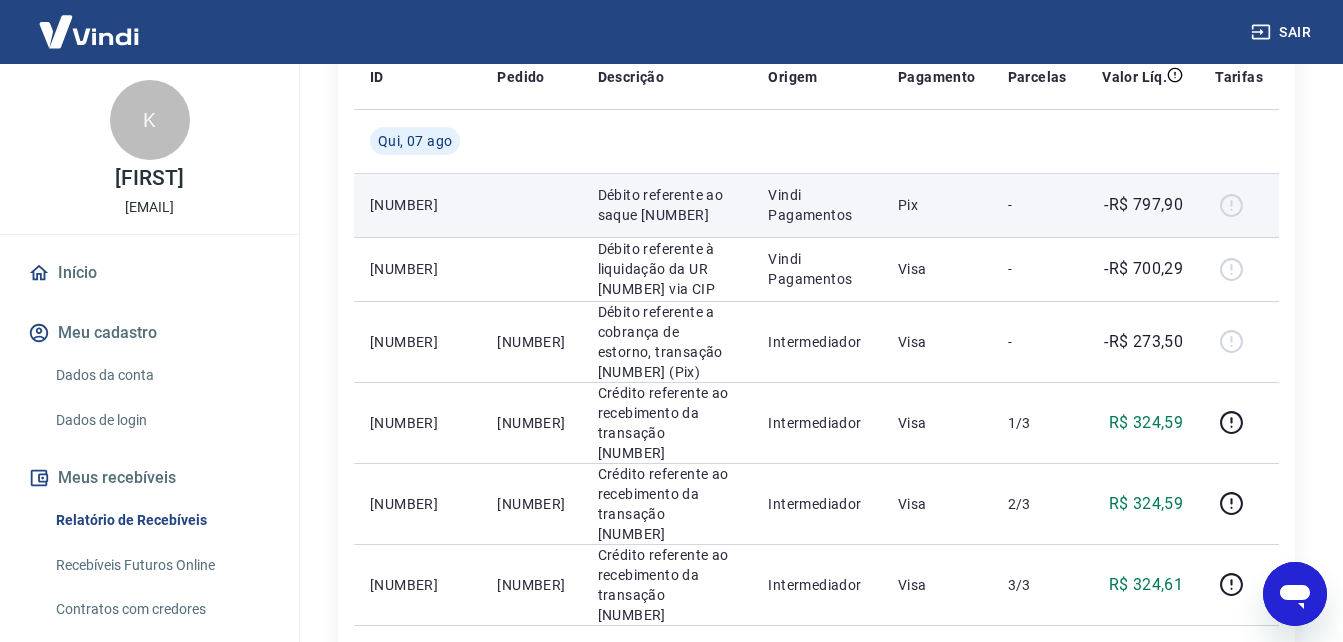 click at bounding box center [1239, 205] 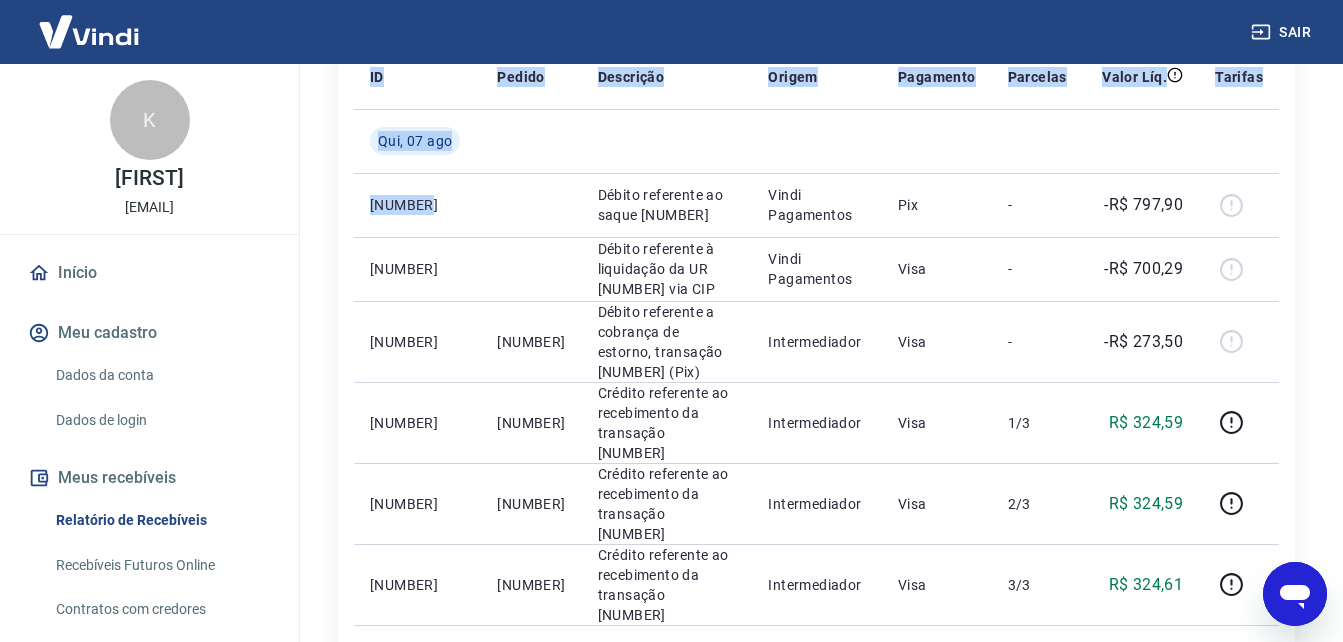 drag, startPoint x: 458, startPoint y: 214, endPoint x: 349, endPoint y: 215, distance: 109.004585 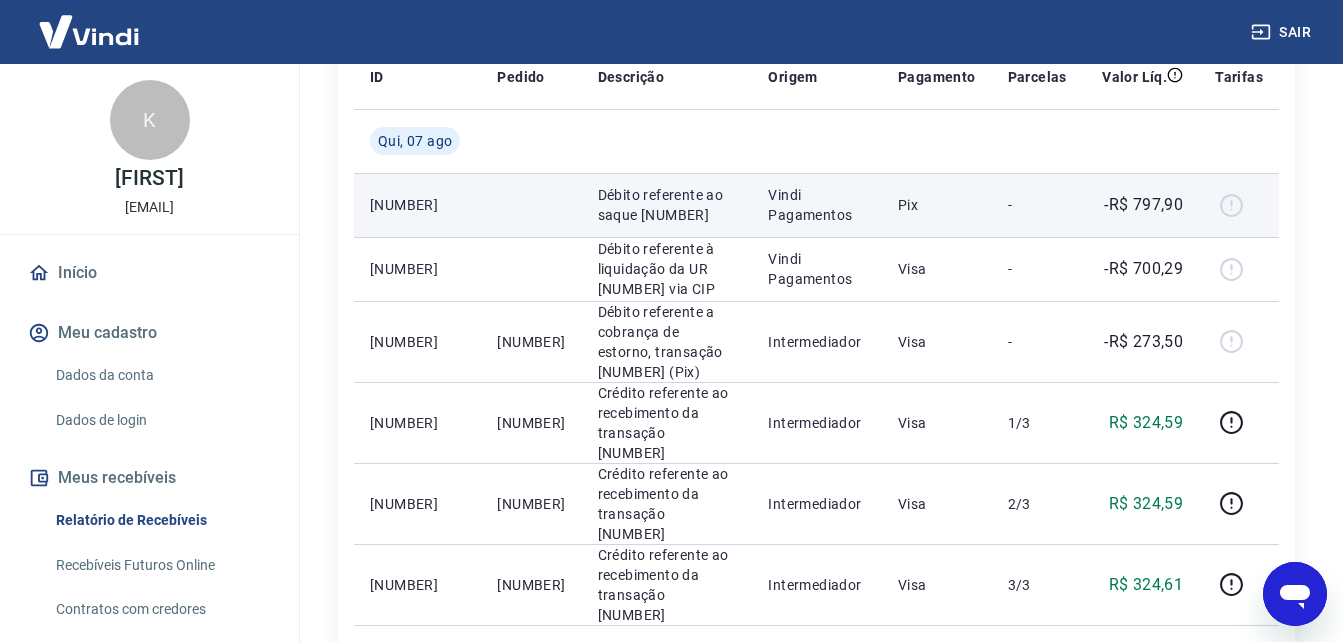 drag, startPoint x: 349, startPoint y: 215, endPoint x: 517, endPoint y: 213, distance: 168.0119 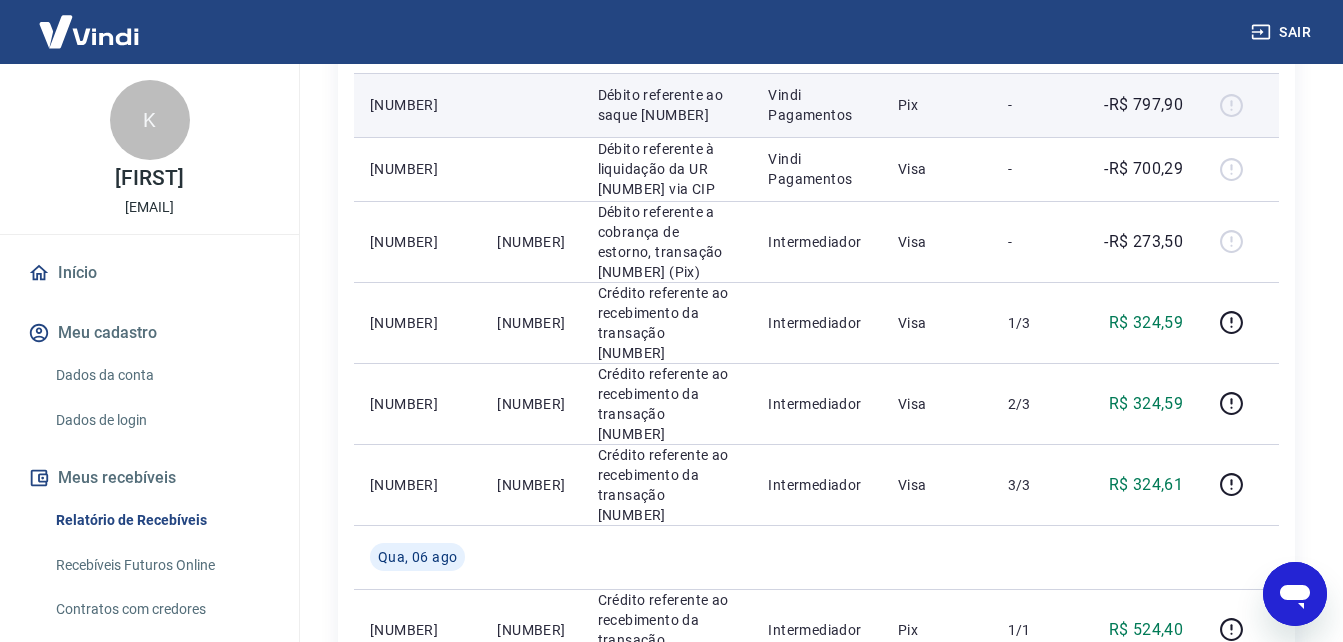 scroll, scrollTop: 300, scrollLeft: 0, axis: vertical 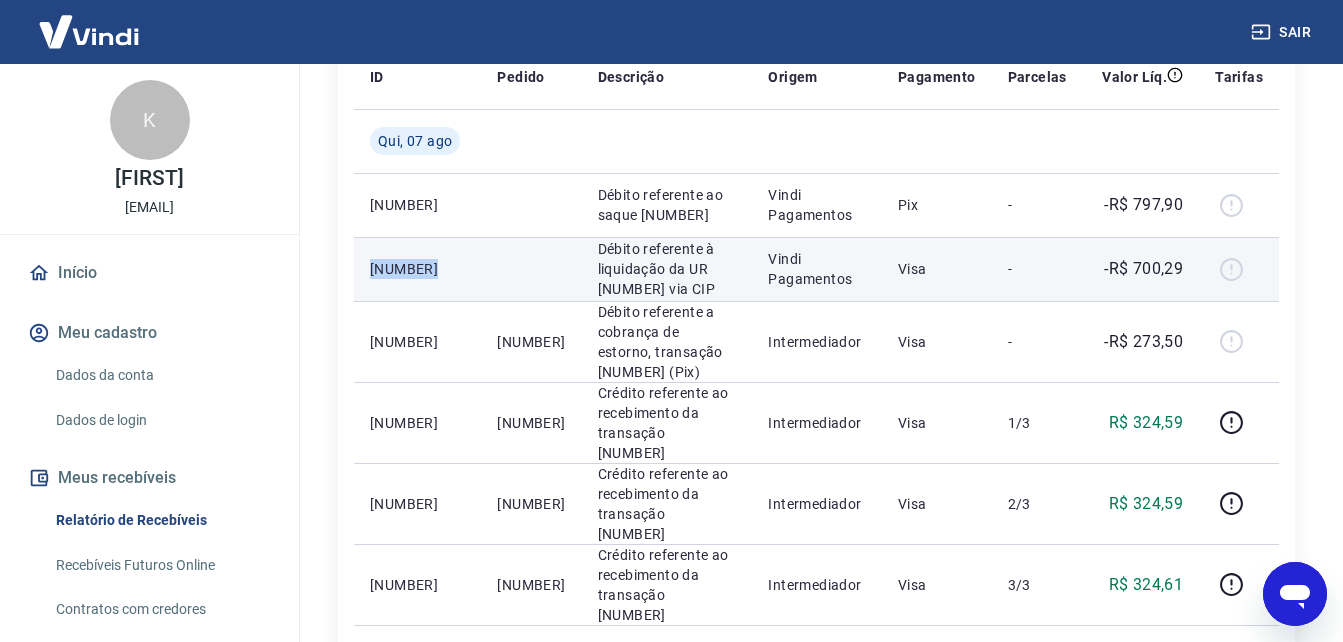 drag, startPoint x: 438, startPoint y: 298, endPoint x: 363, endPoint y: 301, distance: 75.059975 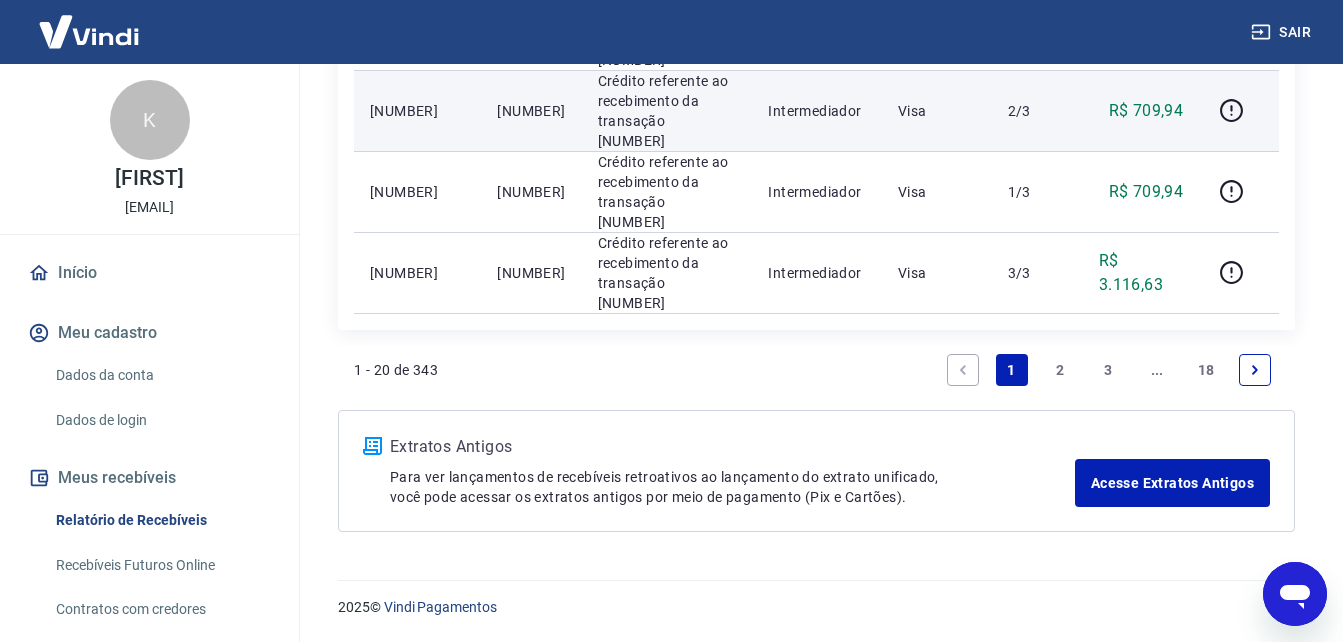 scroll, scrollTop: 2392, scrollLeft: 0, axis: vertical 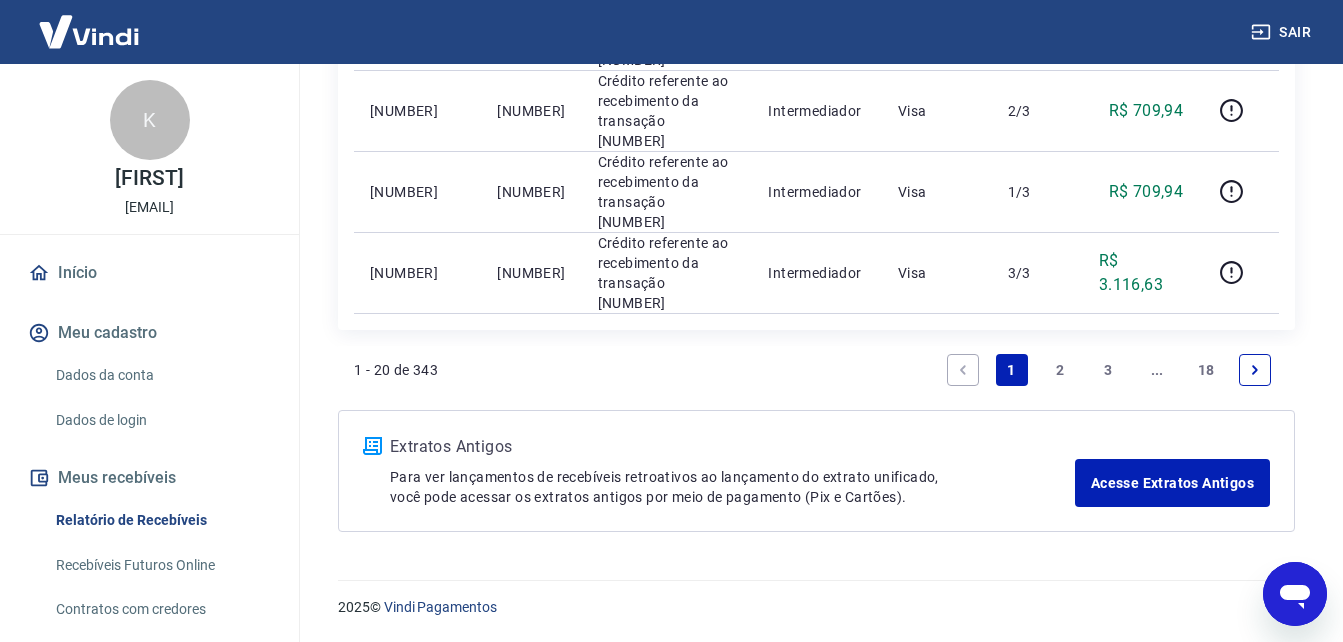 click on "2" at bounding box center [1060, 370] 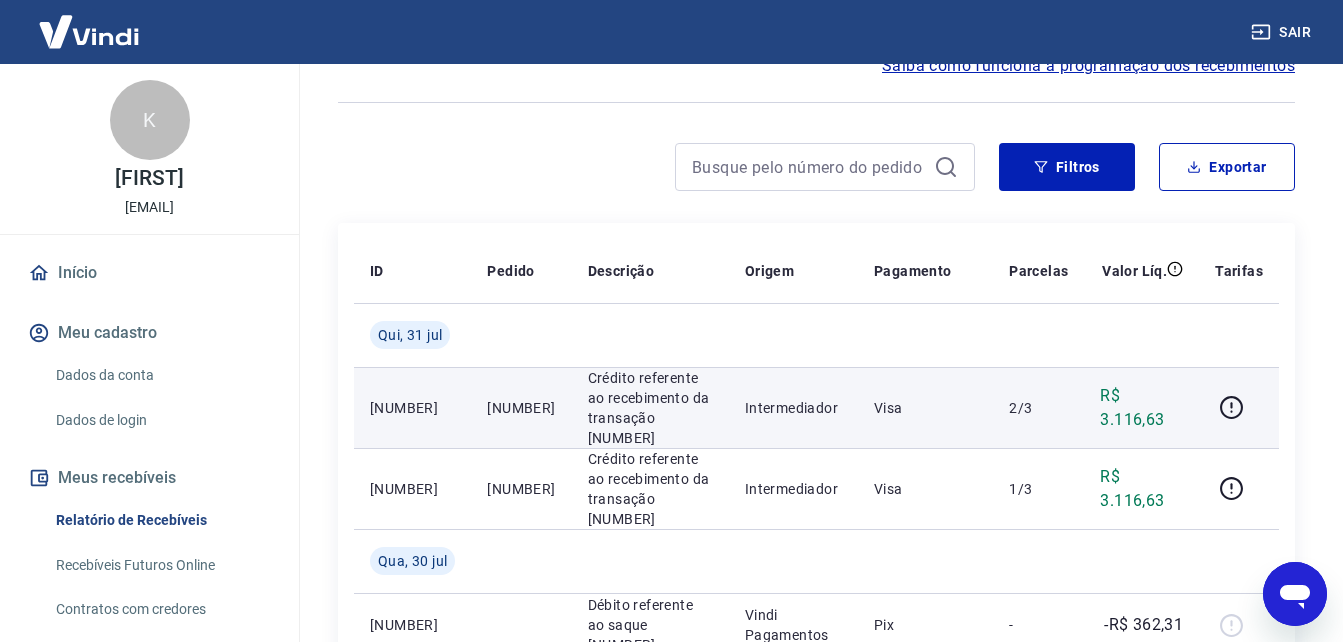 scroll, scrollTop: 0, scrollLeft: 0, axis: both 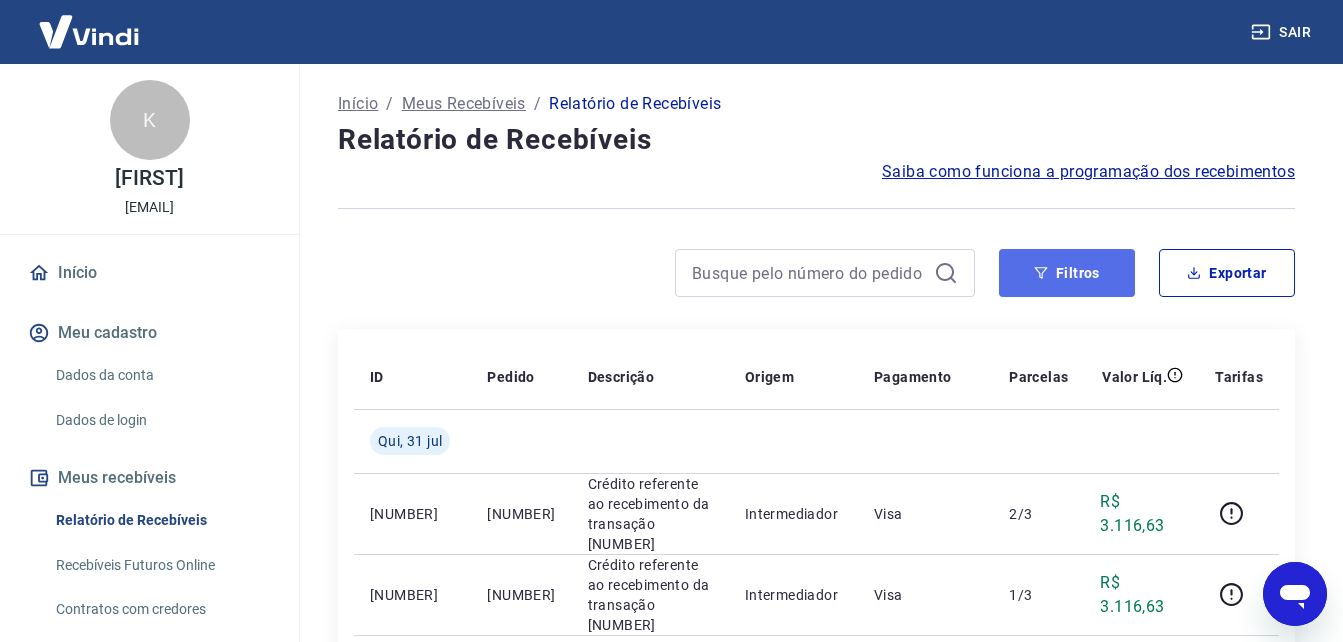 drag, startPoint x: 1092, startPoint y: 252, endPoint x: 1102, endPoint y: 295, distance: 44.14748 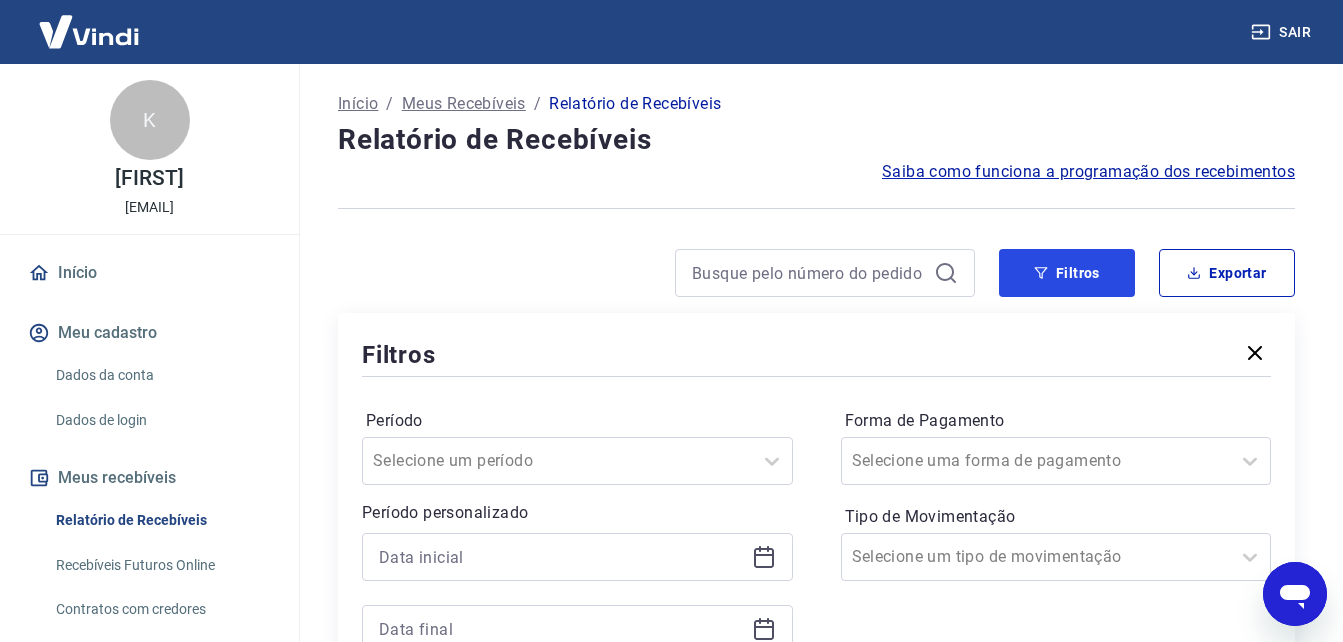 drag, startPoint x: 1044, startPoint y: 266, endPoint x: 906, endPoint y: 281, distance: 138.81282 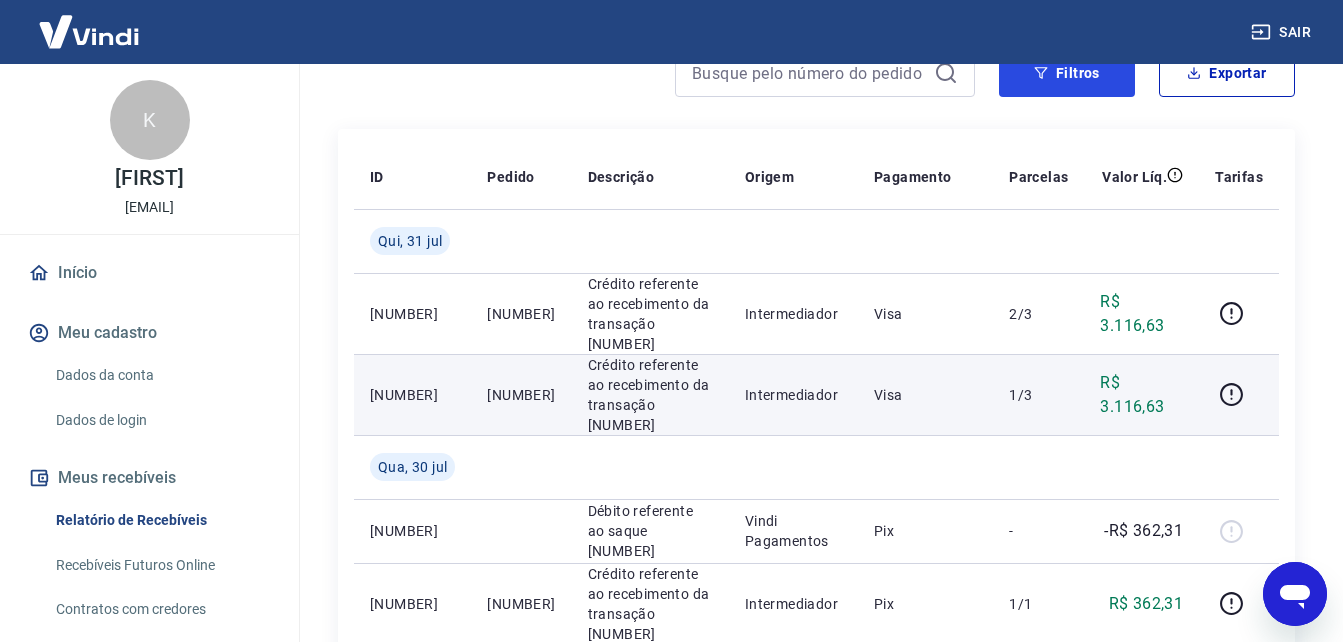 scroll, scrollTop: 800, scrollLeft: 0, axis: vertical 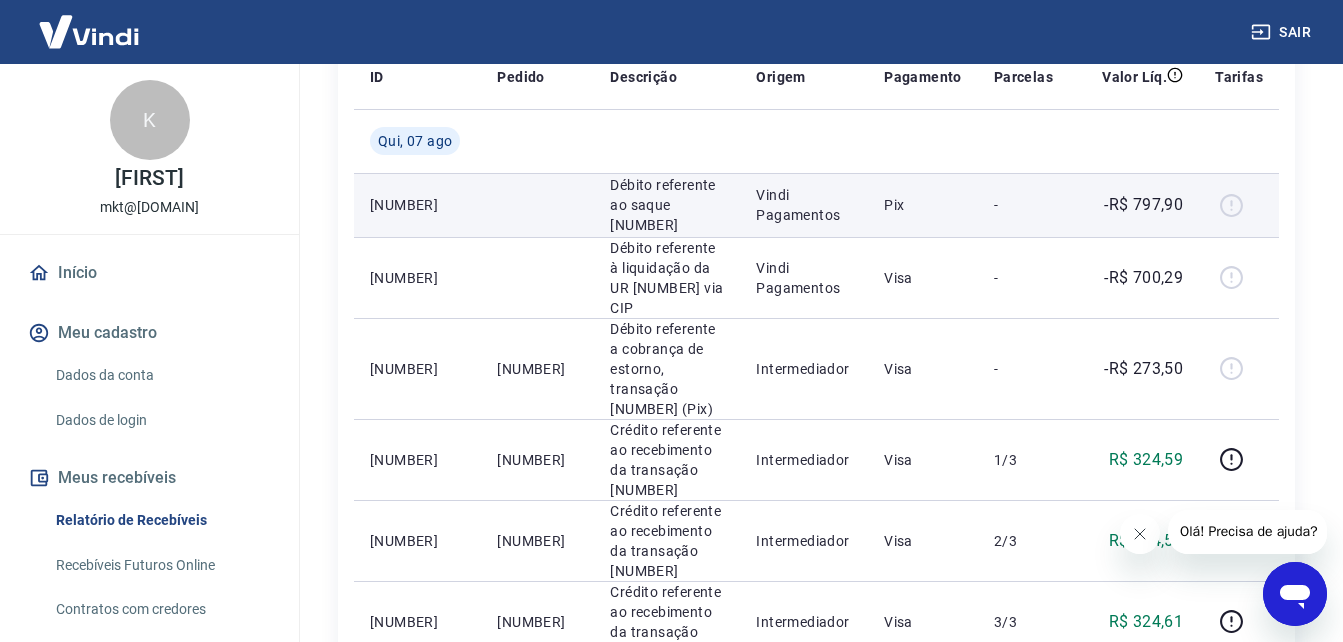 click at bounding box center [1239, 205] 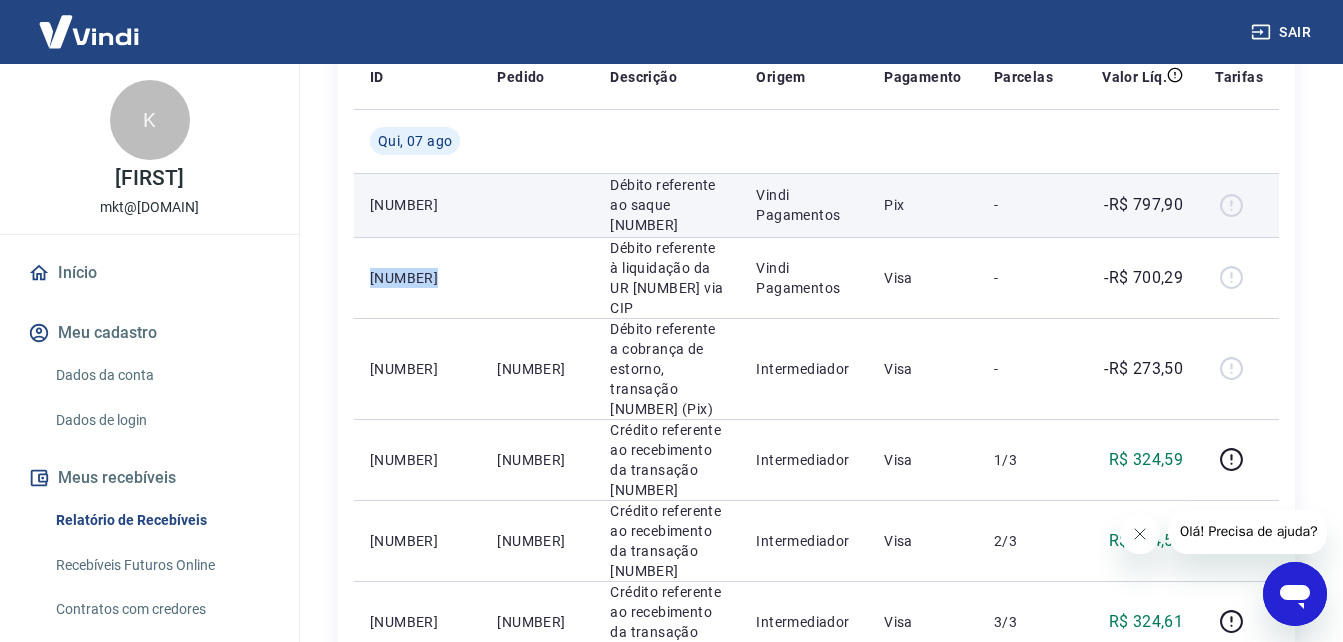 click at bounding box center [1239, 205] 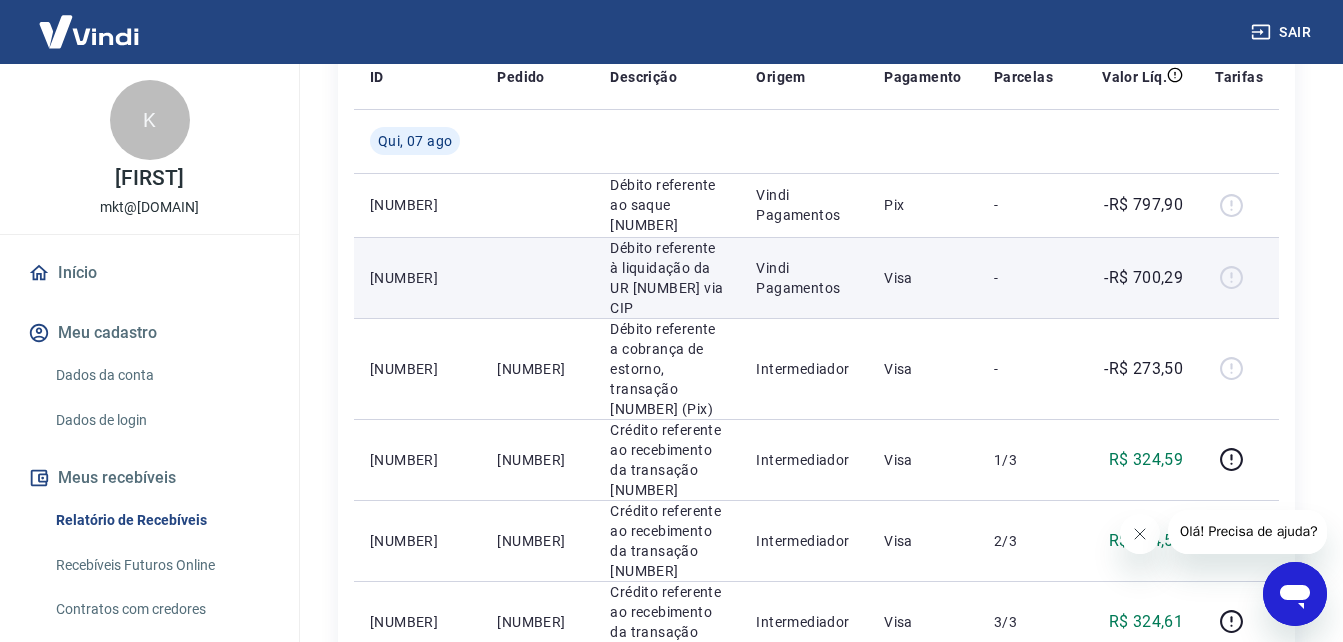 click at bounding box center (537, 277) 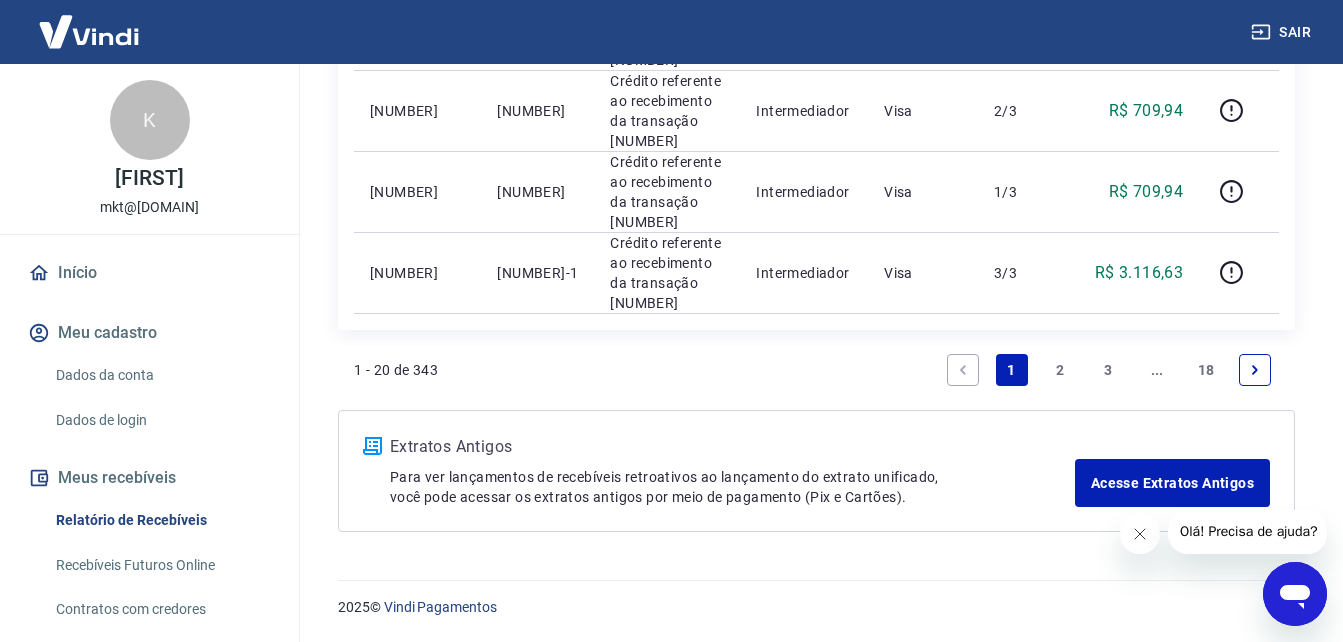 scroll, scrollTop: 2392, scrollLeft: 0, axis: vertical 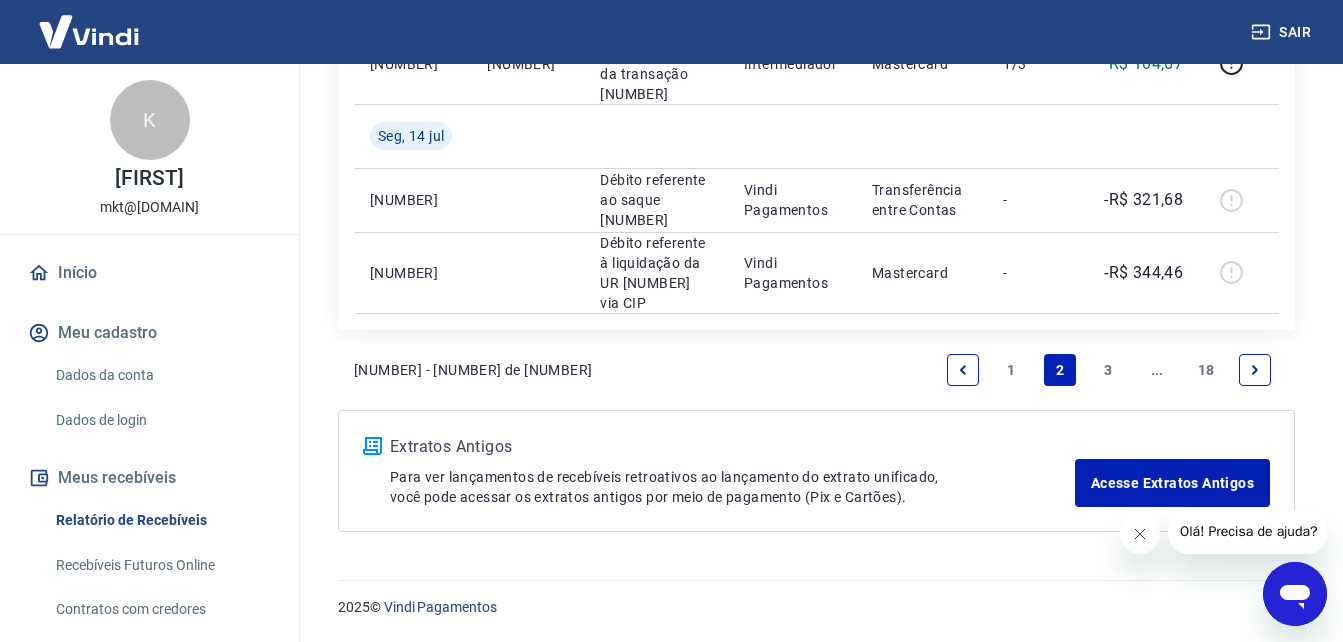 click on "3" at bounding box center (1109, 370) 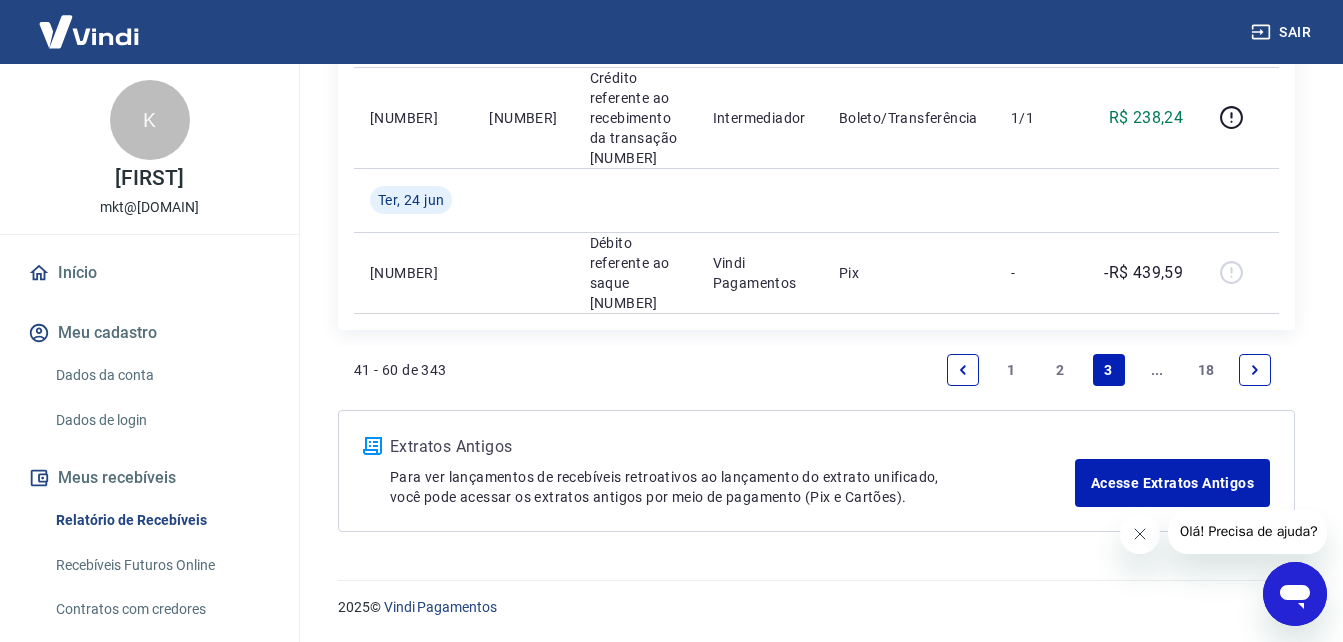 scroll, scrollTop: 2844, scrollLeft: 0, axis: vertical 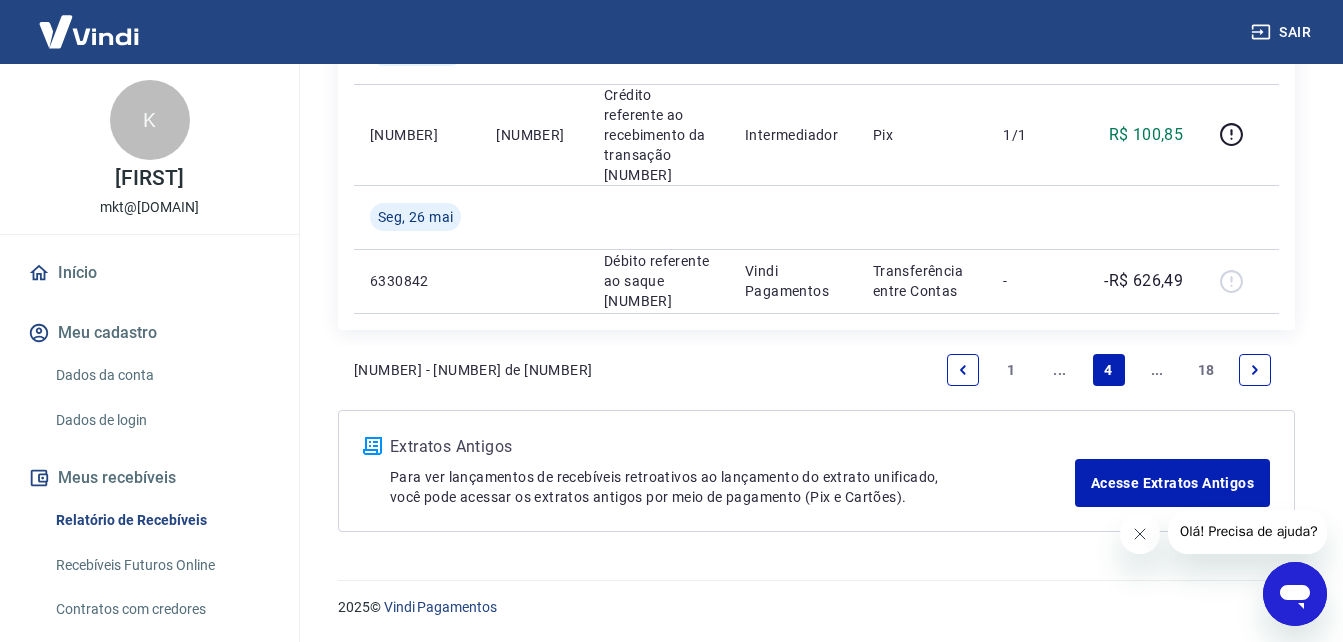drag, startPoint x: 956, startPoint y: 370, endPoint x: 997, endPoint y: 391, distance: 46.06517 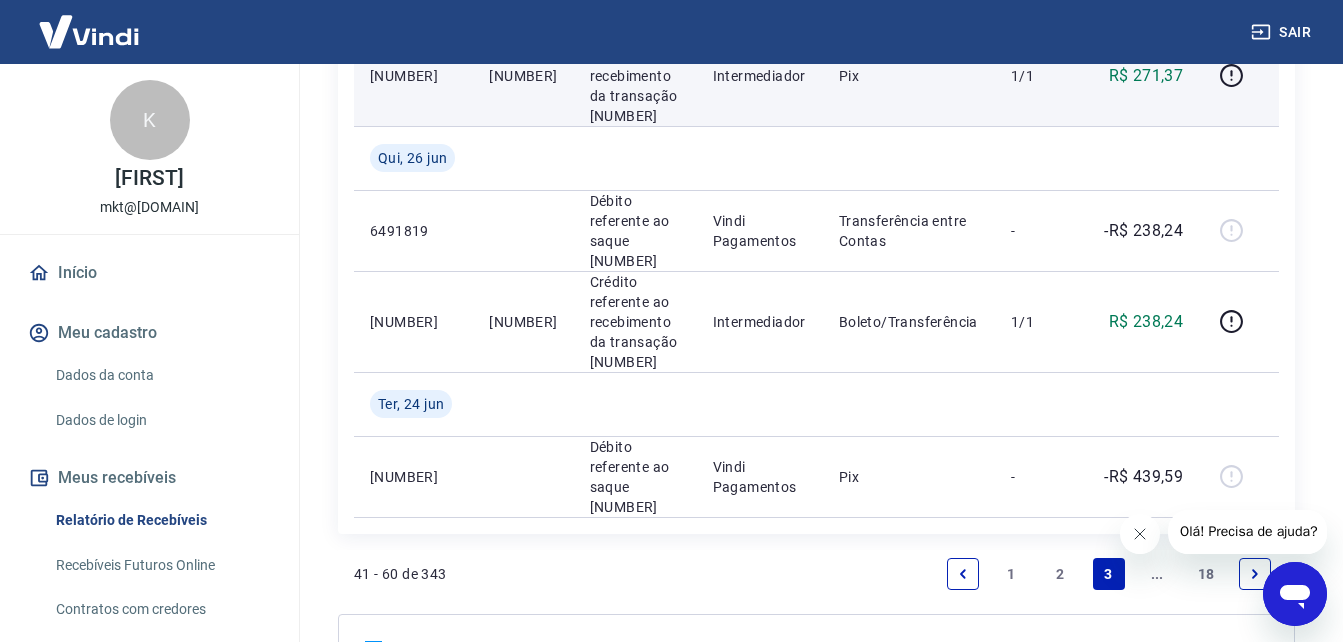 scroll, scrollTop: 2844, scrollLeft: 0, axis: vertical 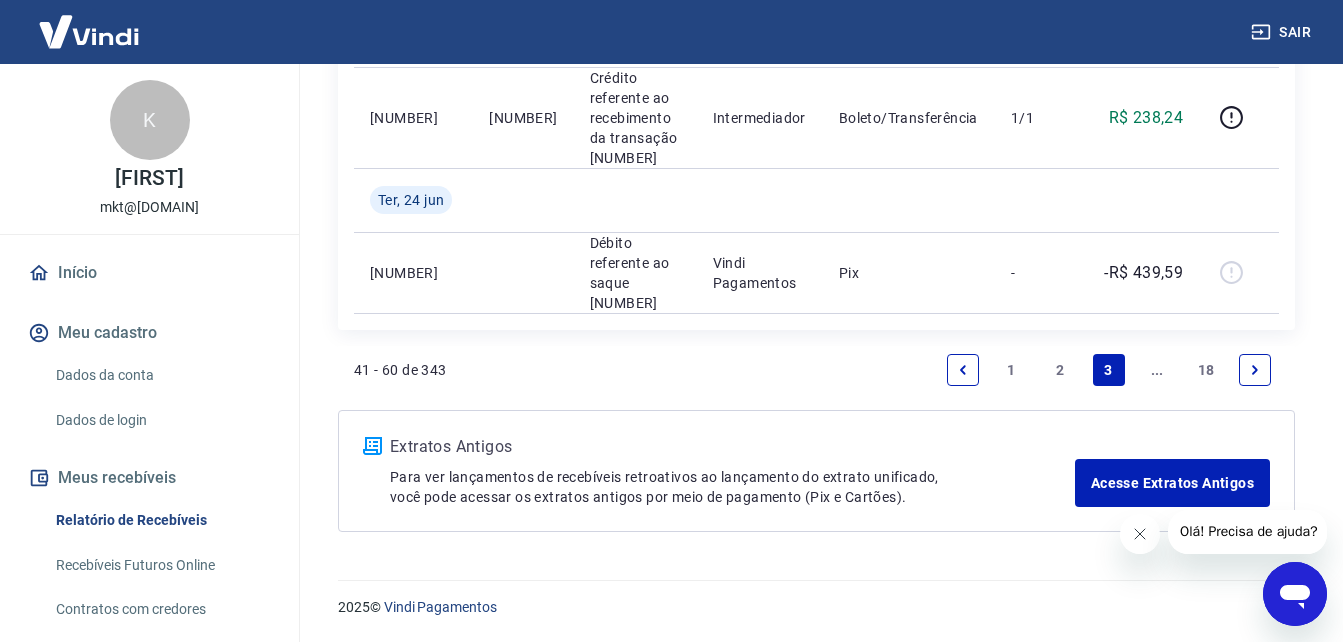 click on "1" at bounding box center [1012, 370] 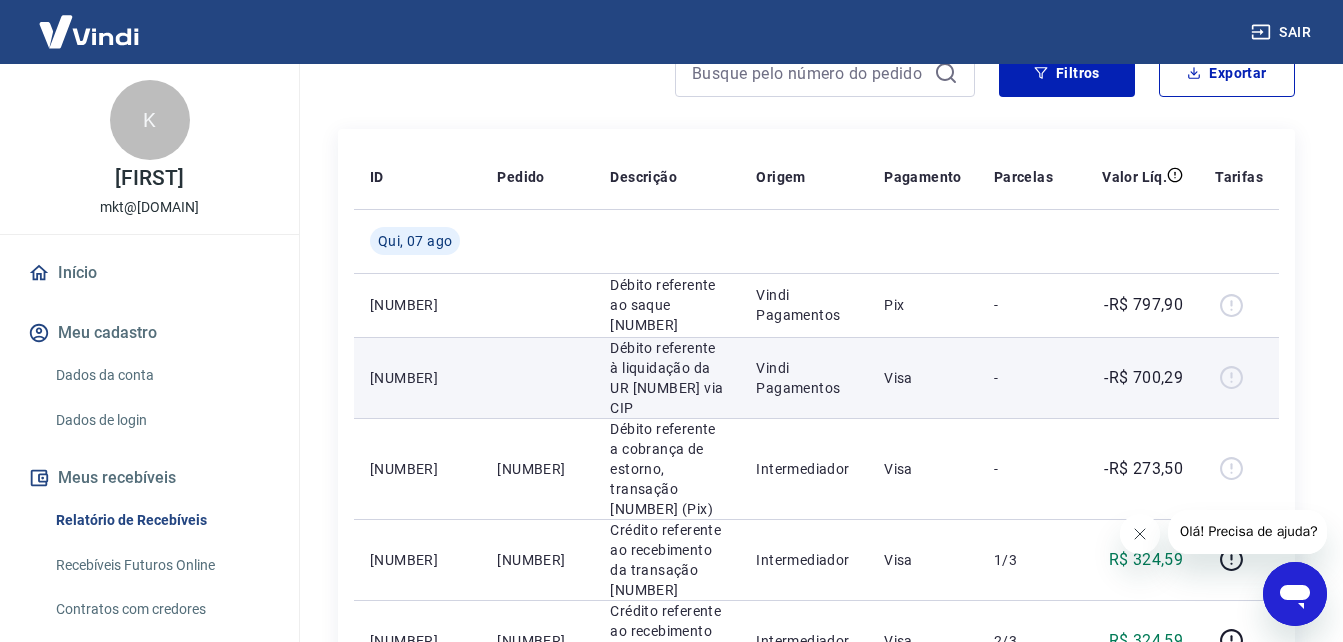 scroll, scrollTop: 300, scrollLeft: 0, axis: vertical 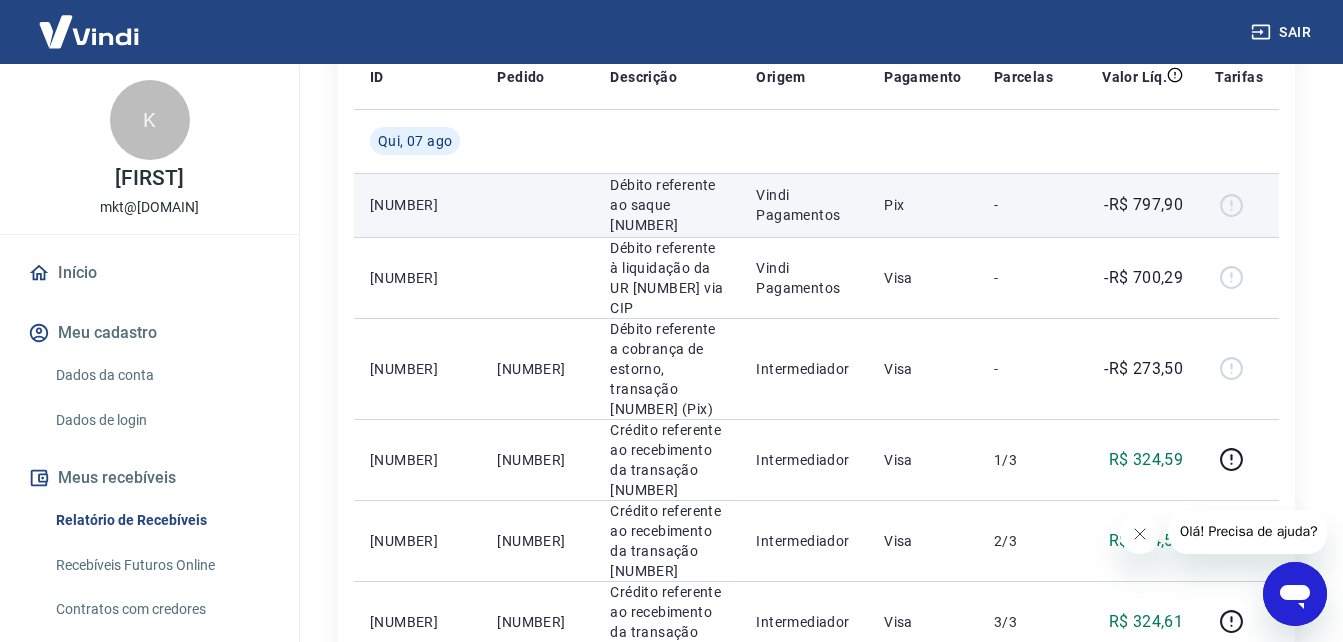 click at bounding box center (1239, 205) 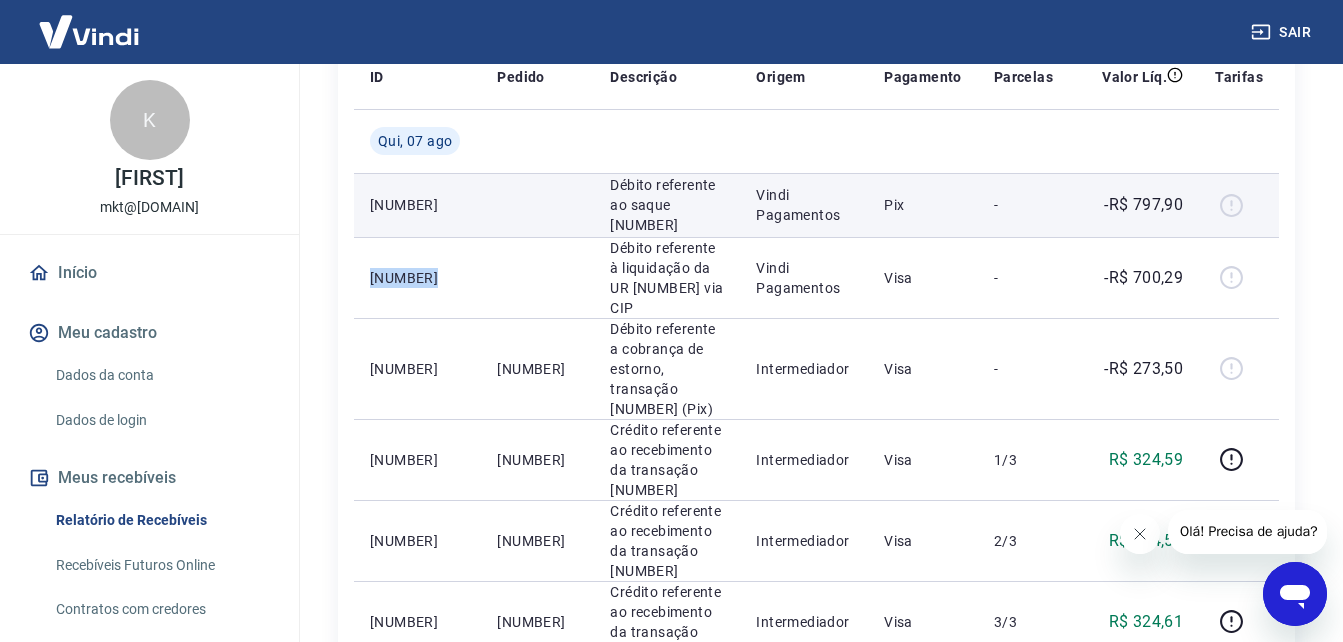 click at bounding box center (1239, 205) 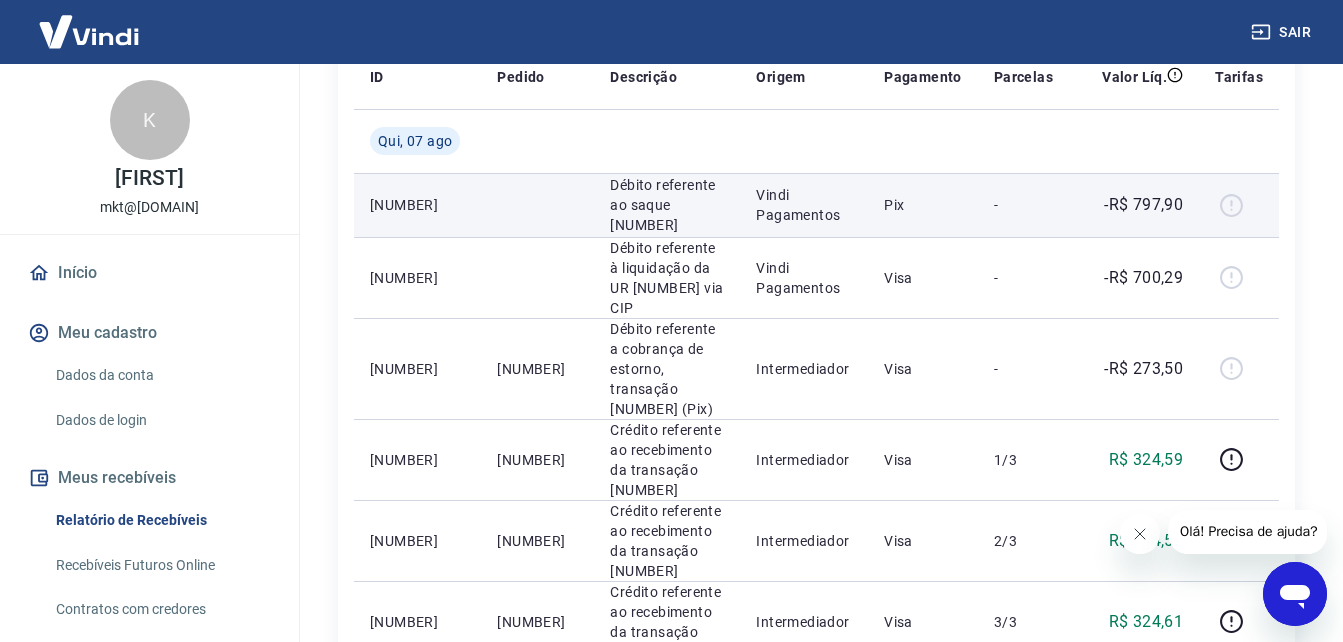 click at bounding box center [1239, 205] 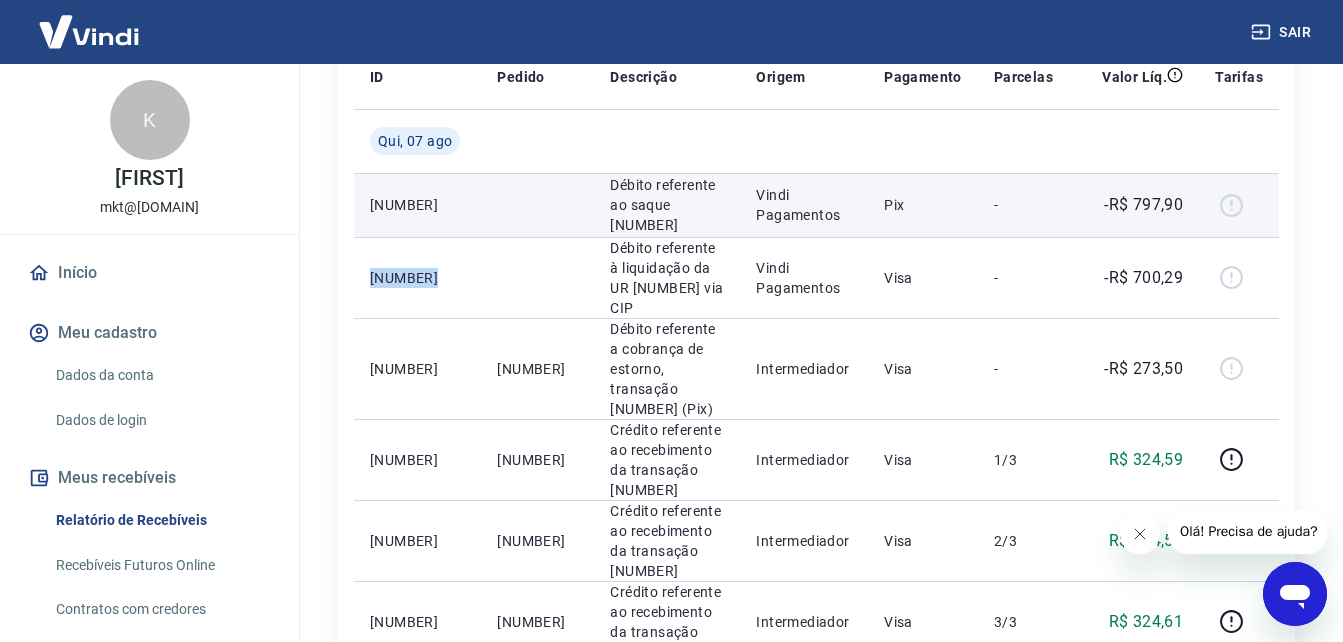 click at bounding box center (1239, 205) 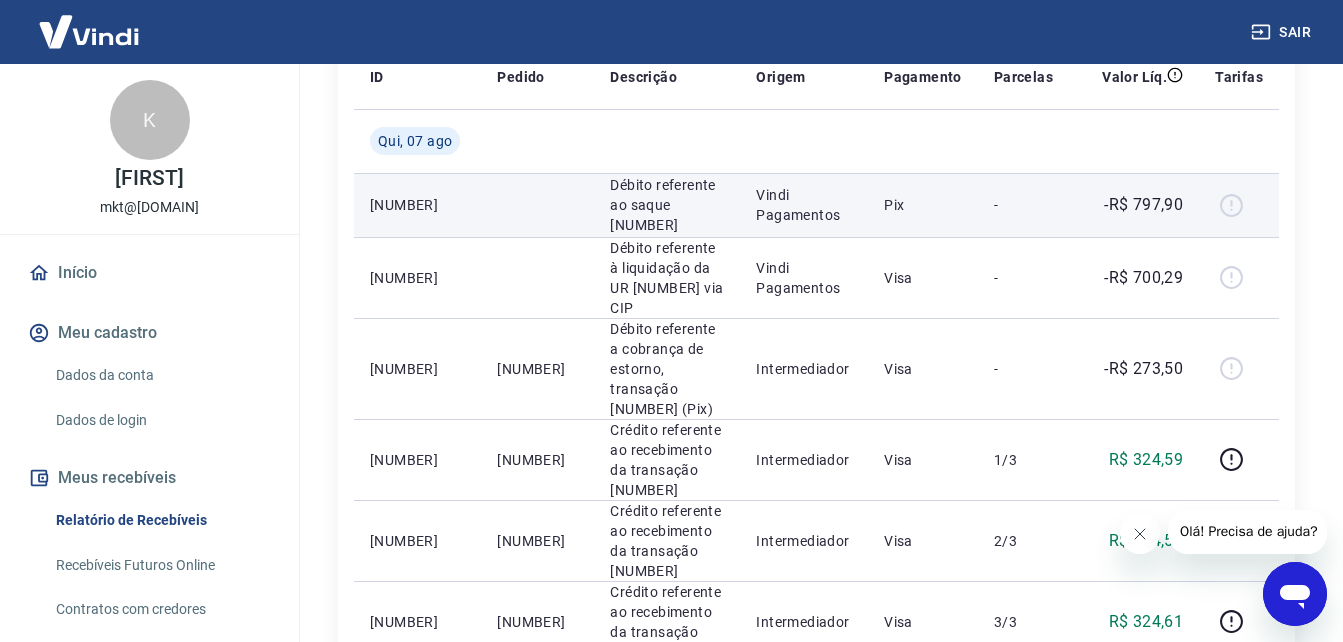 click at bounding box center [1239, 205] 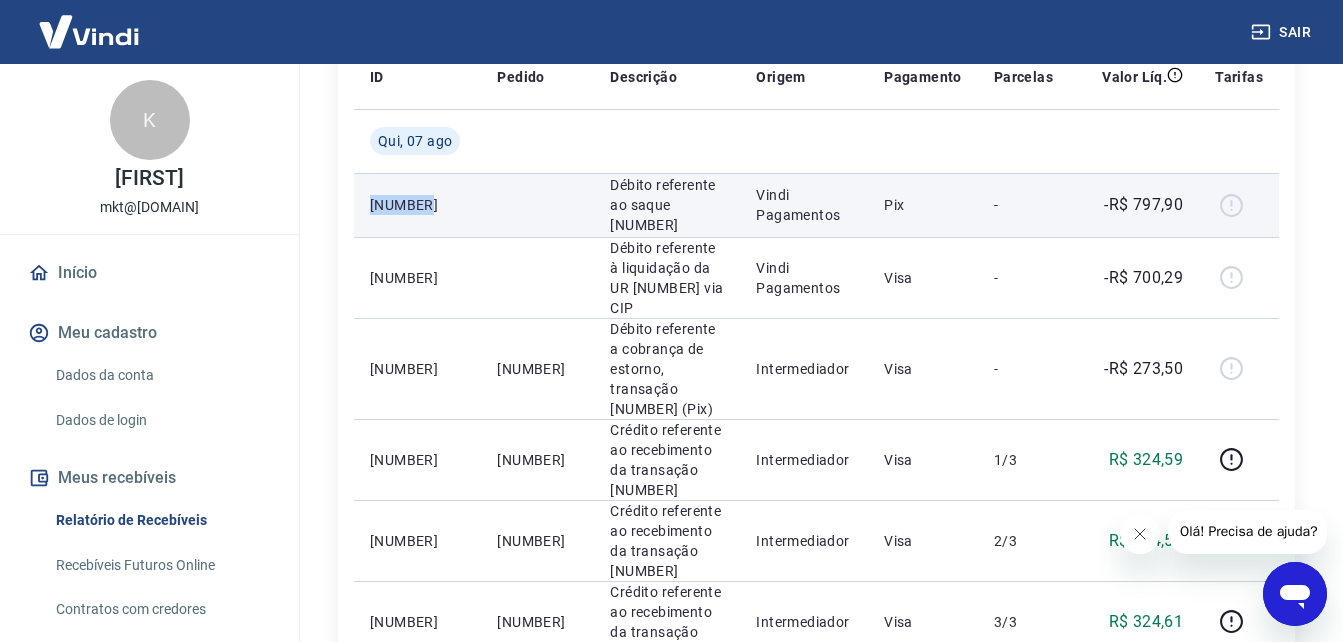 drag, startPoint x: 432, startPoint y: 219, endPoint x: 369, endPoint y: 205, distance: 64.53681 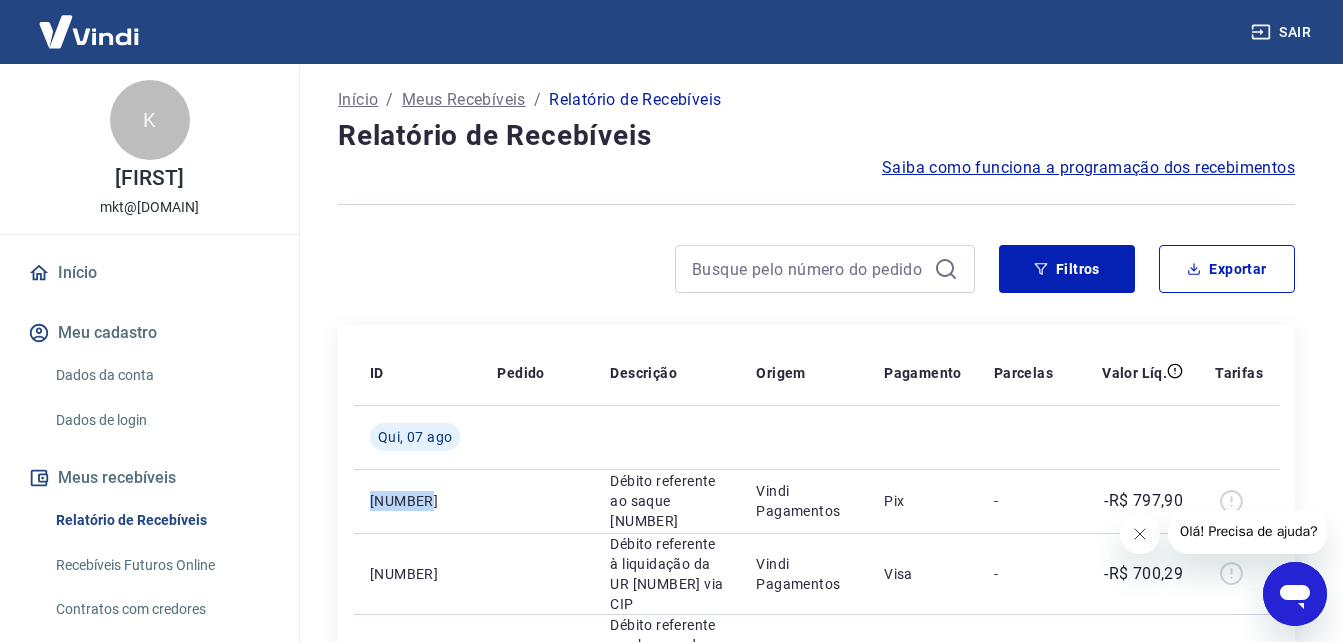 scroll, scrollTop: 0, scrollLeft: 0, axis: both 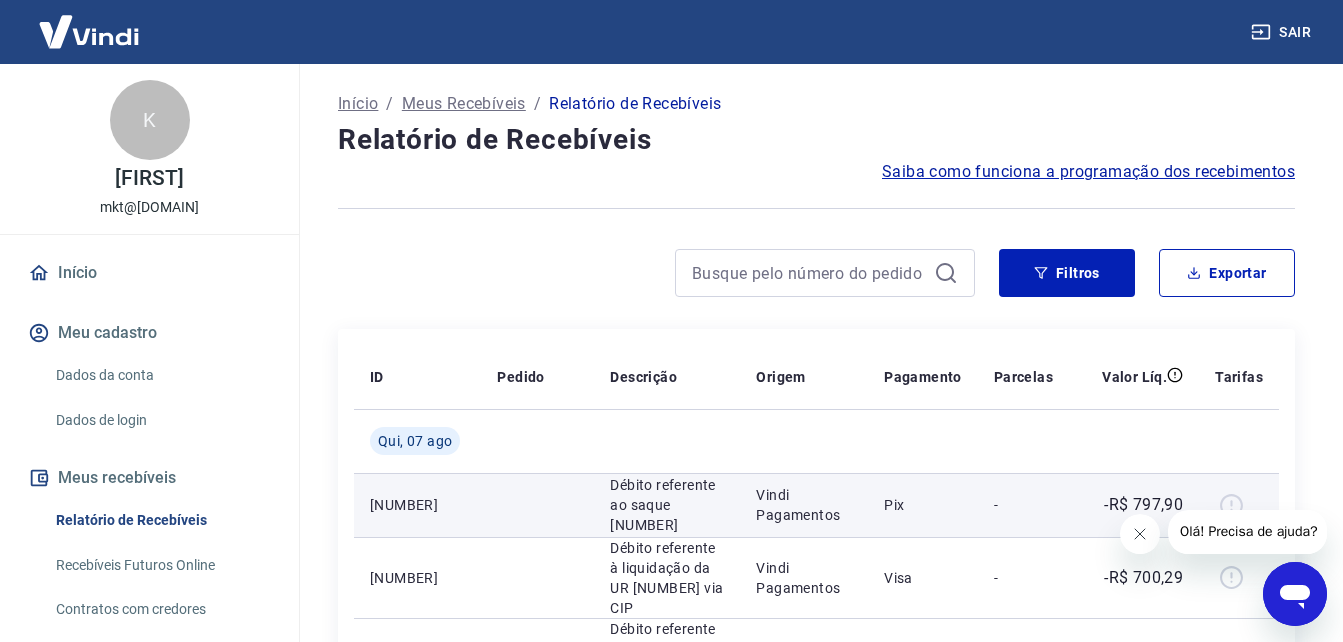 click on "Vindi Pagamentos" at bounding box center (804, 505) 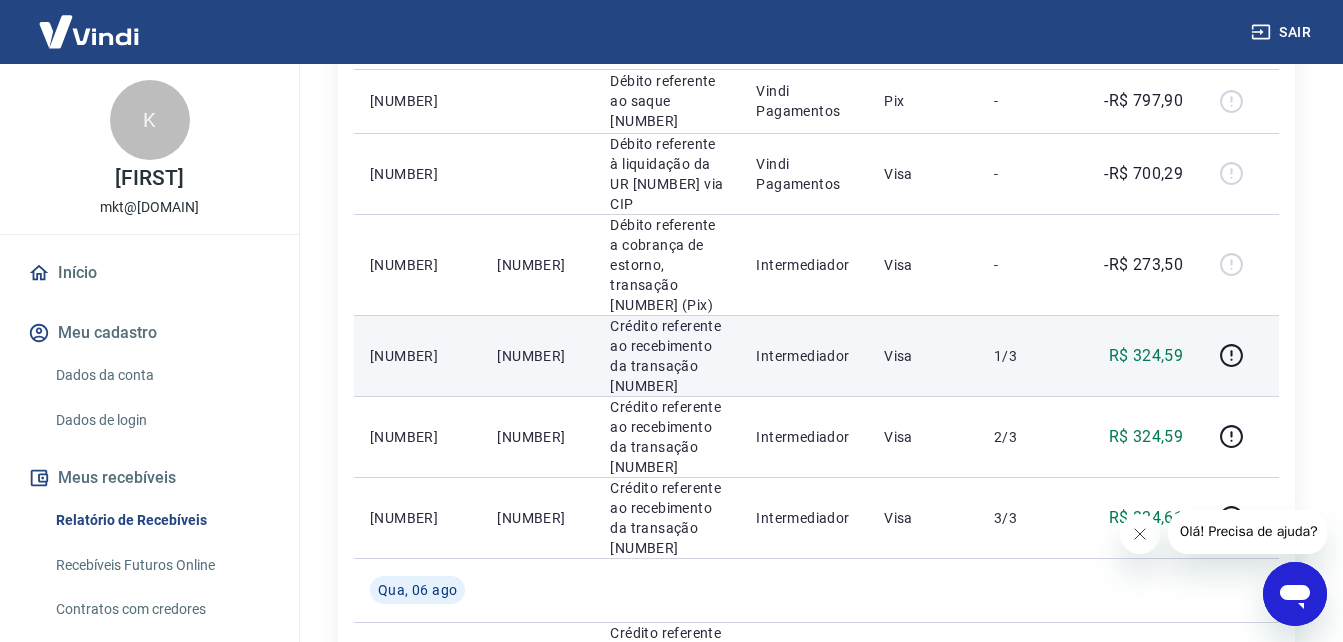 scroll, scrollTop: 500, scrollLeft: 0, axis: vertical 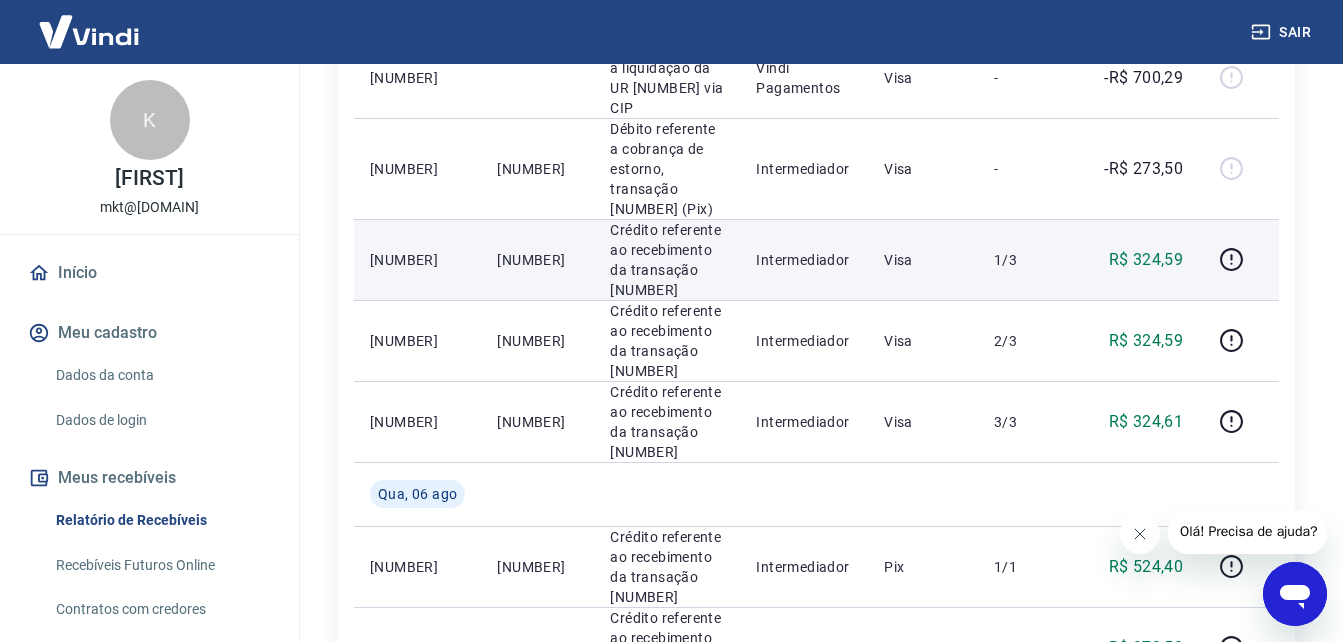 drag, startPoint x: 598, startPoint y: 351, endPoint x: 482, endPoint y: 364, distance: 116.72617 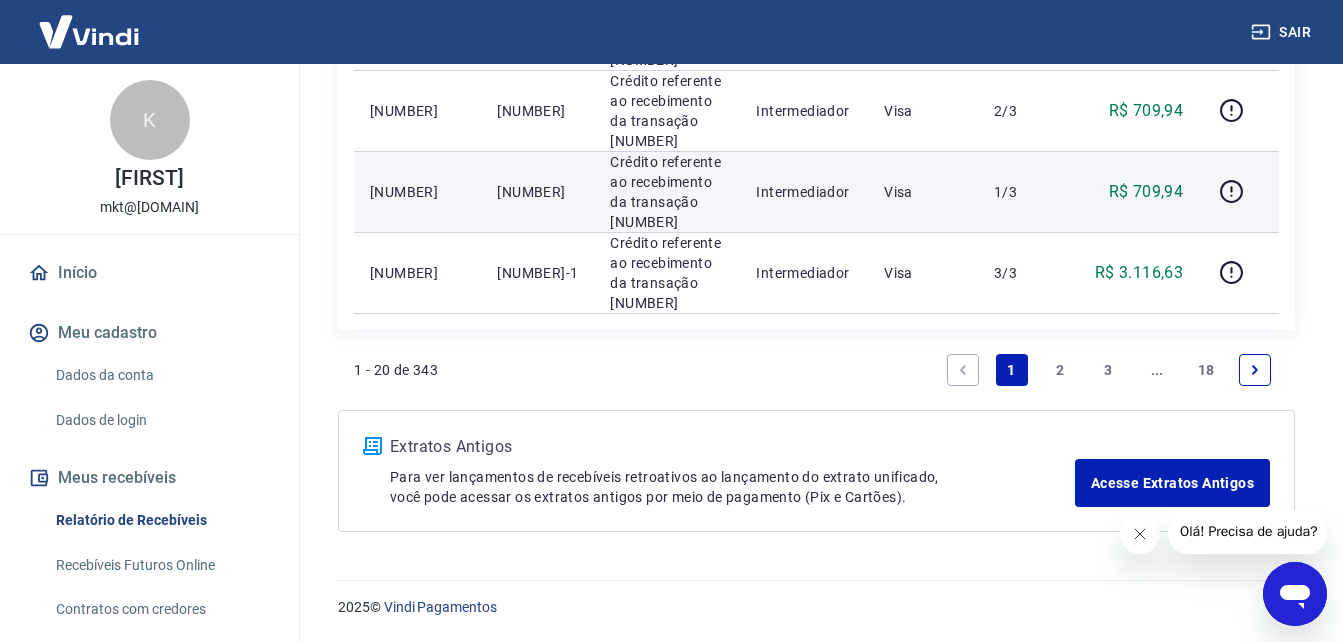scroll, scrollTop: 2300, scrollLeft: 0, axis: vertical 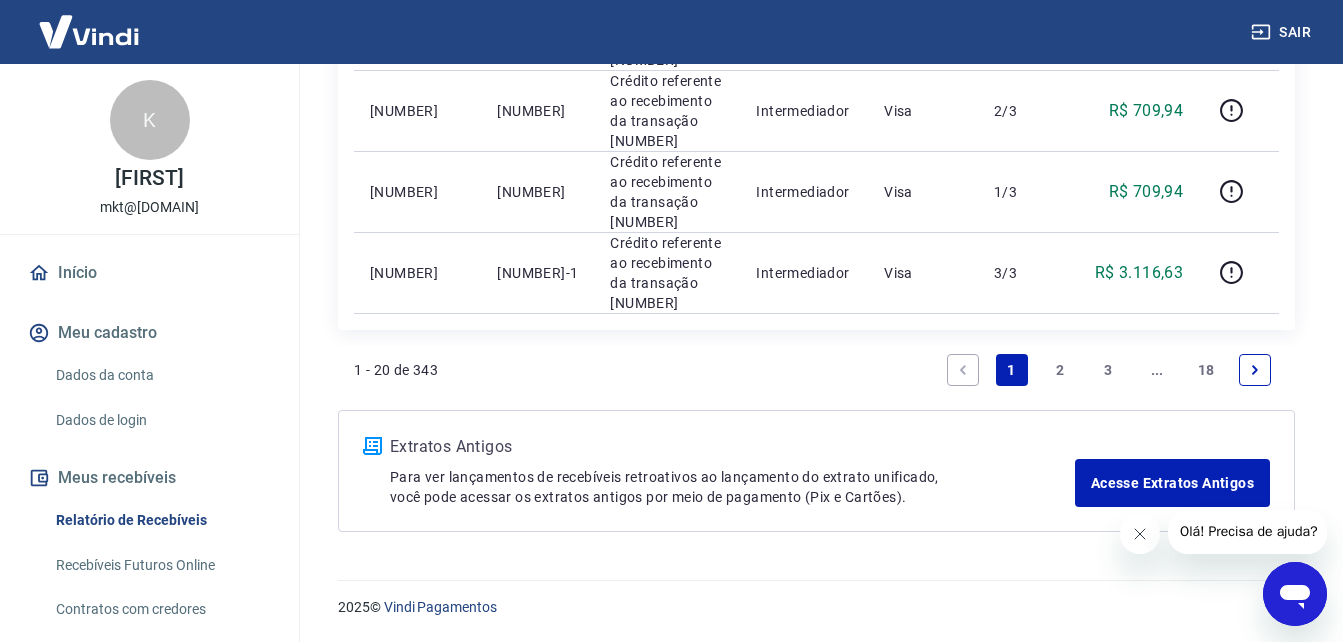 click on "2" at bounding box center (1060, 370) 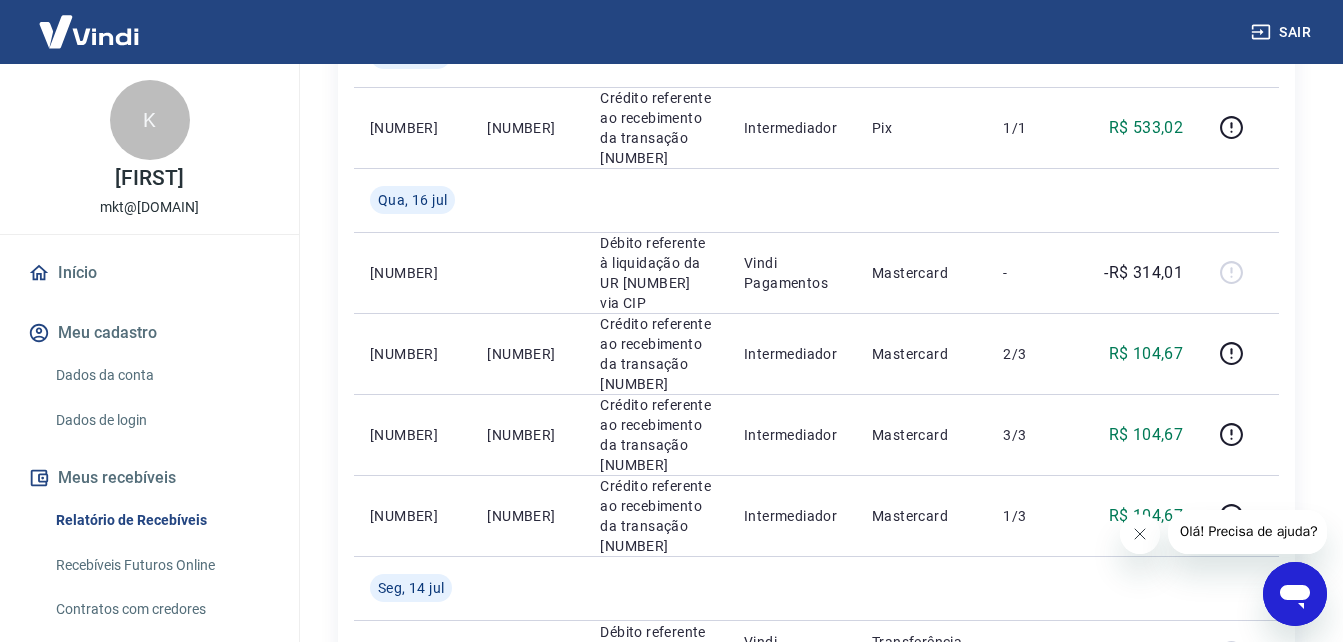 scroll, scrollTop: 1700, scrollLeft: 0, axis: vertical 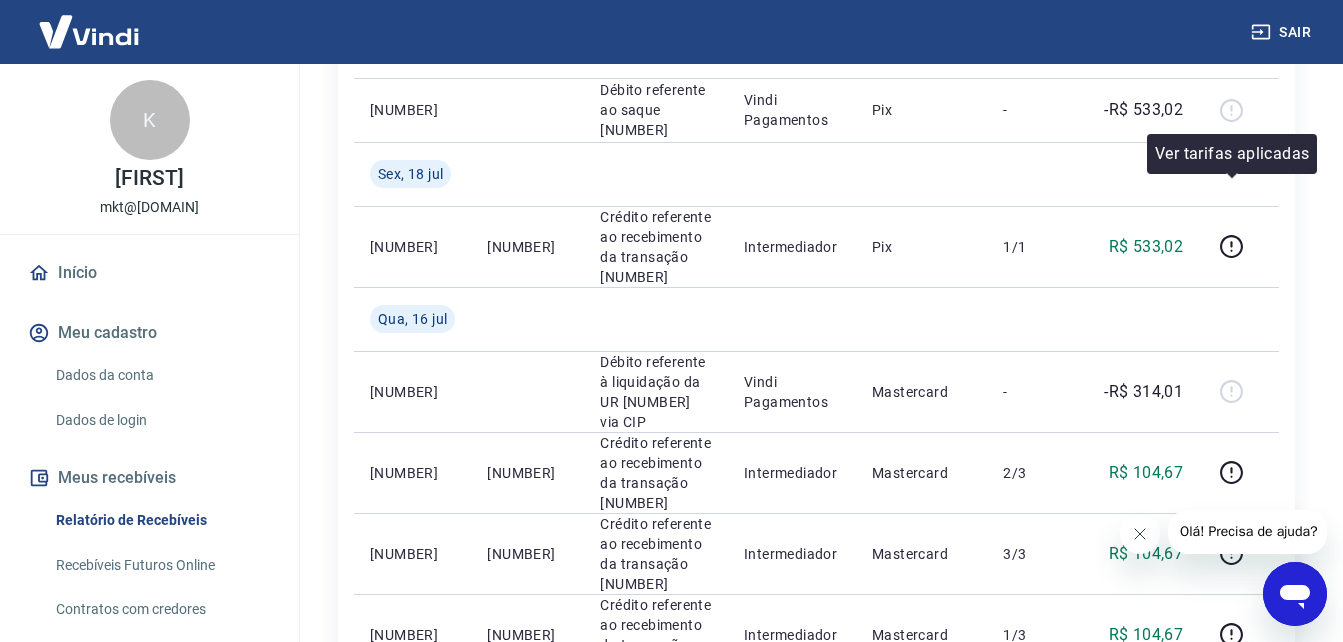 click 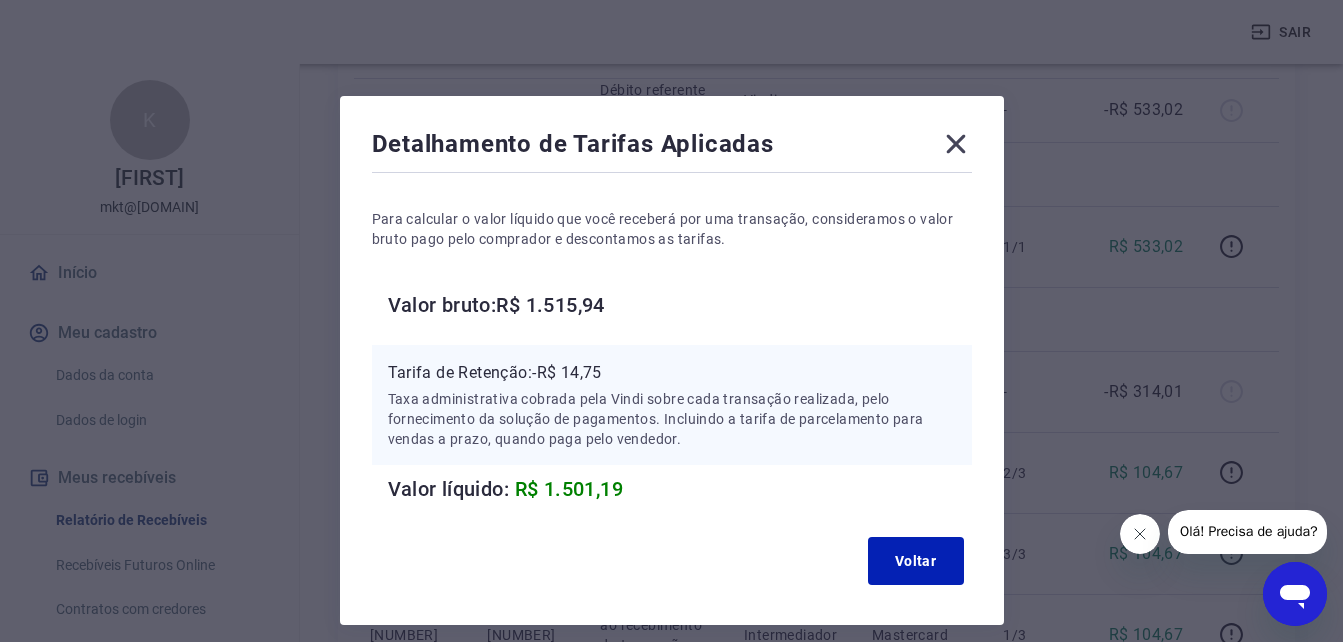click 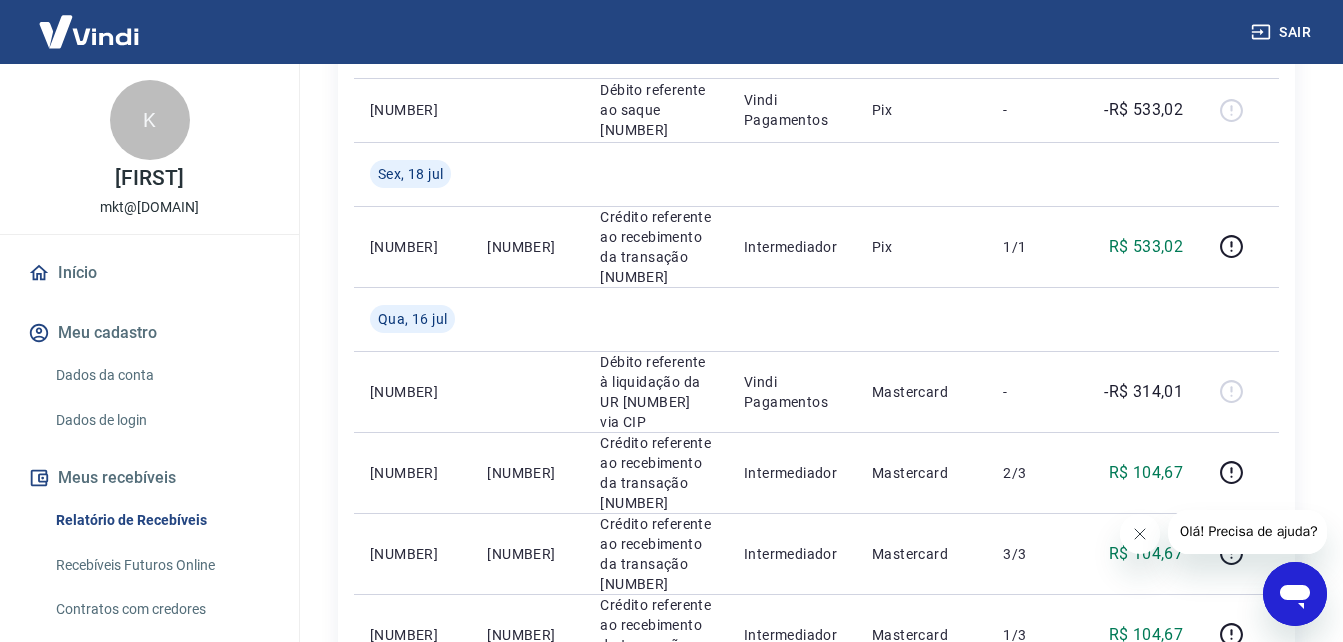 drag, startPoint x: 591, startPoint y: 187, endPoint x: 485, endPoint y: 170, distance: 107.35455 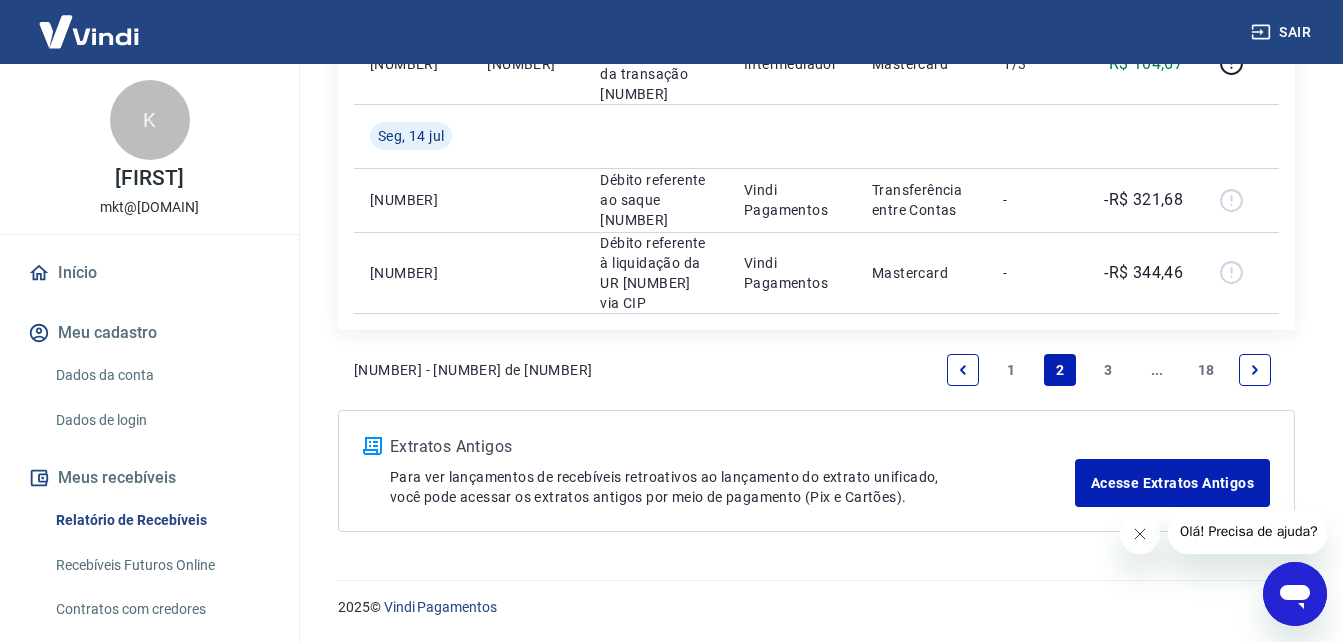 scroll, scrollTop: 2656, scrollLeft: 0, axis: vertical 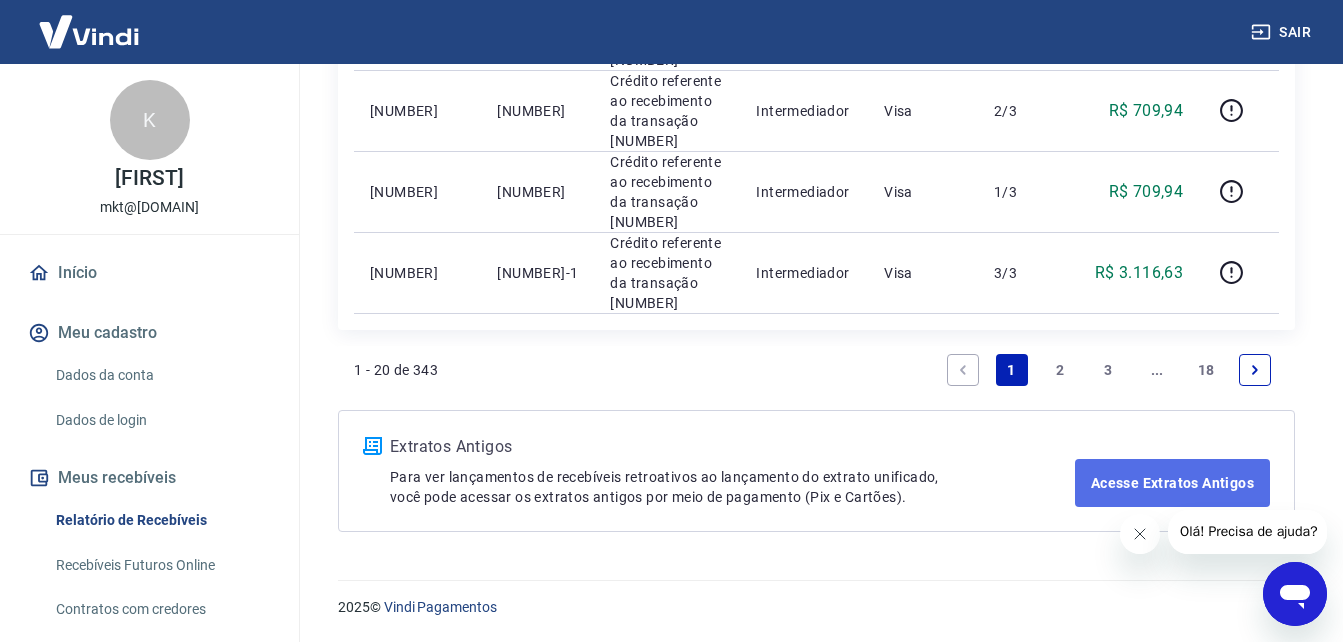 click on "Acesse Extratos Antigos" at bounding box center (1172, 483) 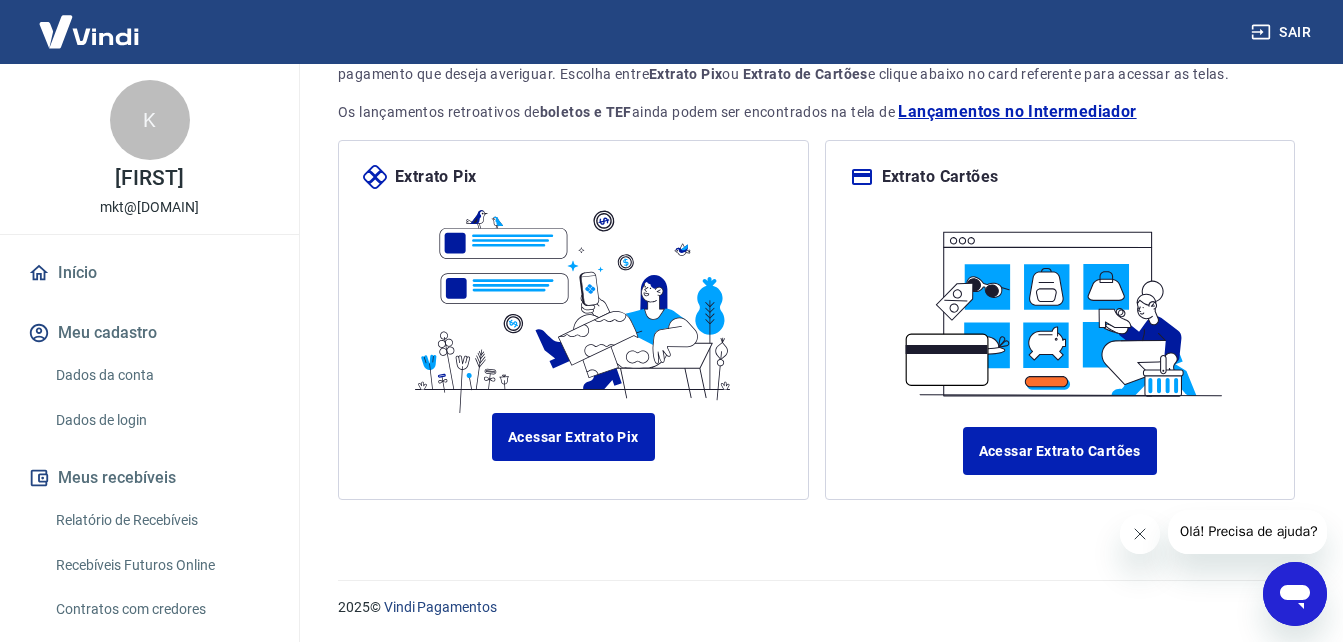 scroll, scrollTop: 0, scrollLeft: 0, axis: both 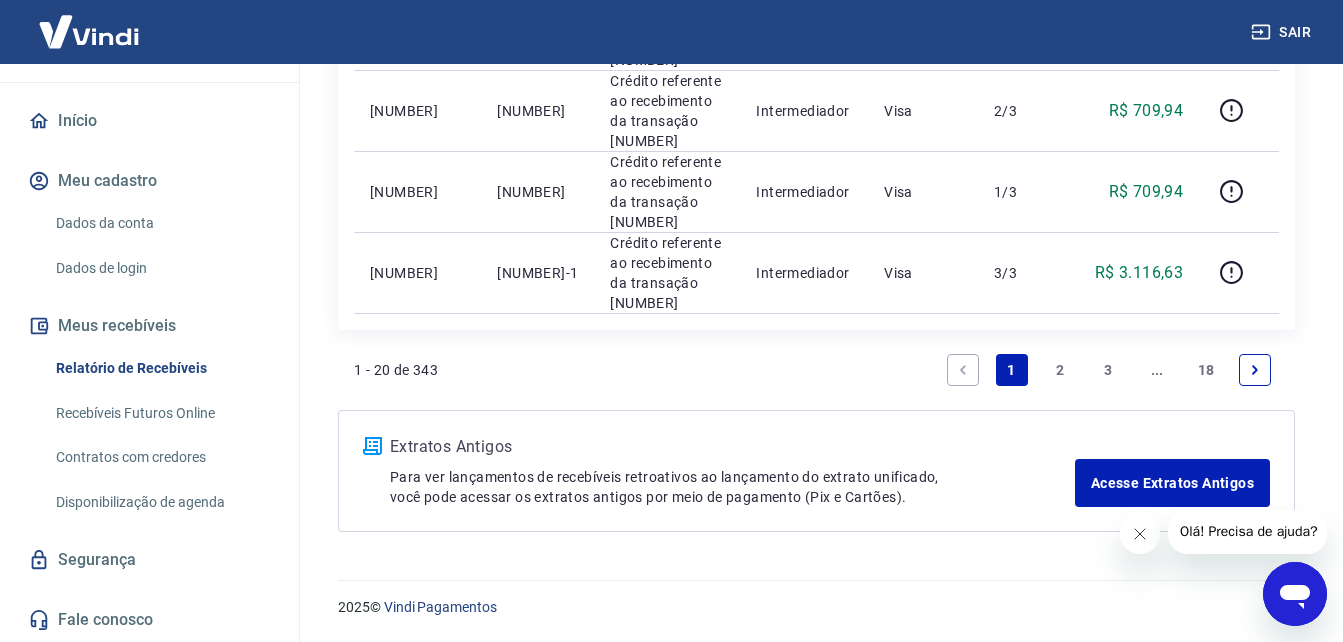 click 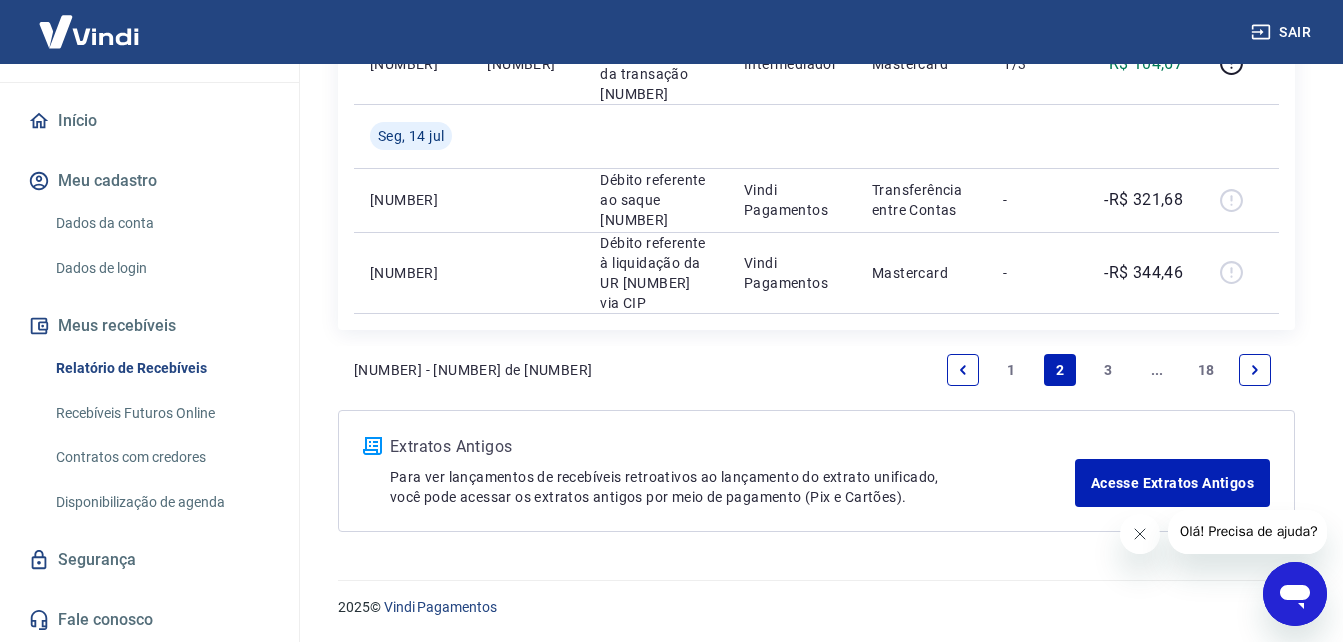 scroll, scrollTop: 2656, scrollLeft: 0, axis: vertical 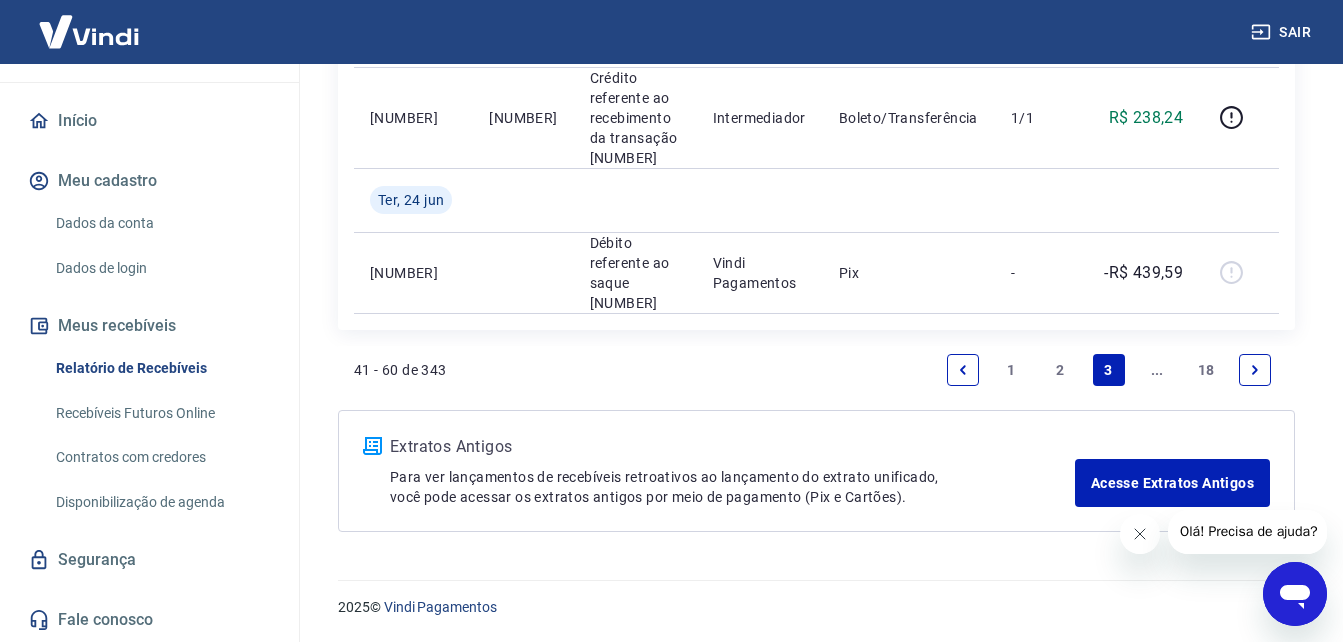click at bounding box center (1255, 370) 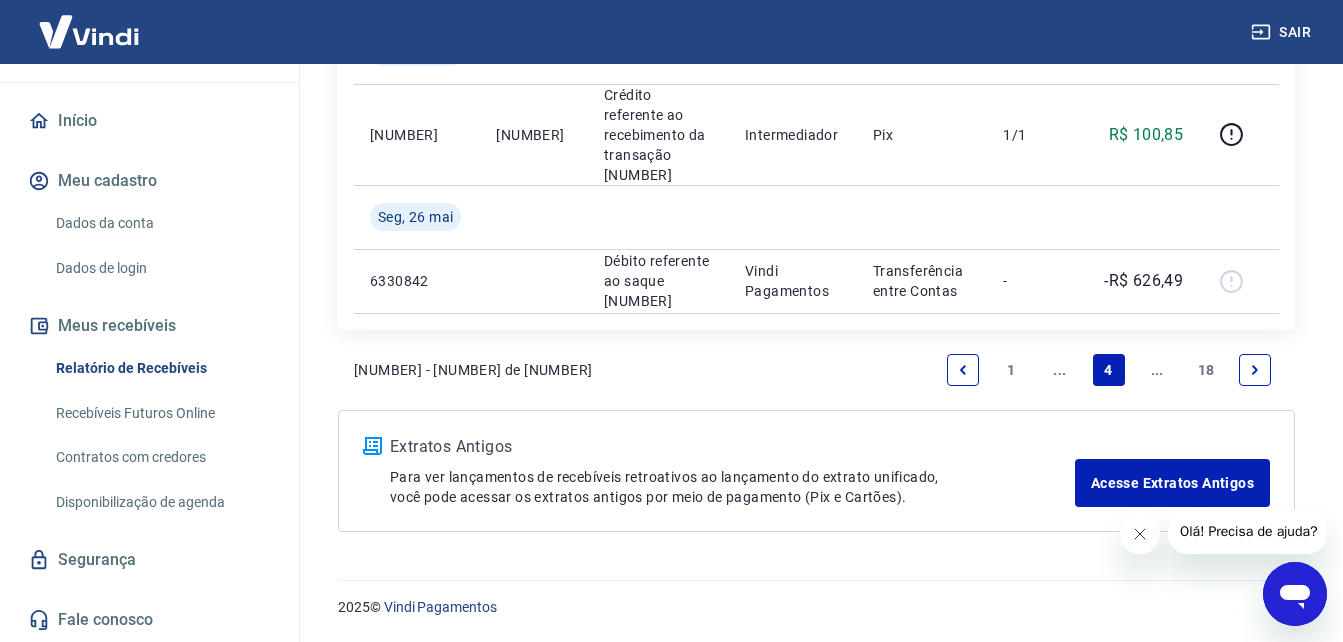 scroll, scrollTop: 2696, scrollLeft: 0, axis: vertical 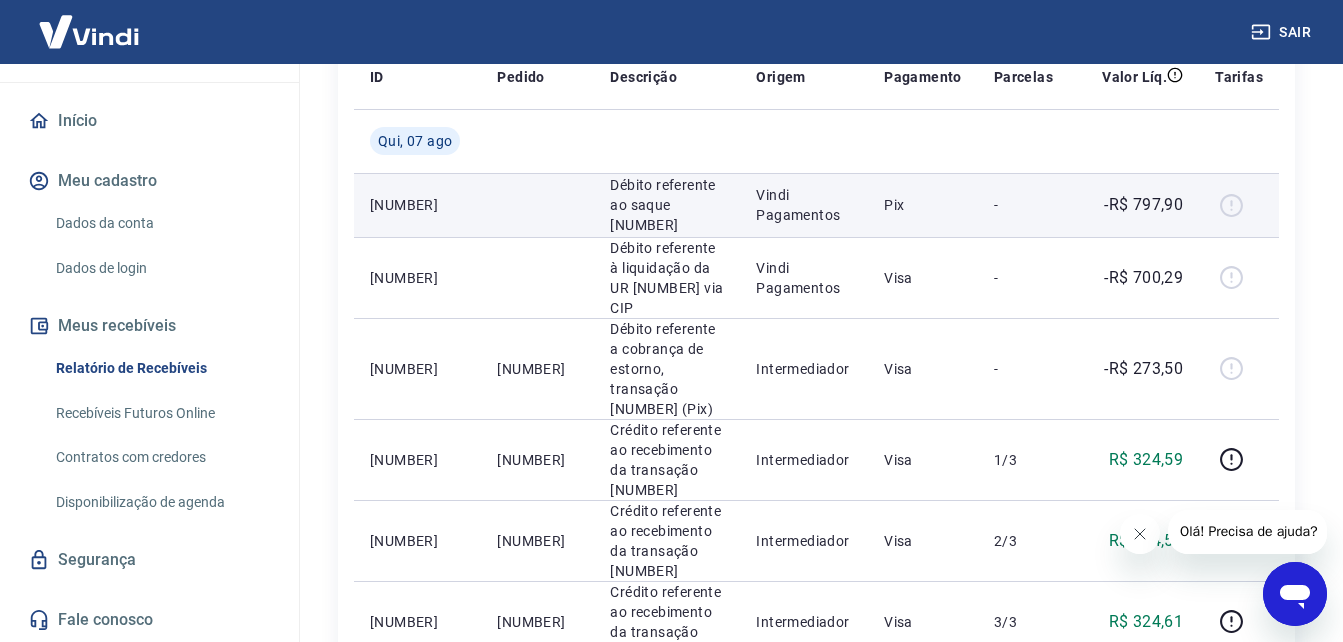 click on "Vindi Pagamentos" at bounding box center [804, 205] 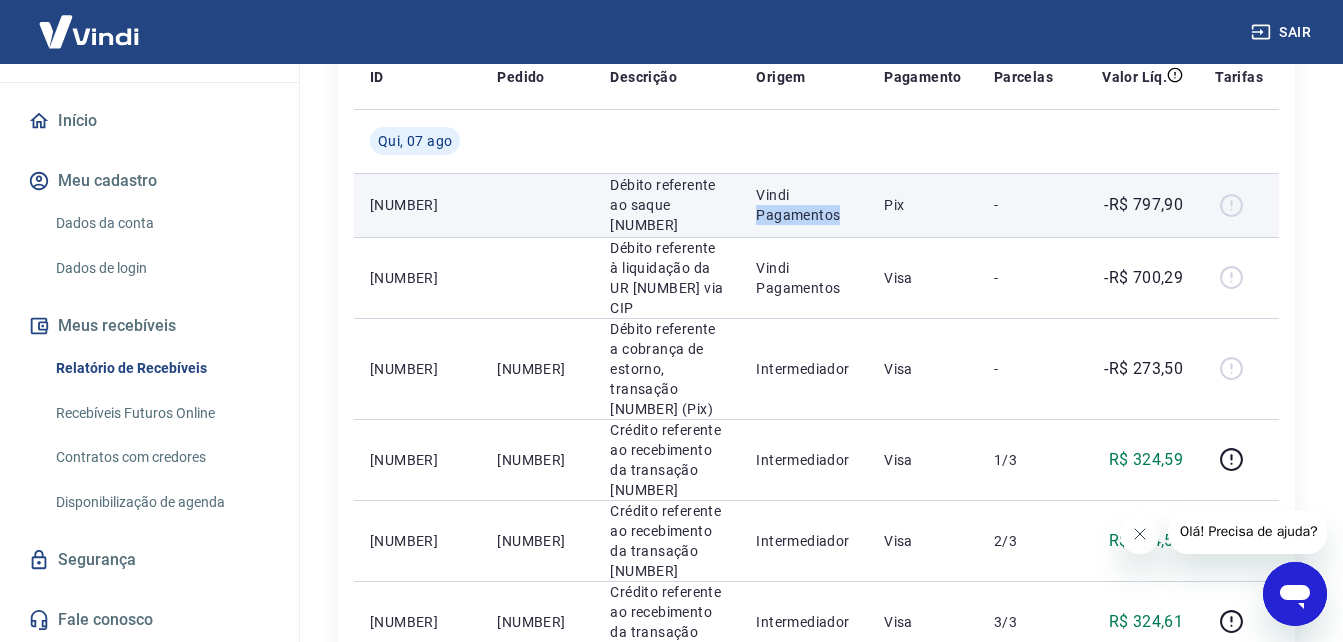 click on "Vindi Pagamentos" at bounding box center [804, 205] 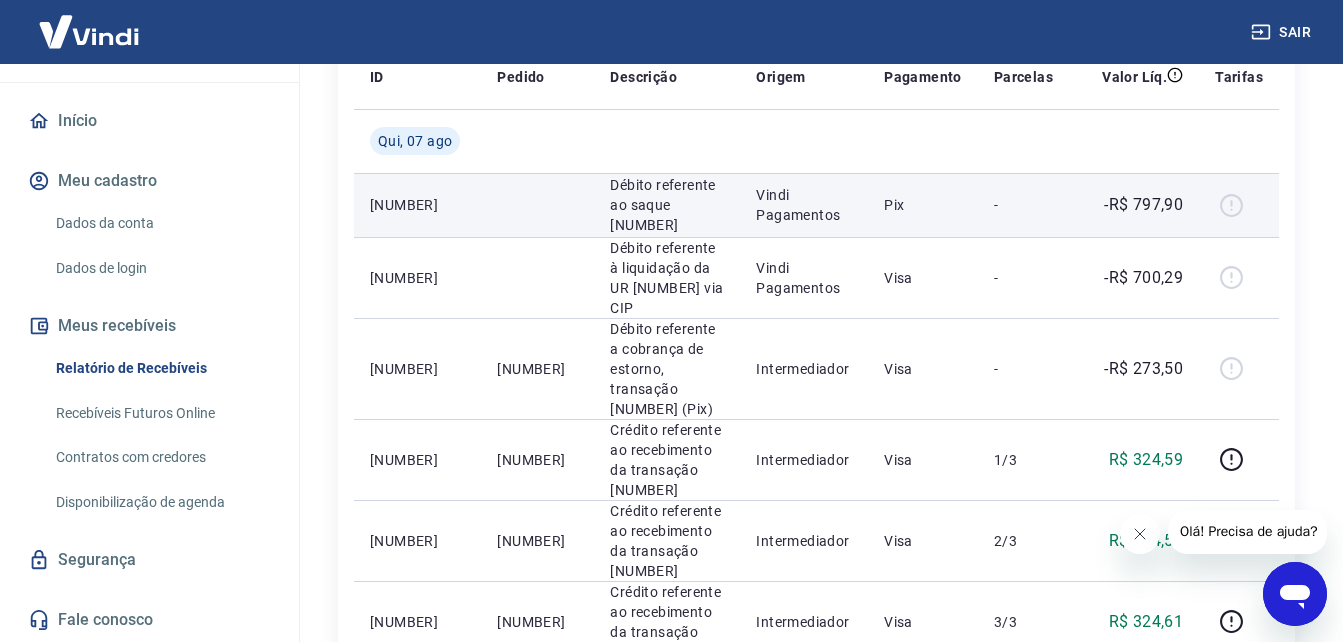 drag, startPoint x: 805, startPoint y: 220, endPoint x: 911, endPoint y: 219, distance: 106.004715 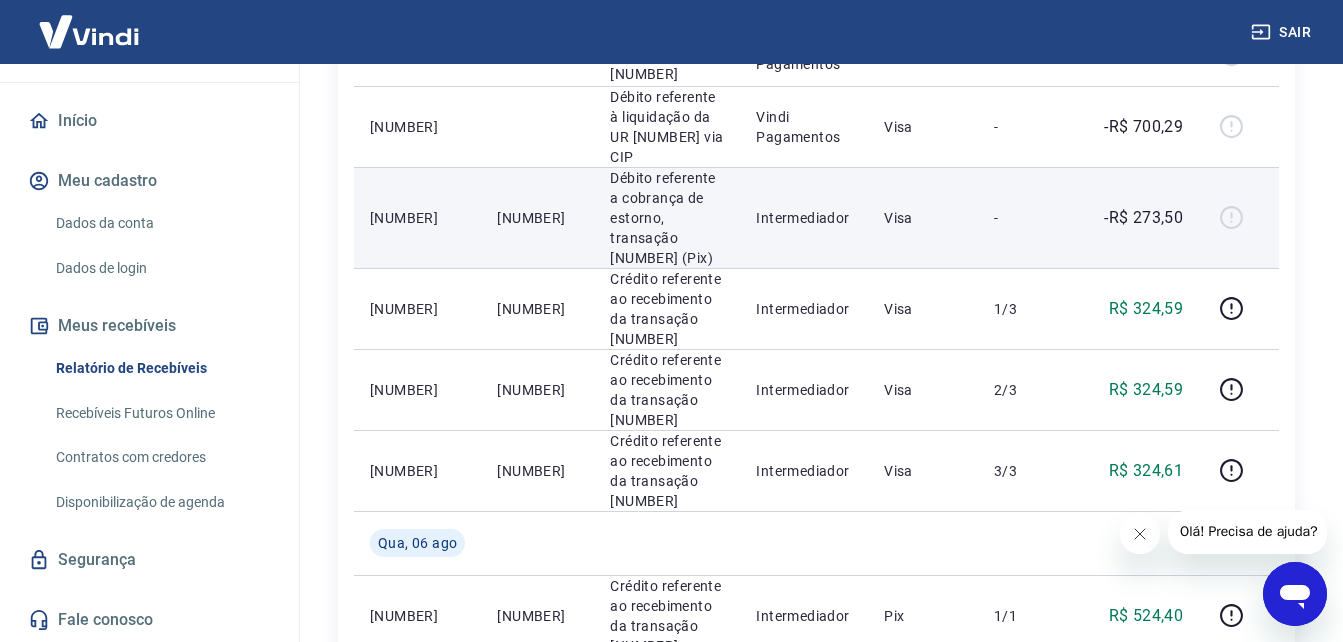 scroll, scrollTop: 500, scrollLeft: 0, axis: vertical 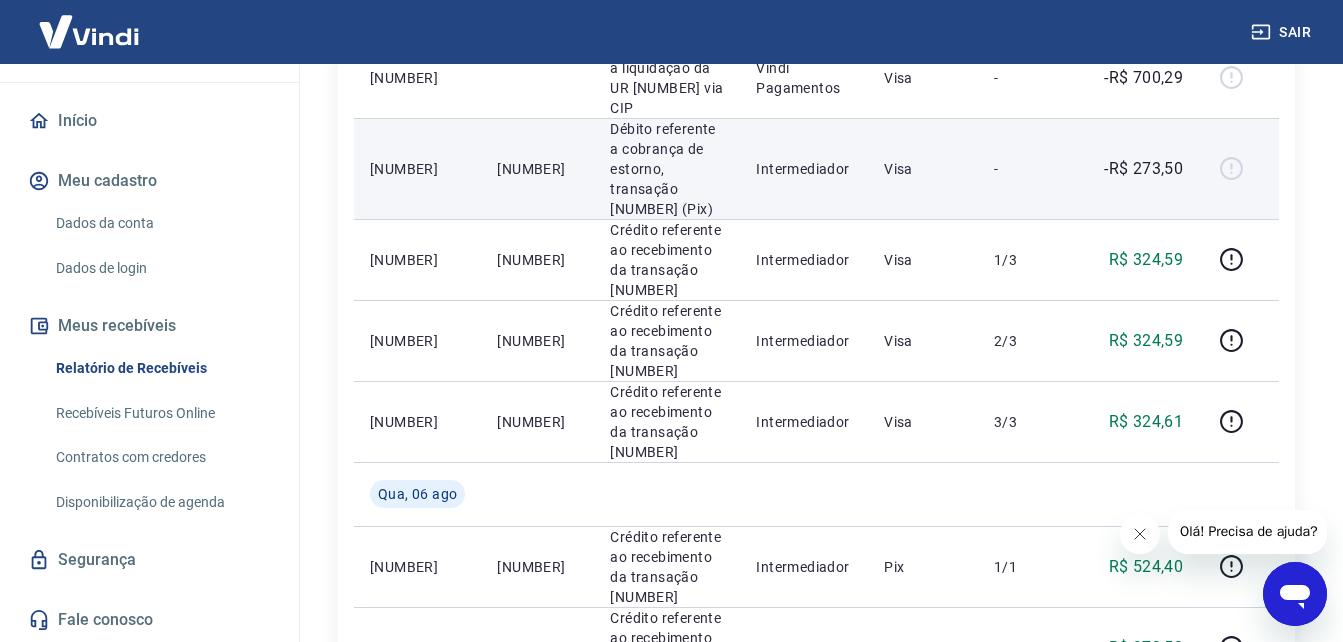 drag, startPoint x: 567, startPoint y: 220, endPoint x: 495, endPoint y: 210, distance: 72.691124 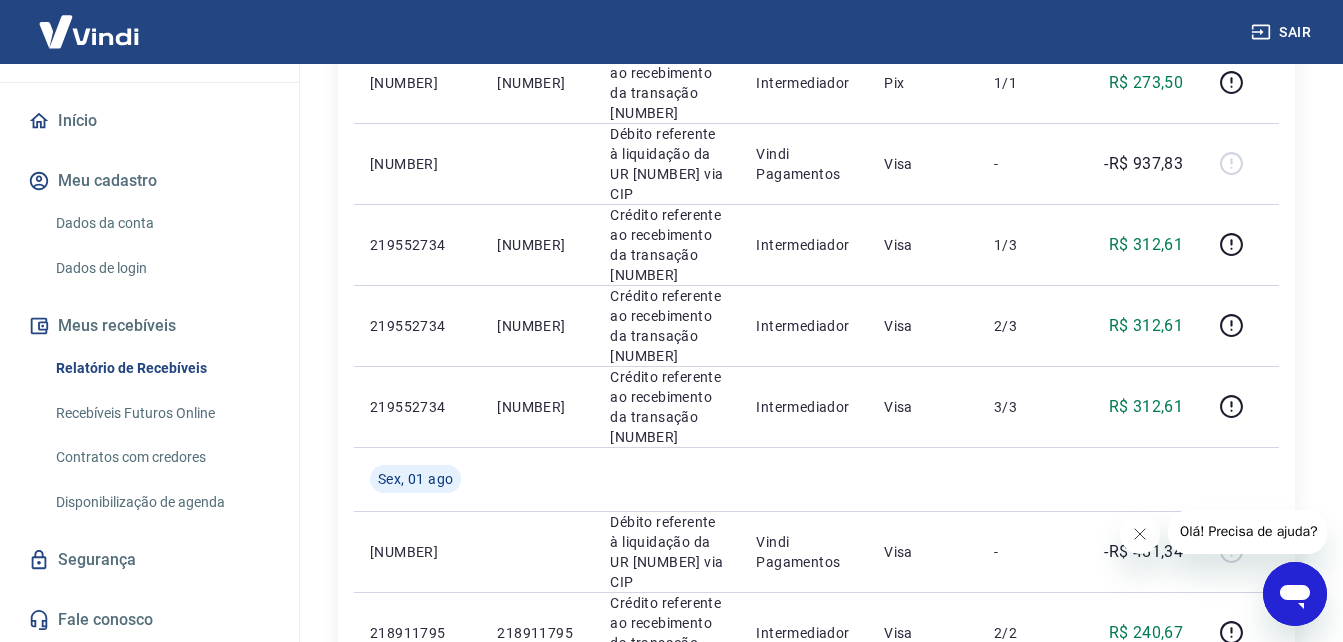 scroll, scrollTop: 1100, scrollLeft: 0, axis: vertical 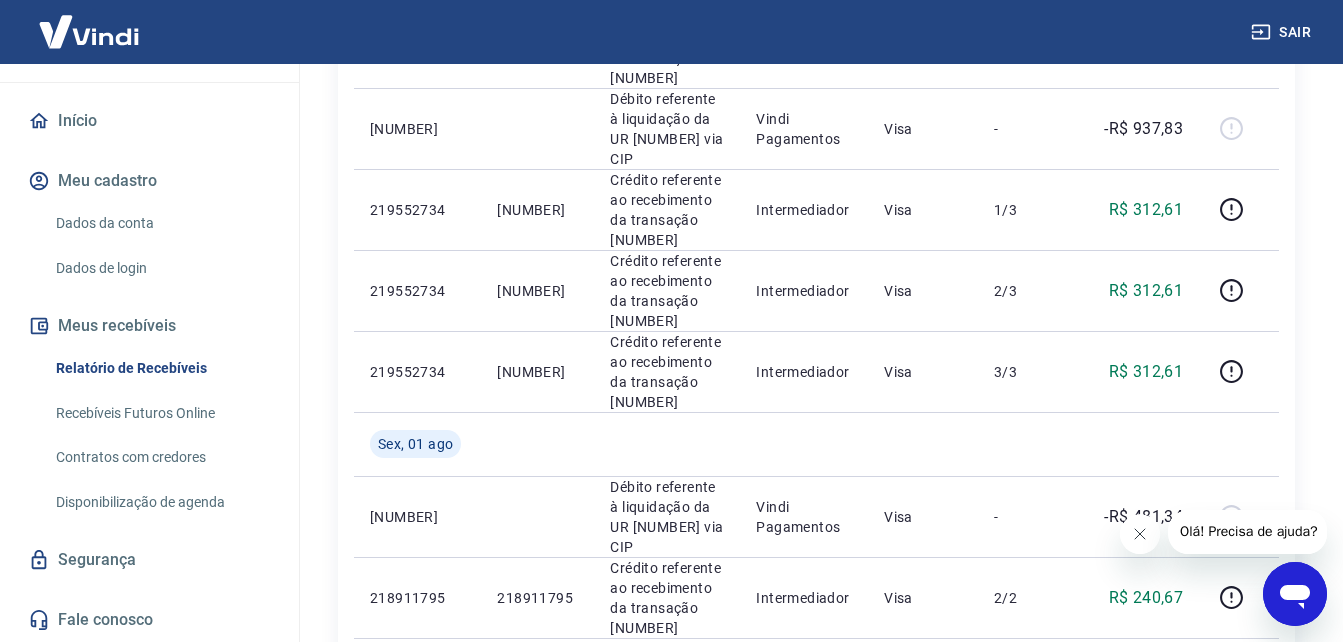 drag, startPoint x: 574, startPoint y: 113, endPoint x: 487, endPoint y: 106, distance: 87.28116 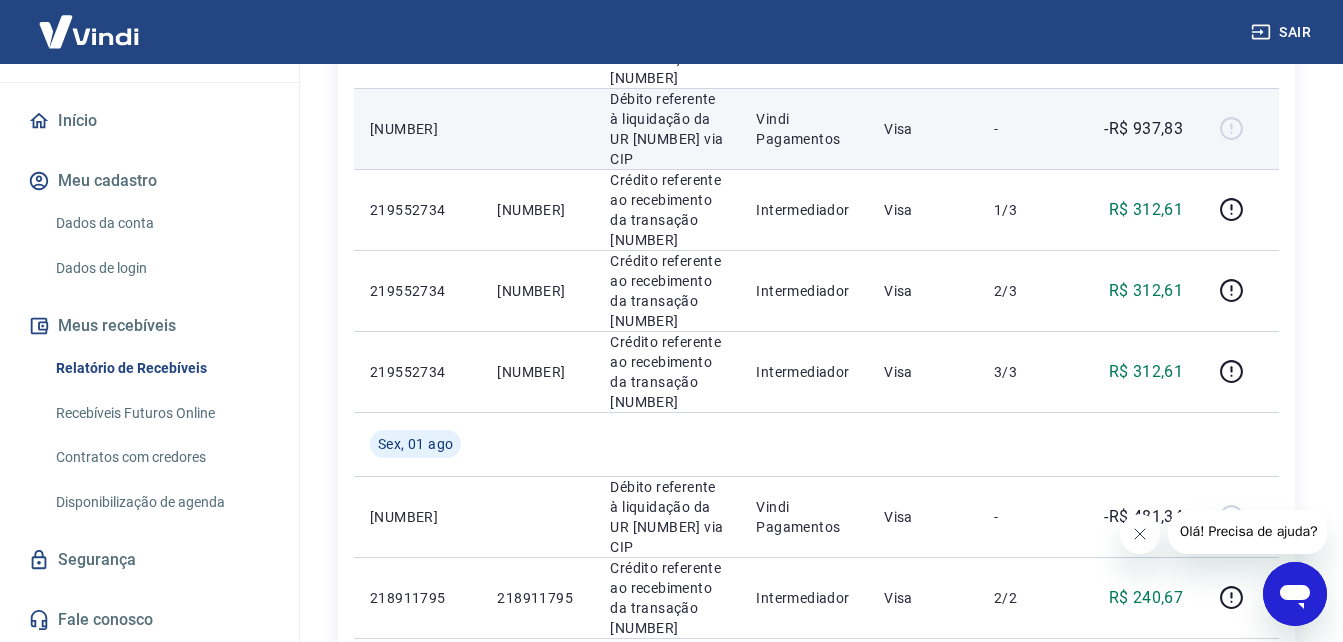 click at bounding box center [537, 128] 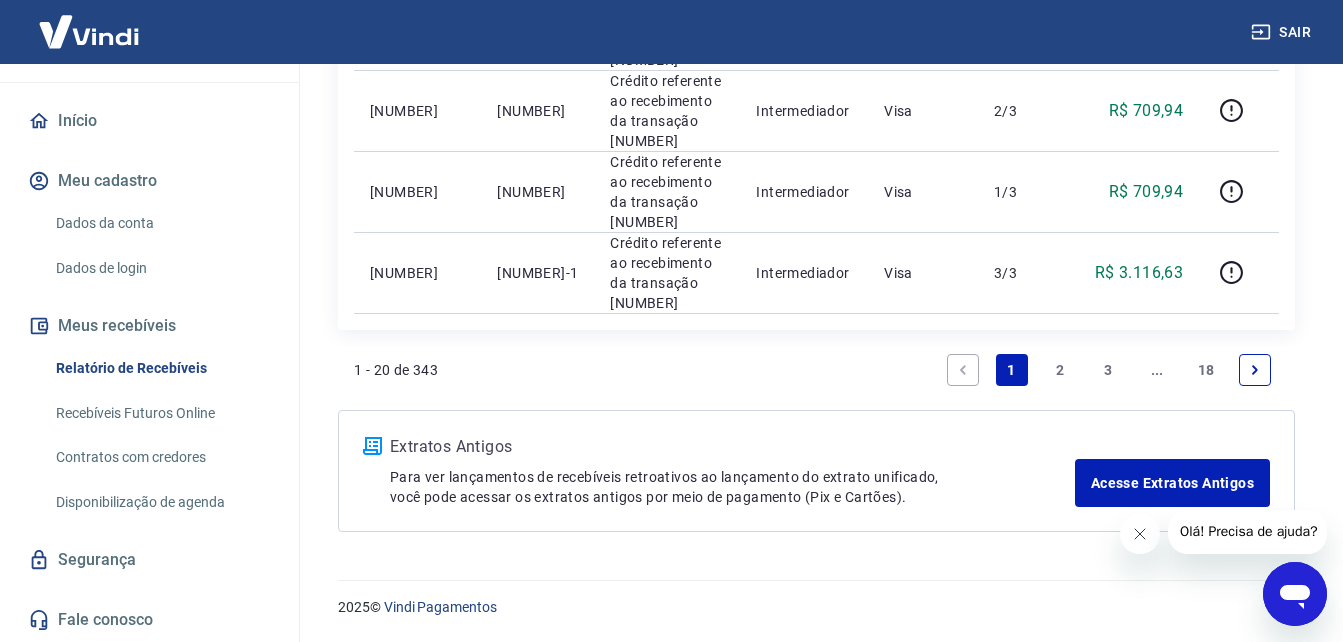 scroll, scrollTop: 2300, scrollLeft: 0, axis: vertical 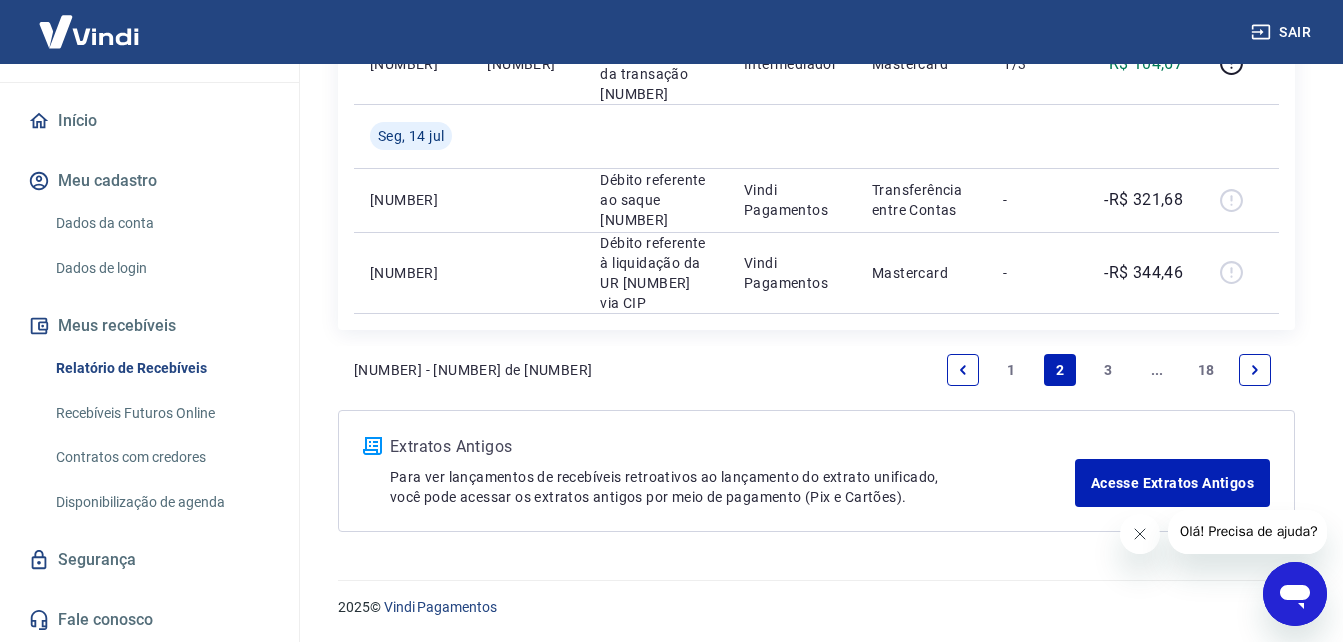 click on "3" at bounding box center [1109, 370] 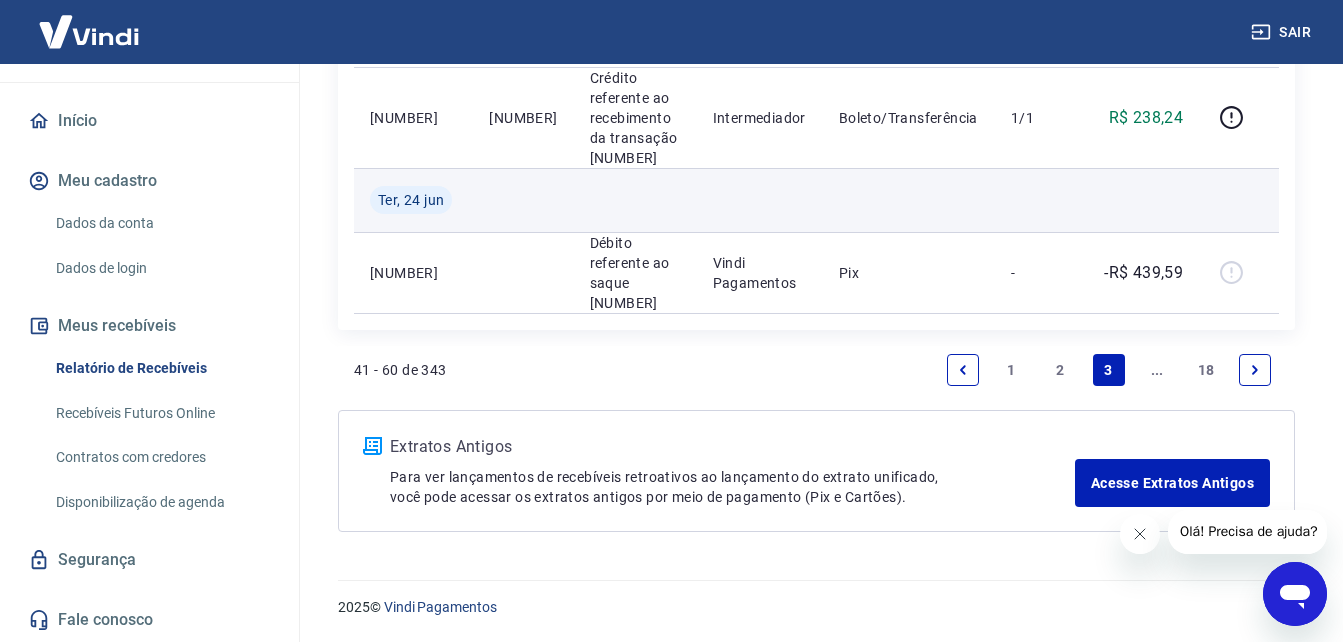 scroll, scrollTop: 2844, scrollLeft: 0, axis: vertical 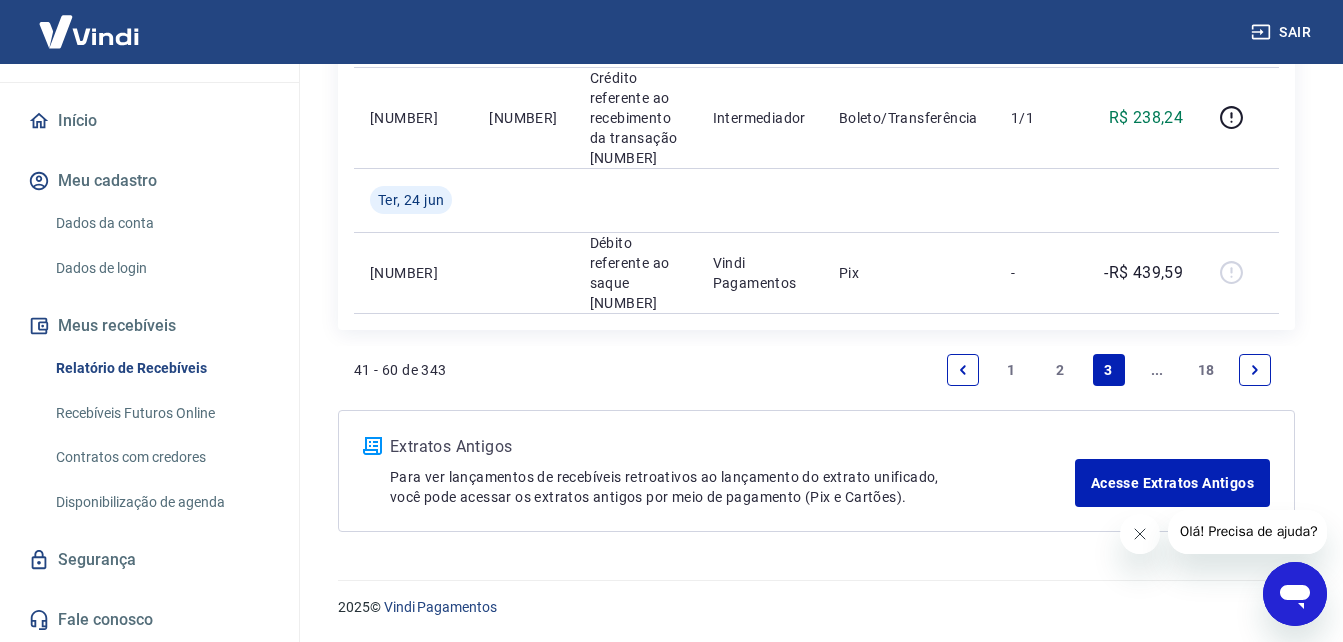 click on "1" at bounding box center [1012, 370] 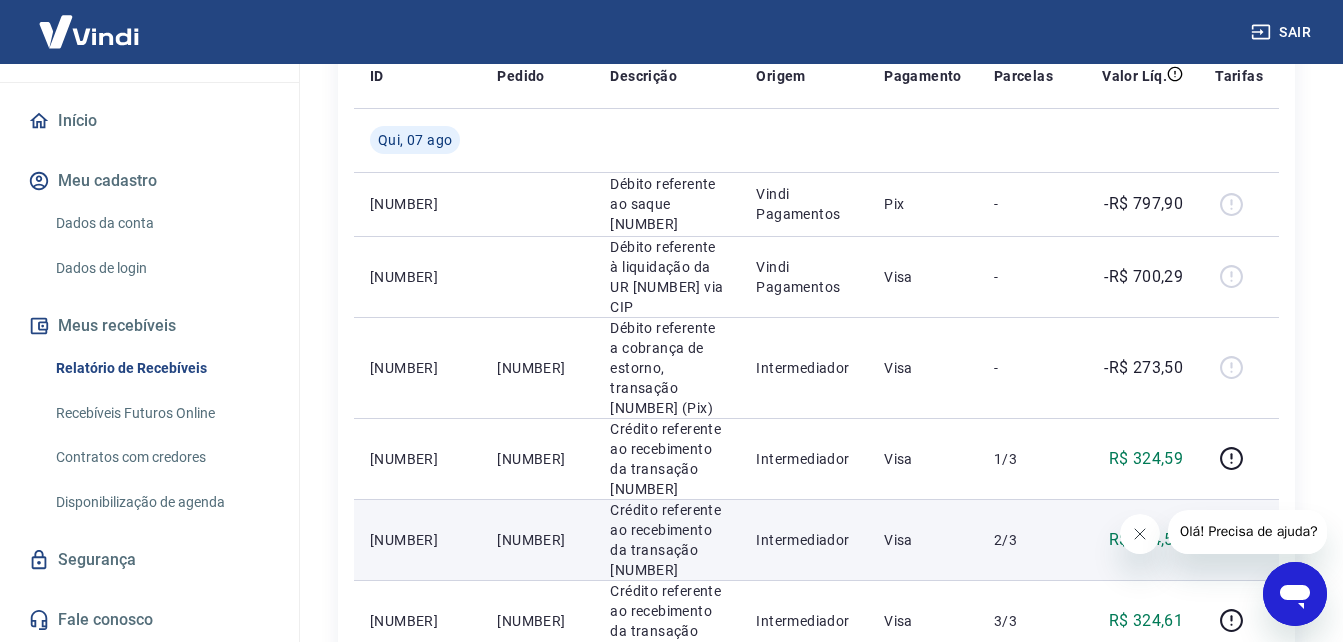 scroll, scrollTop: 300, scrollLeft: 0, axis: vertical 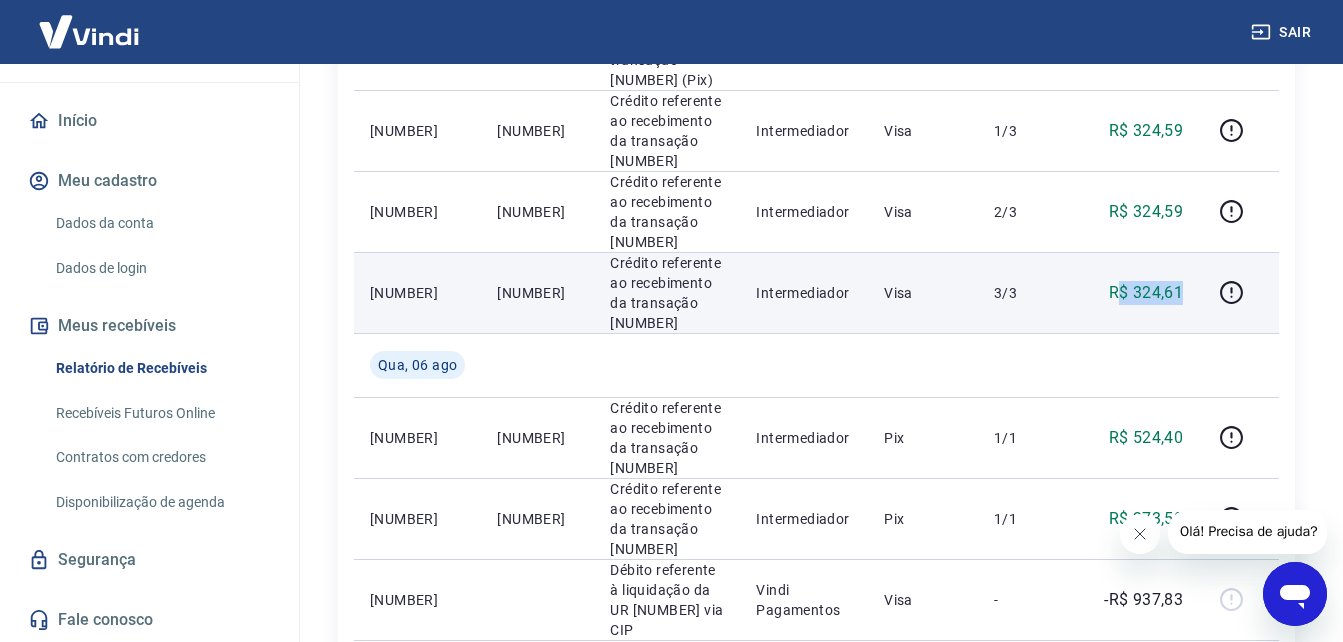 drag, startPoint x: 1180, startPoint y: 424, endPoint x: 1121, endPoint y: 397, distance: 64.884514 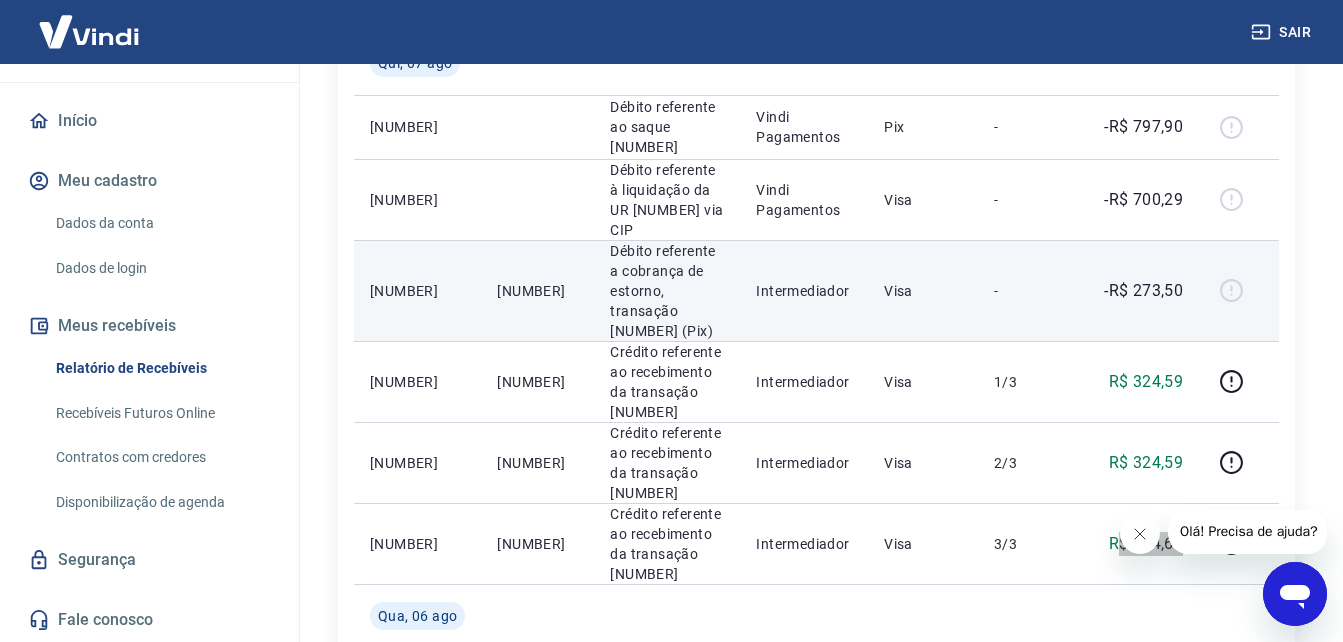 scroll, scrollTop: 329, scrollLeft: 0, axis: vertical 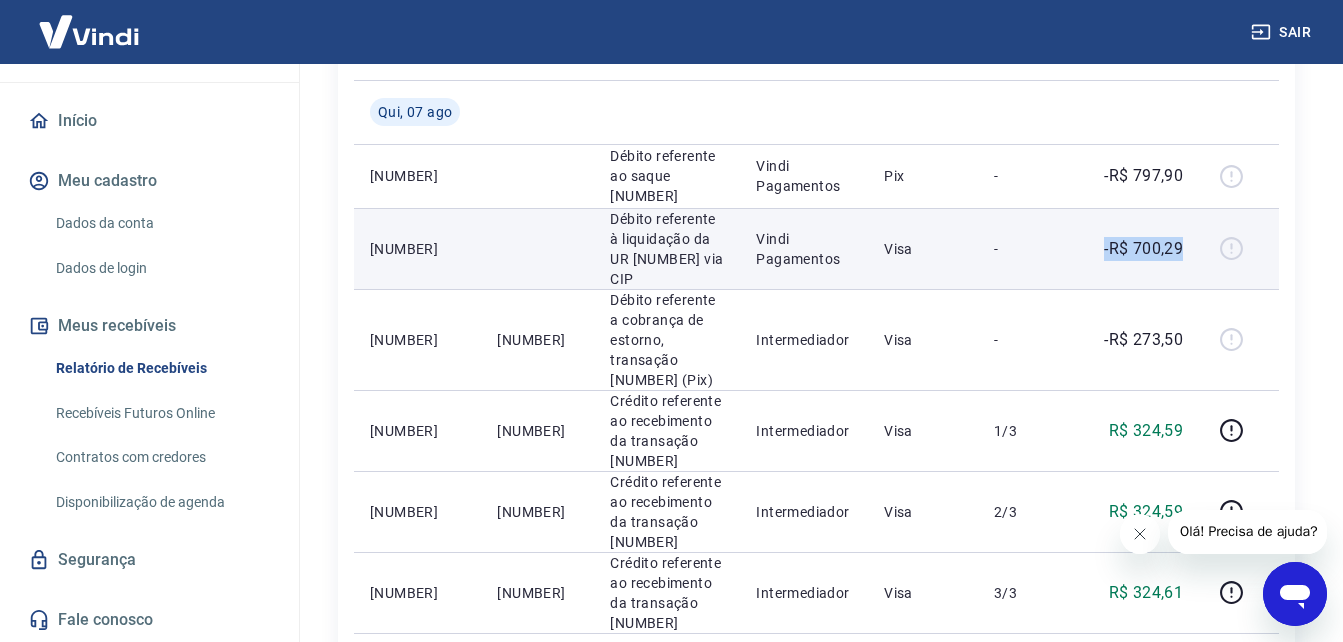 drag, startPoint x: 1184, startPoint y: 280, endPoint x: 996, endPoint y: 280, distance: 188 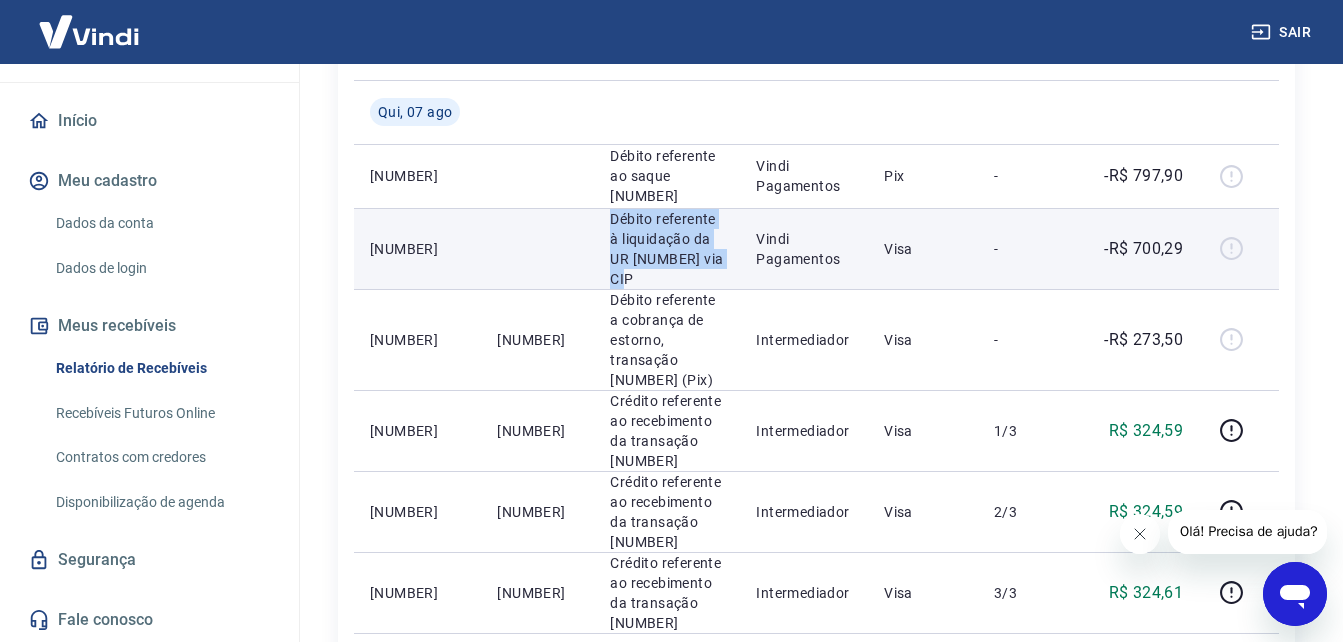 drag, startPoint x: 632, startPoint y: 245, endPoint x: 672, endPoint y: 314, distance: 79.755875 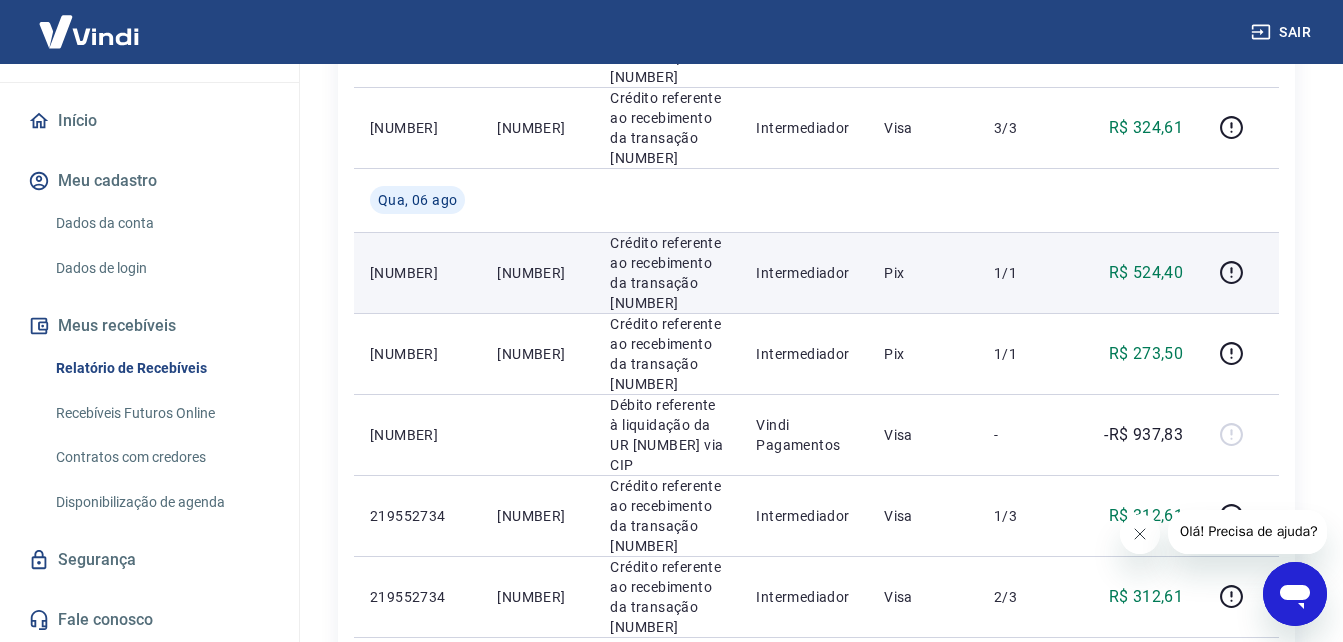 scroll, scrollTop: 829, scrollLeft: 0, axis: vertical 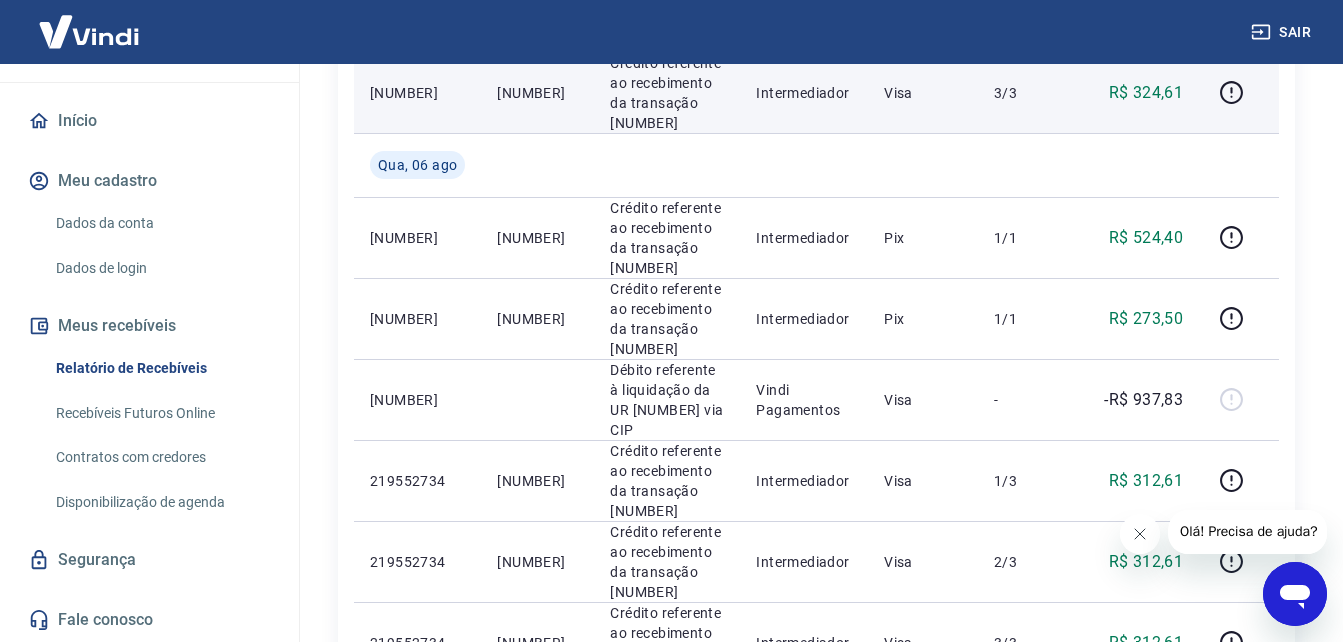 drag, startPoint x: 603, startPoint y: 222, endPoint x: 496, endPoint y: 220, distance: 107.01869 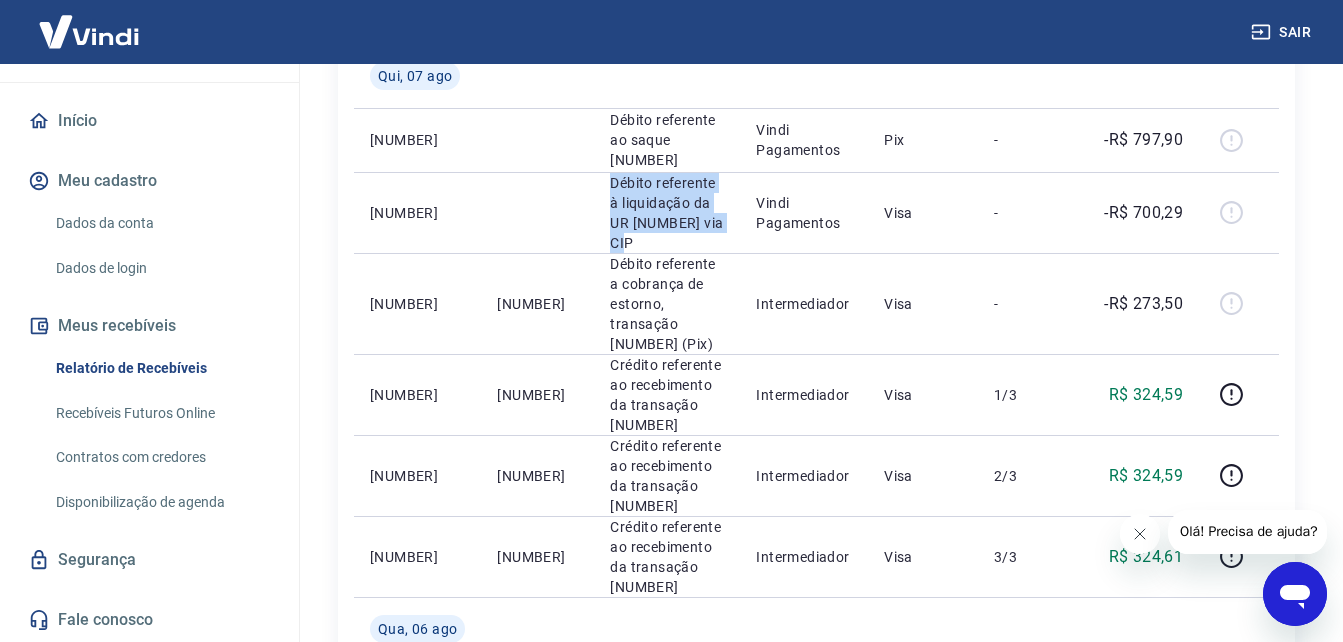 scroll, scrollTop: 329, scrollLeft: 0, axis: vertical 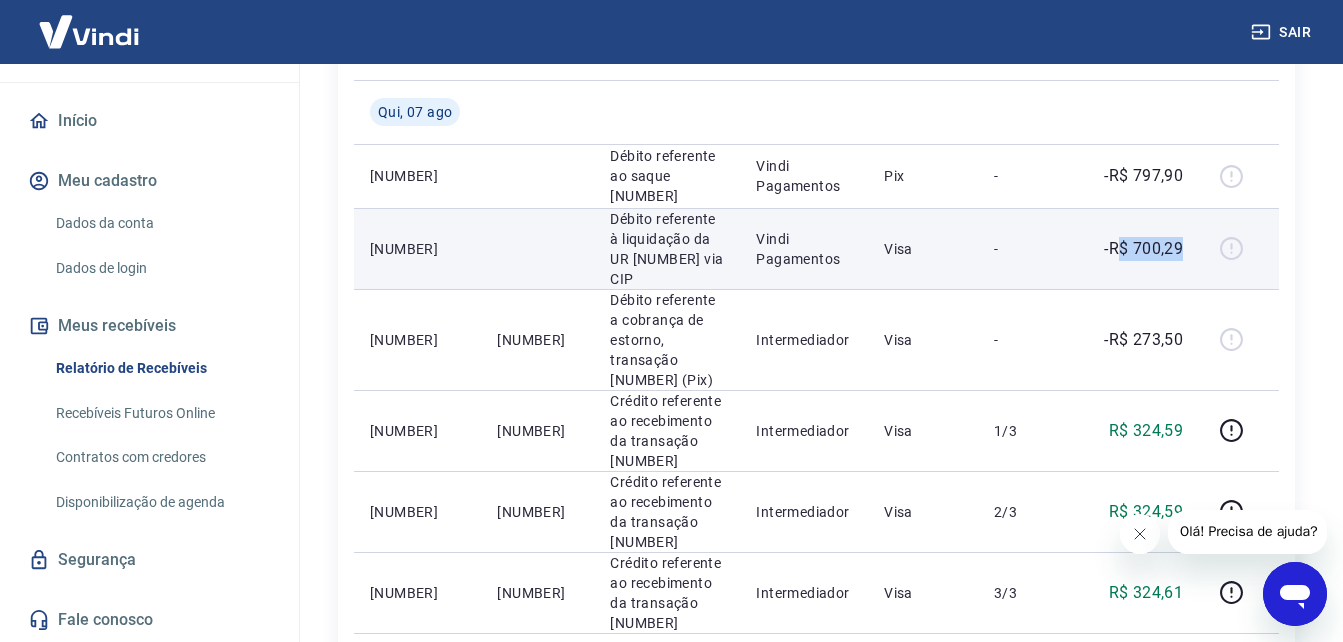 drag, startPoint x: 1124, startPoint y: 276, endPoint x: 1193, endPoint y: 274, distance: 69.02898 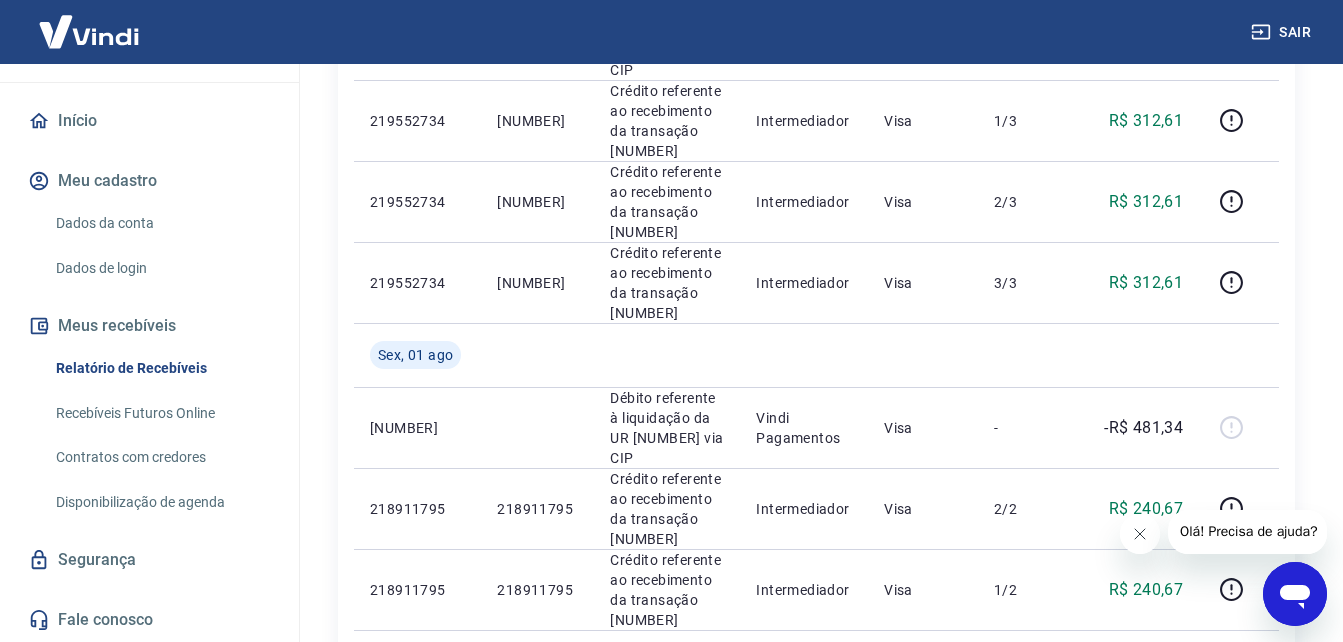 scroll, scrollTop: 1229, scrollLeft: 0, axis: vertical 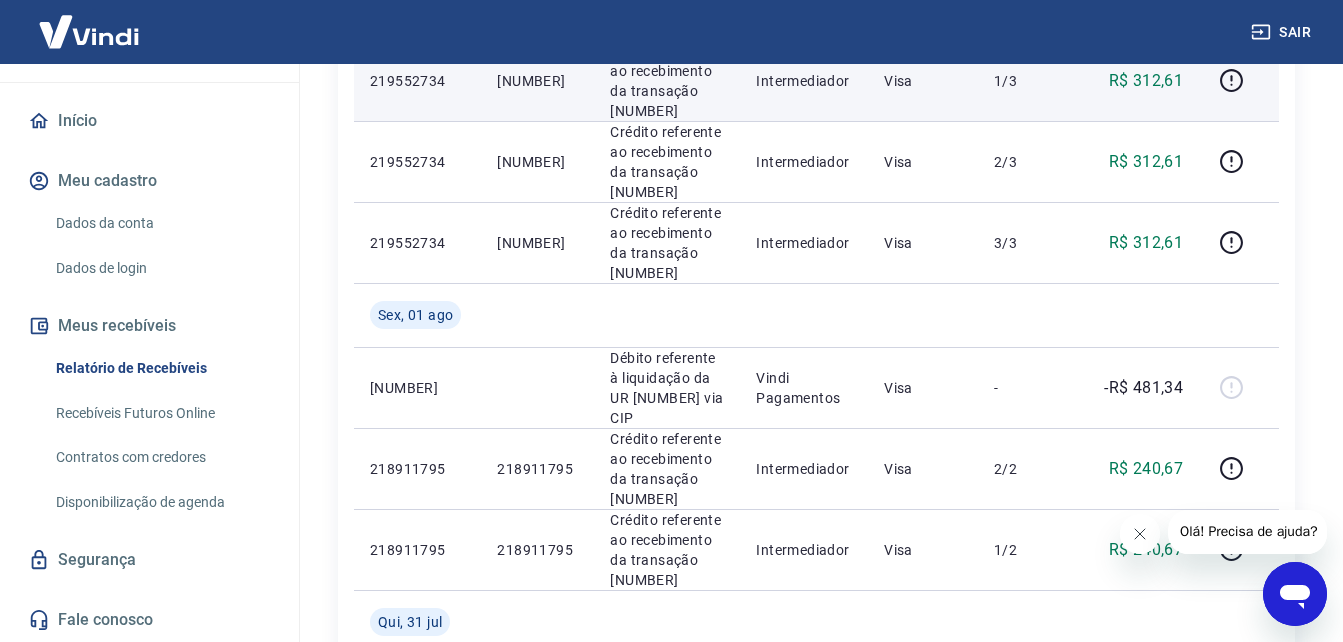 drag, startPoint x: 593, startPoint y: 286, endPoint x: 490, endPoint y: 272, distance: 103.947105 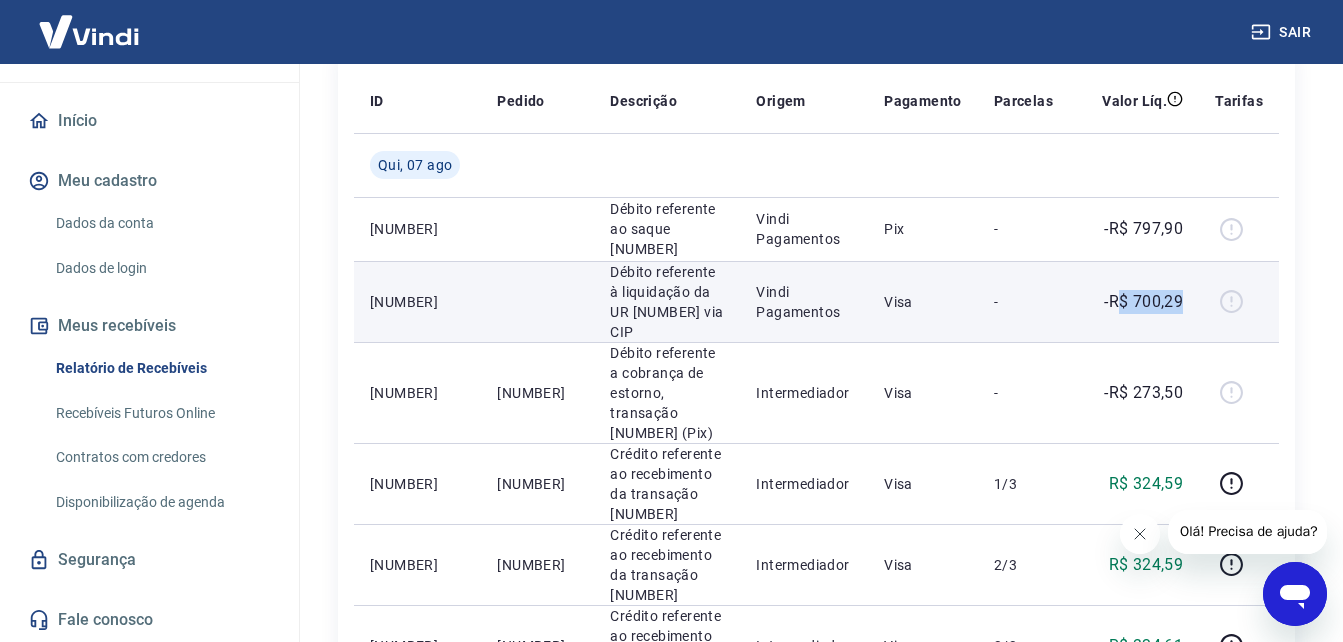scroll, scrollTop: 229, scrollLeft: 0, axis: vertical 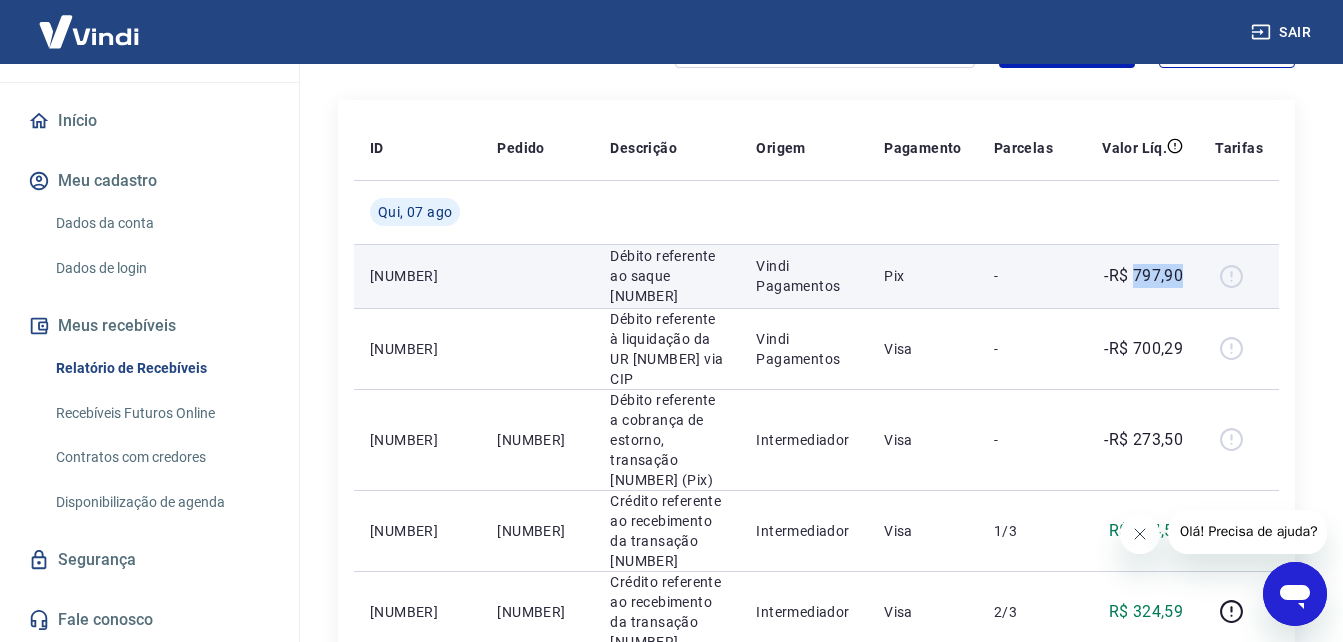 drag, startPoint x: 1186, startPoint y: 281, endPoint x: 1132, endPoint y: 289, distance: 54.589375 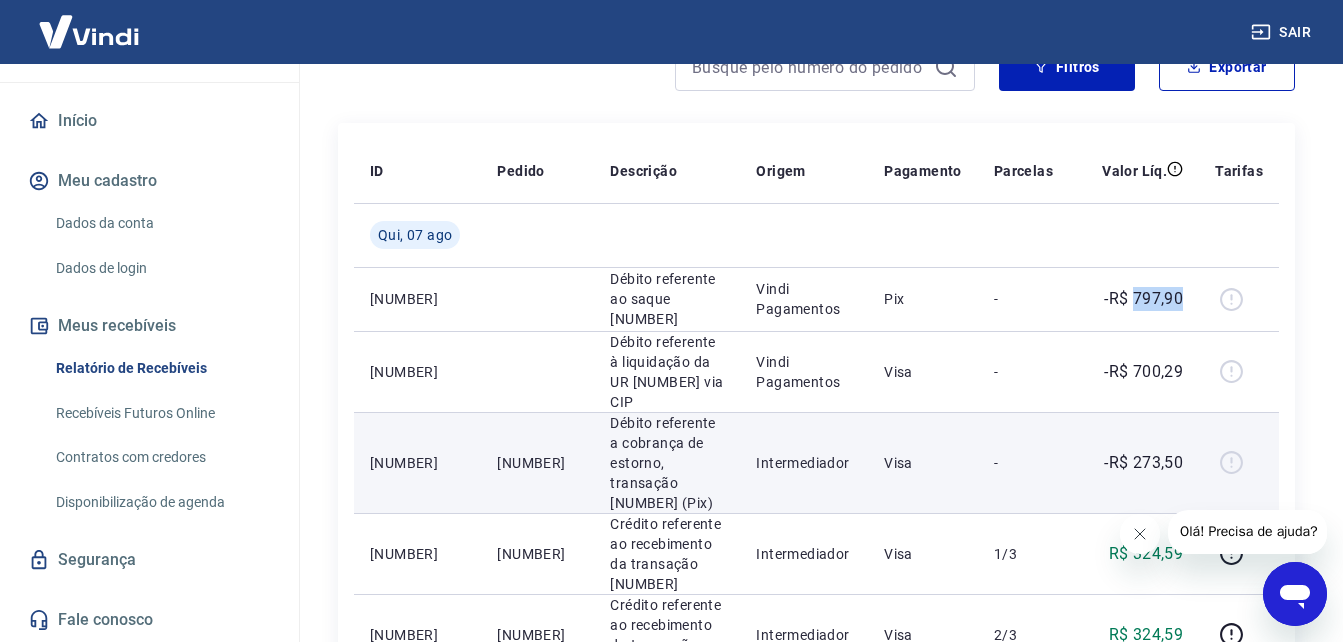 scroll, scrollTop: 0, scrollLeft: 0, axis: both 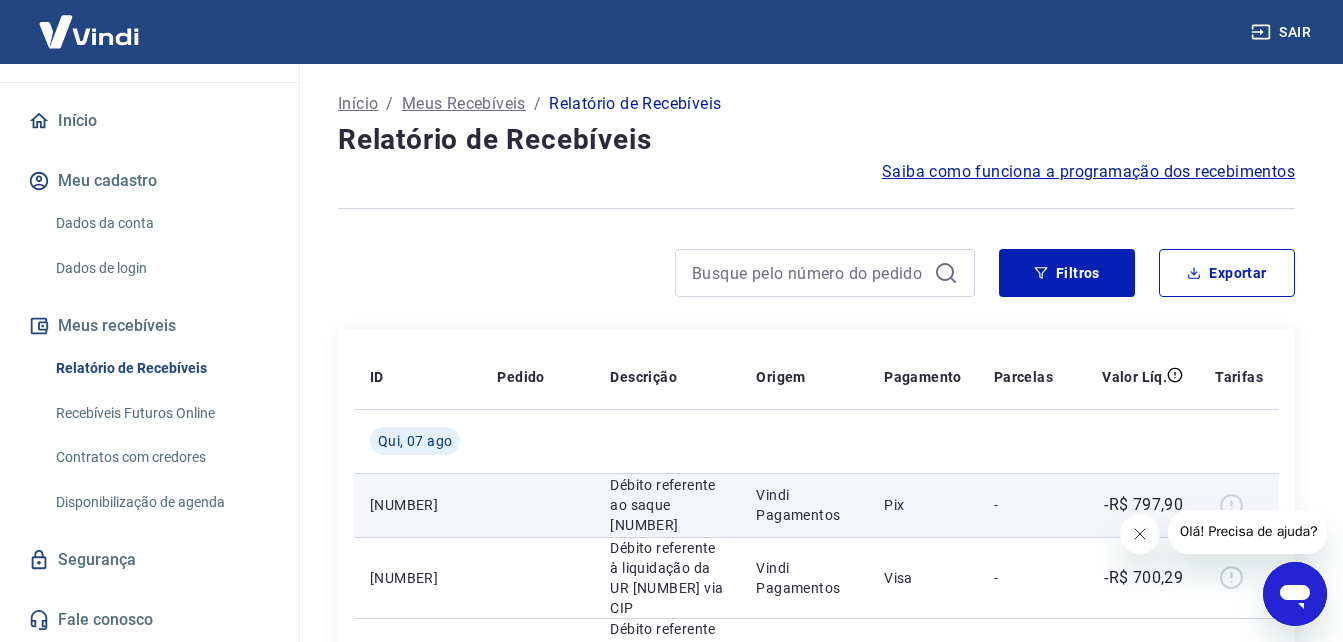 click on "-" at bounding box center (1023, 505) 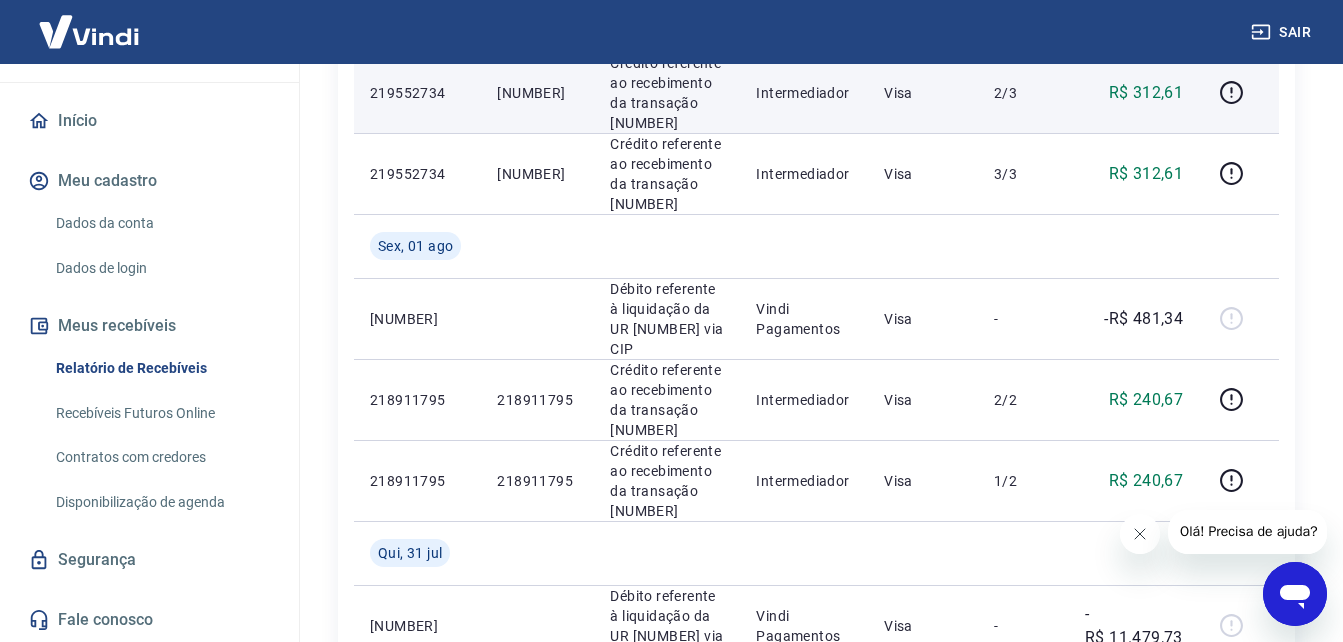 scroll, scrollTop: 1300, scrollLeft: 0, axis: vertical 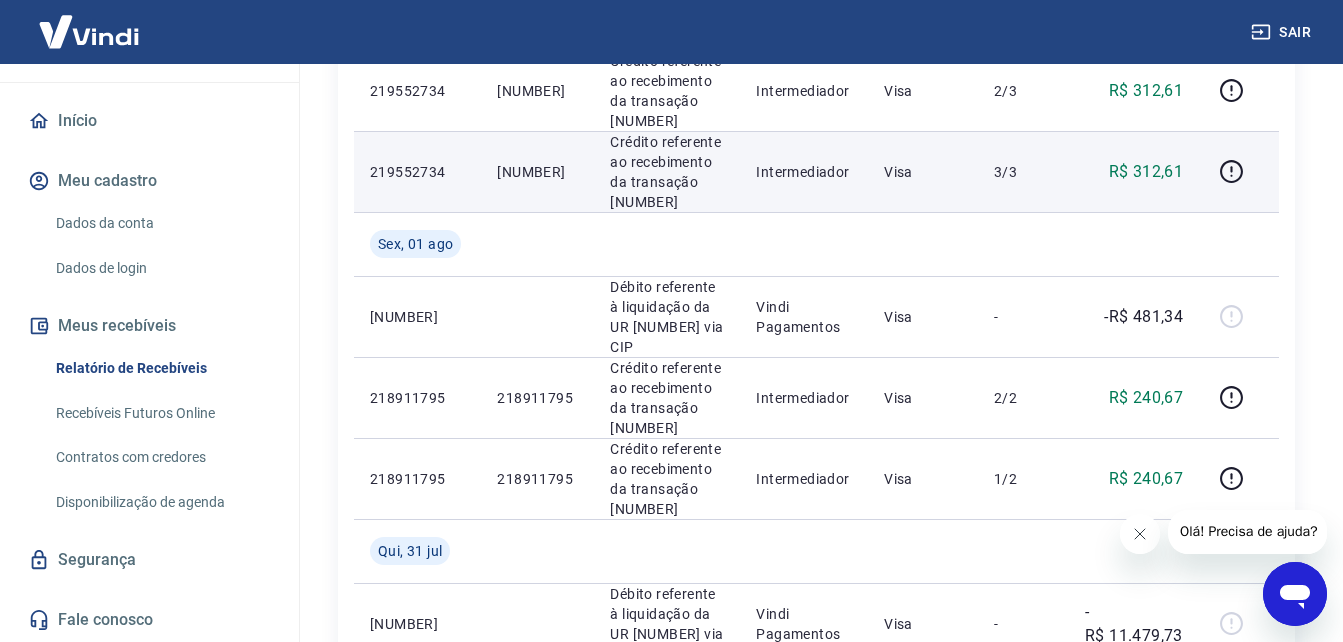 click on "[NUMBER]" at bounding box center [537, 172] 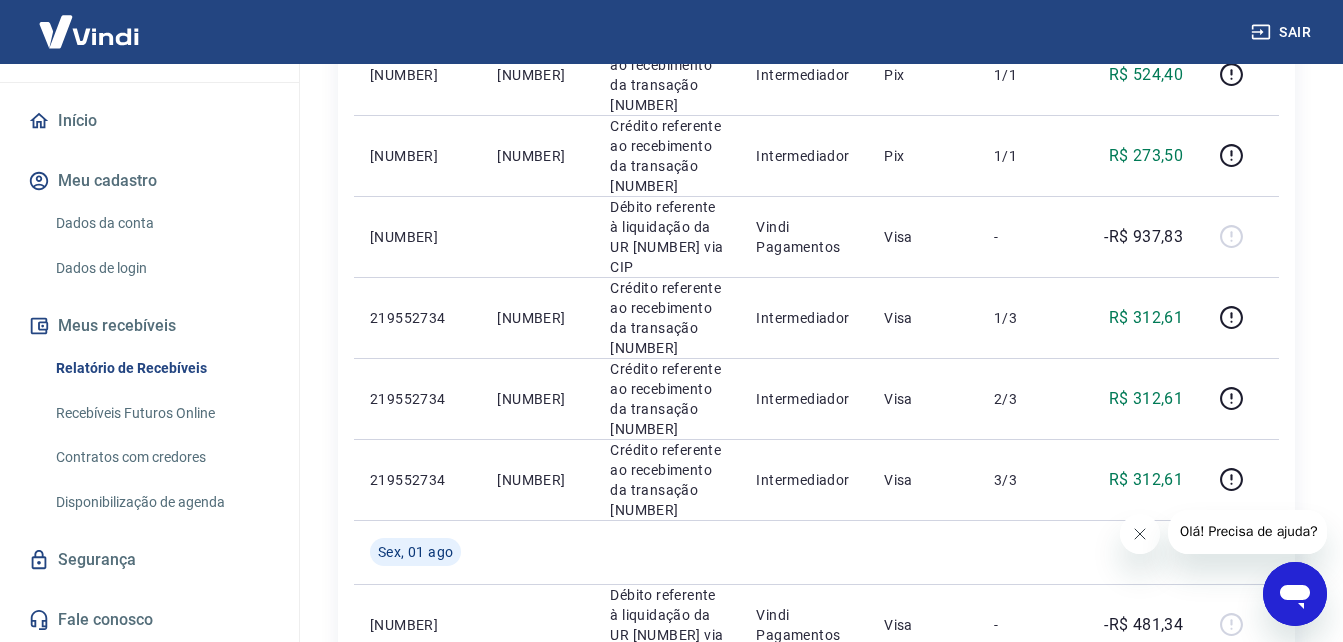 scroll, scrollTop: 800, scrollLeft: 0, axis: vertical 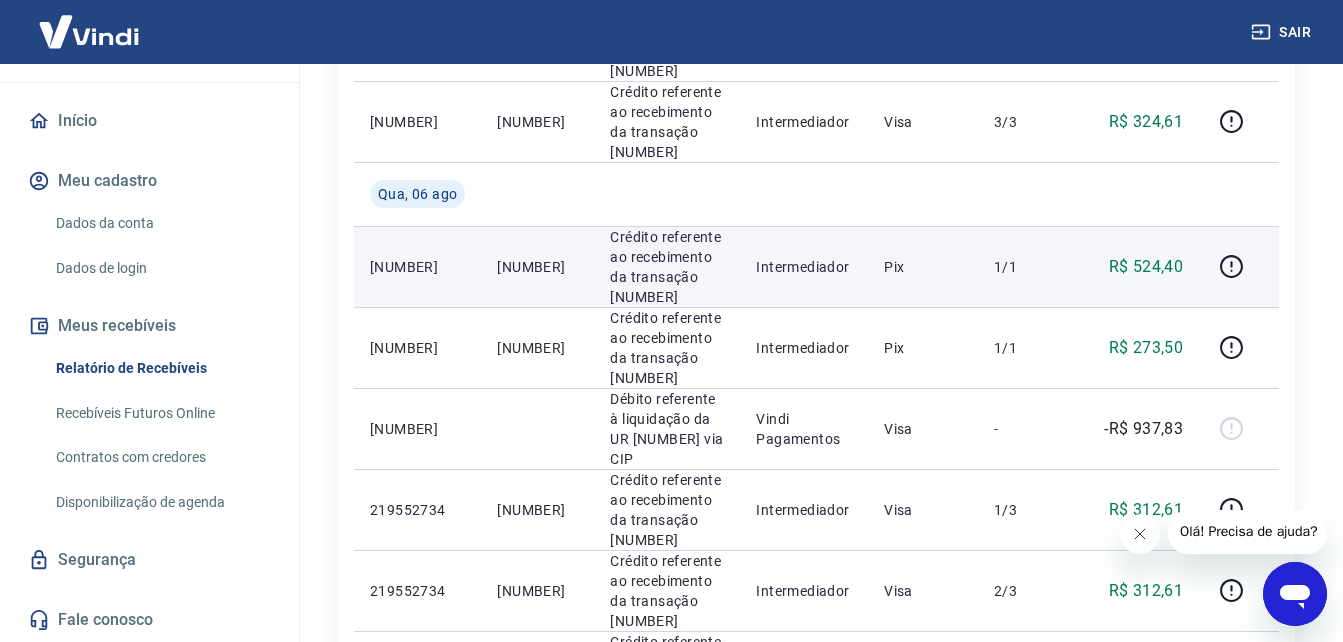 drag, startPoint x: 578, startPoint y: 417, endPoint x: 483, endPoint y: 402, distance: 96.17692 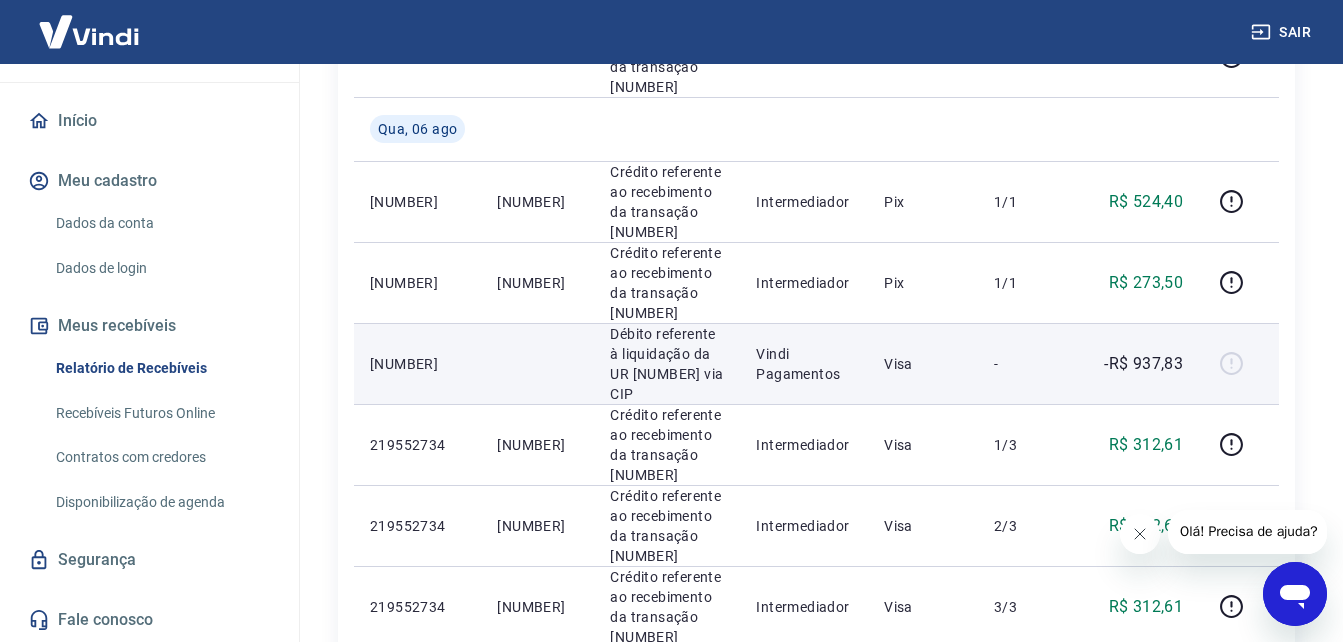 scroll, scrollTop: 1000, scrollLeft: 0, axis: vertical 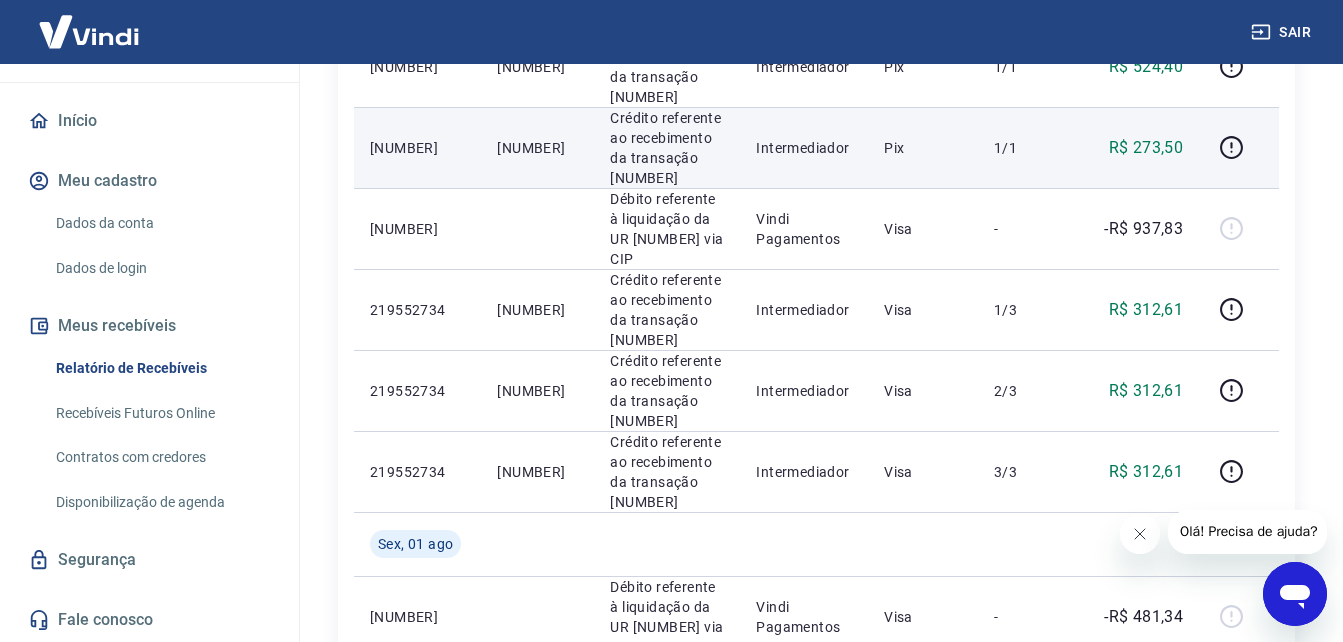 drag, startPoint x: 559, startPoint y: 324, endPoint x: 554, endPoint y: 315, distance: 10.29563 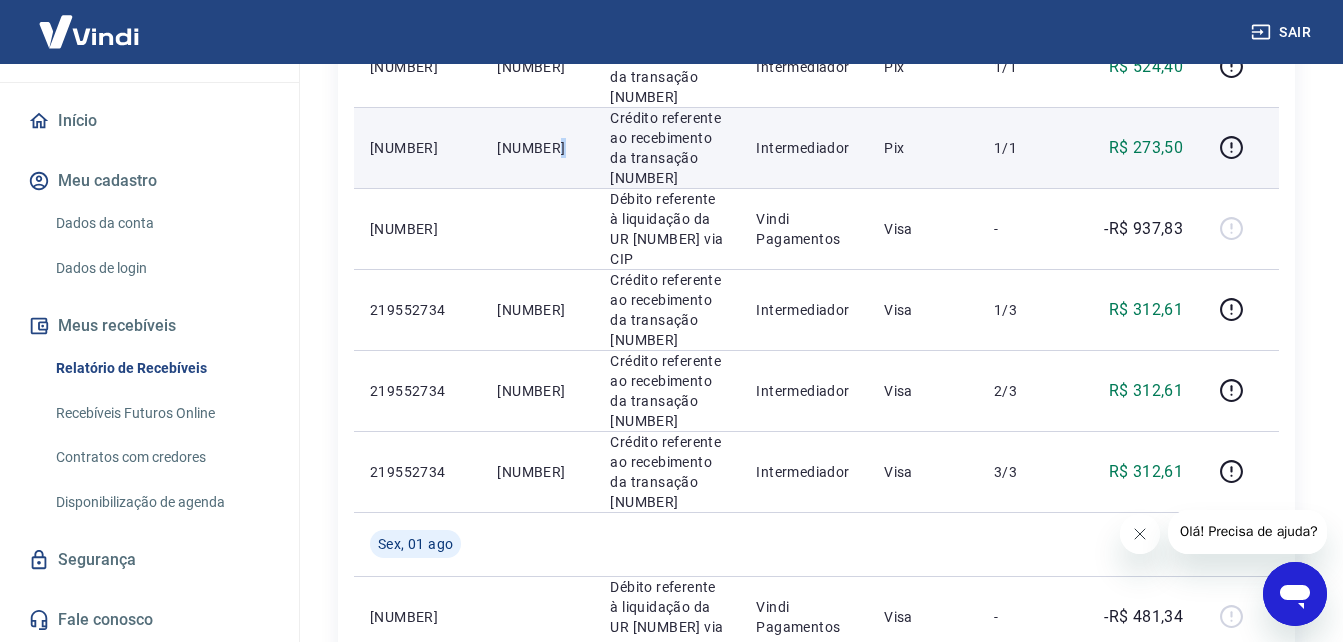 click on "[NUMBER]" at bounding box center [537, 148] 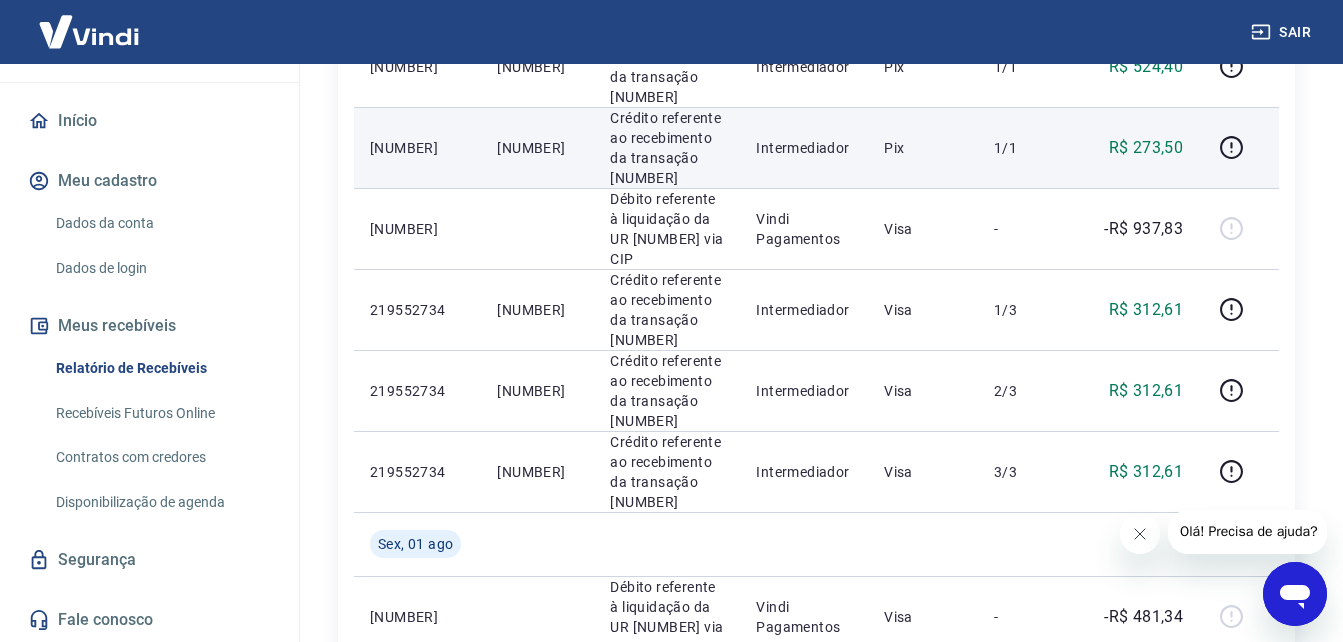 click on "[NUMBER]" at bounding box center (537, 148) 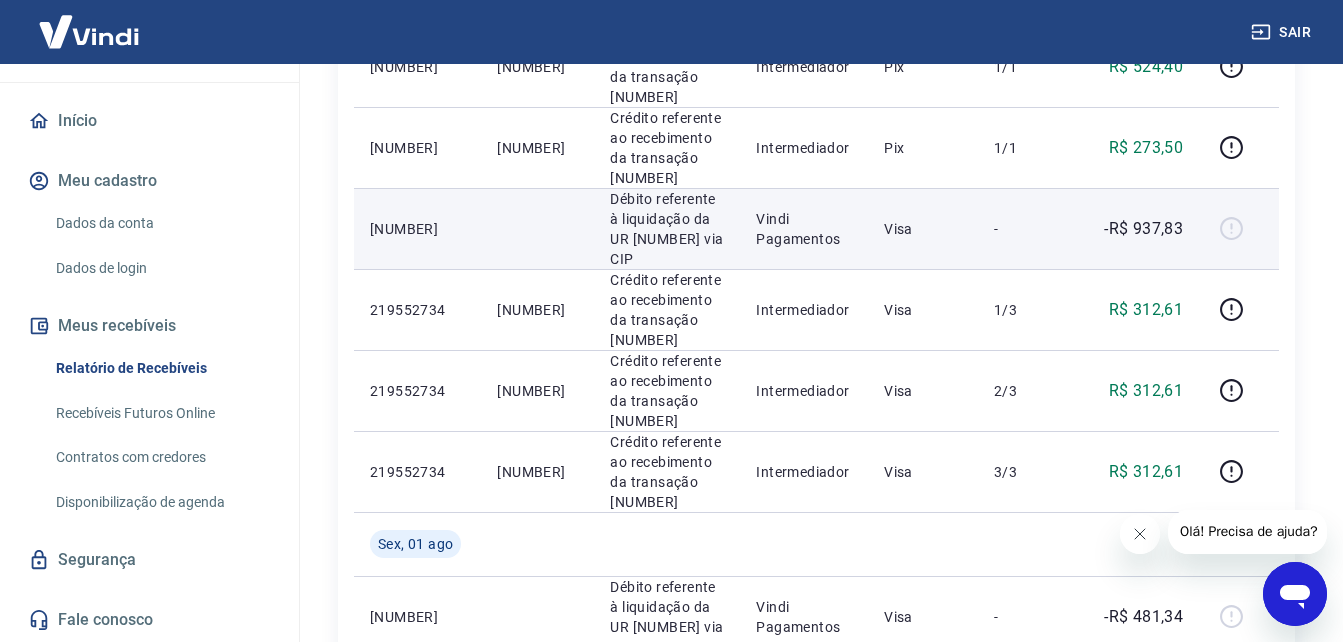 click on "Visa" at bounding box center [923, 229] 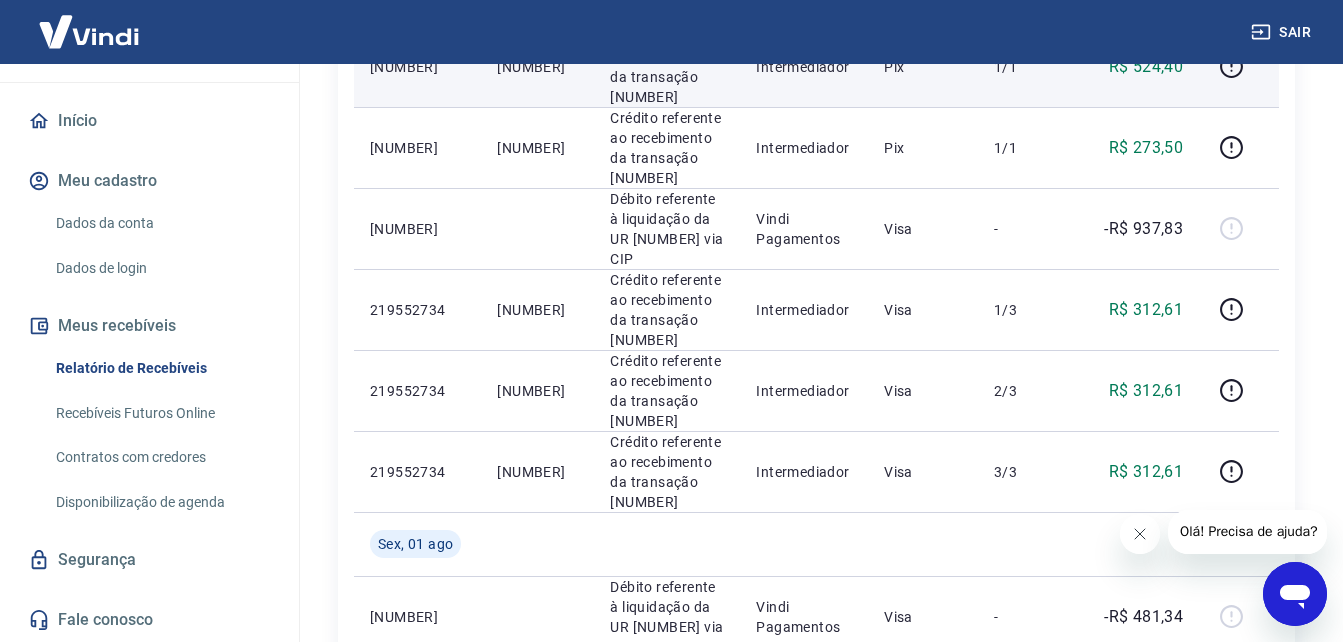 drag, startPoint x: 567, startPoint y: 210, endPoint x: 490, endPoint y: 206, distance: 77.10383 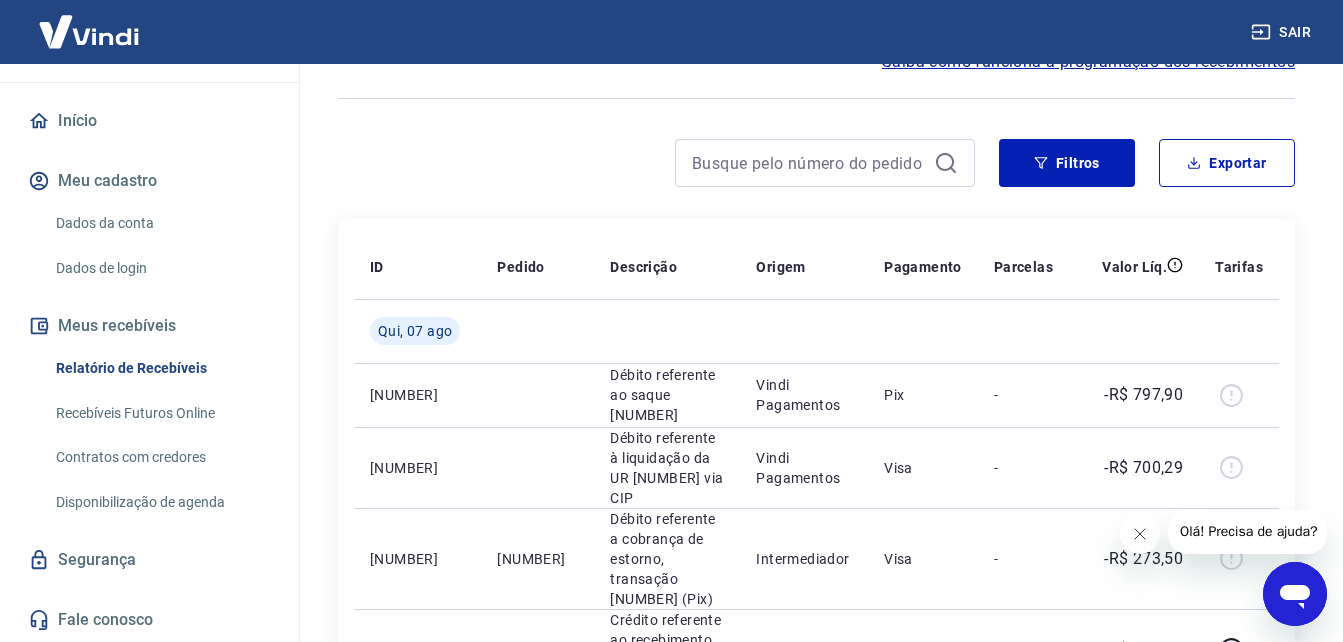scroll, scrollTop: 300, scrollLeft: 0, axis: vertical 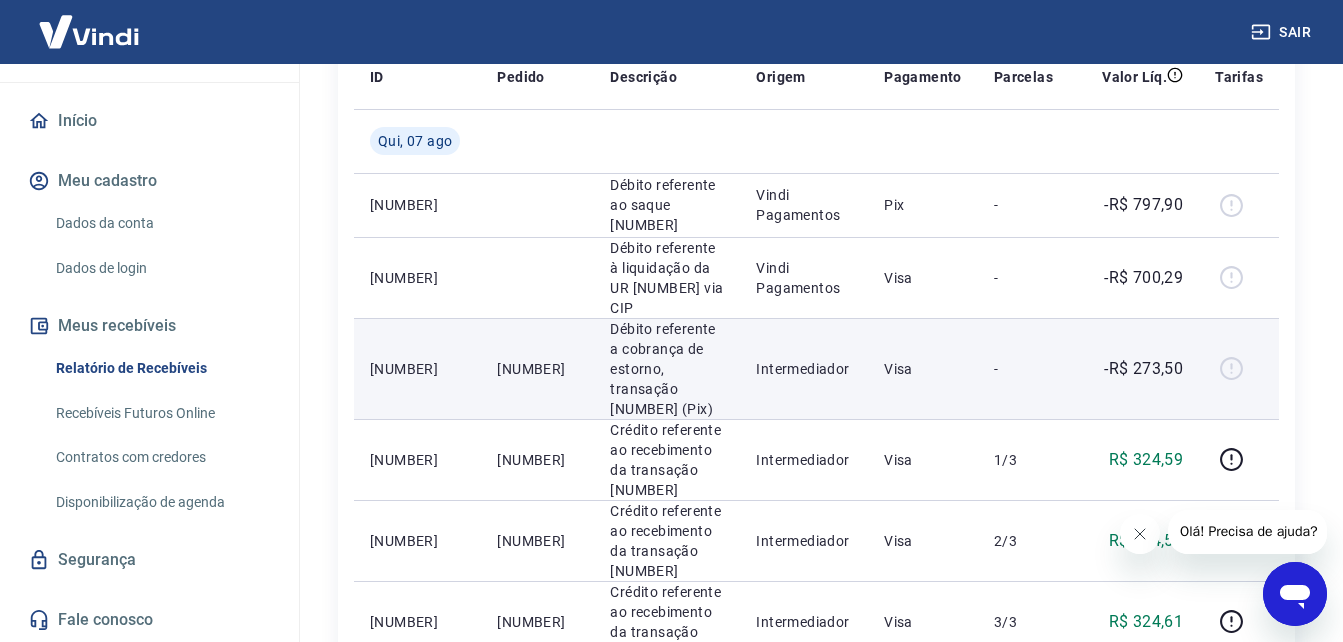 drag, startPoint x: 576, startPoint y: 420, endPoint x: 492, endPoint y: 416, distance: 84.095184 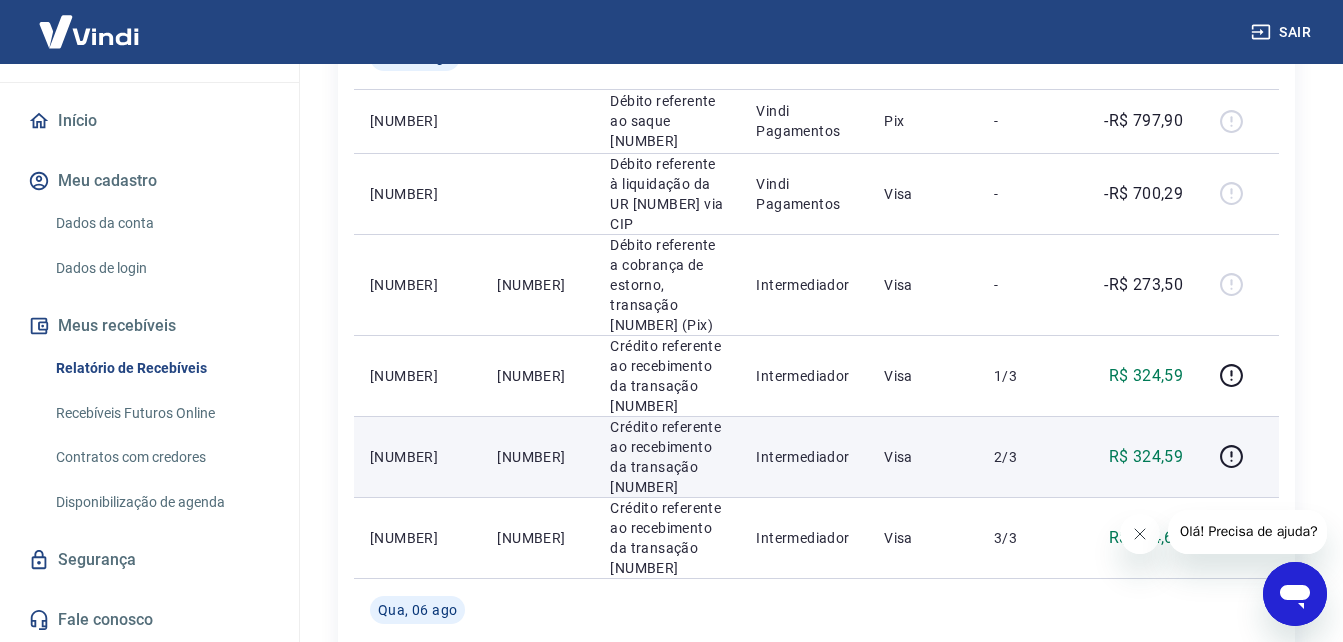 scroll, scrollTop: 500, scrollLeft: 0, axis: vertical 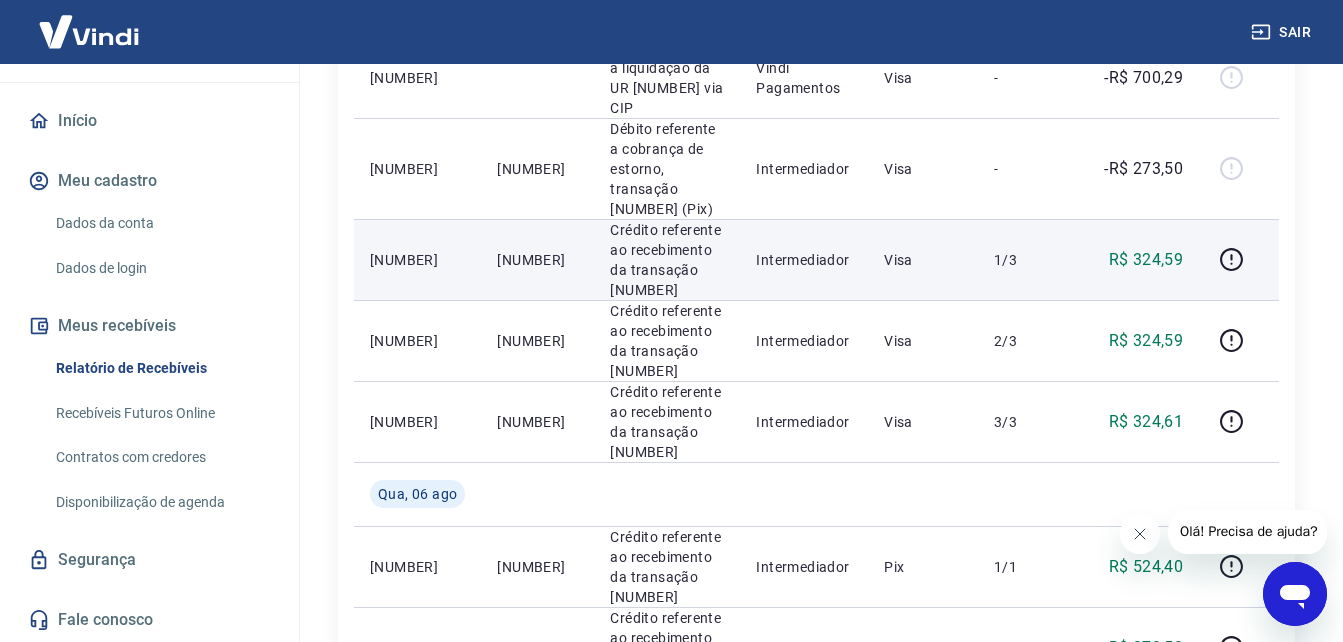 drag, startPoint x: 602, startPoint y: 353, endPoint x: 489, endPoint y: 340, distance: 113.74533 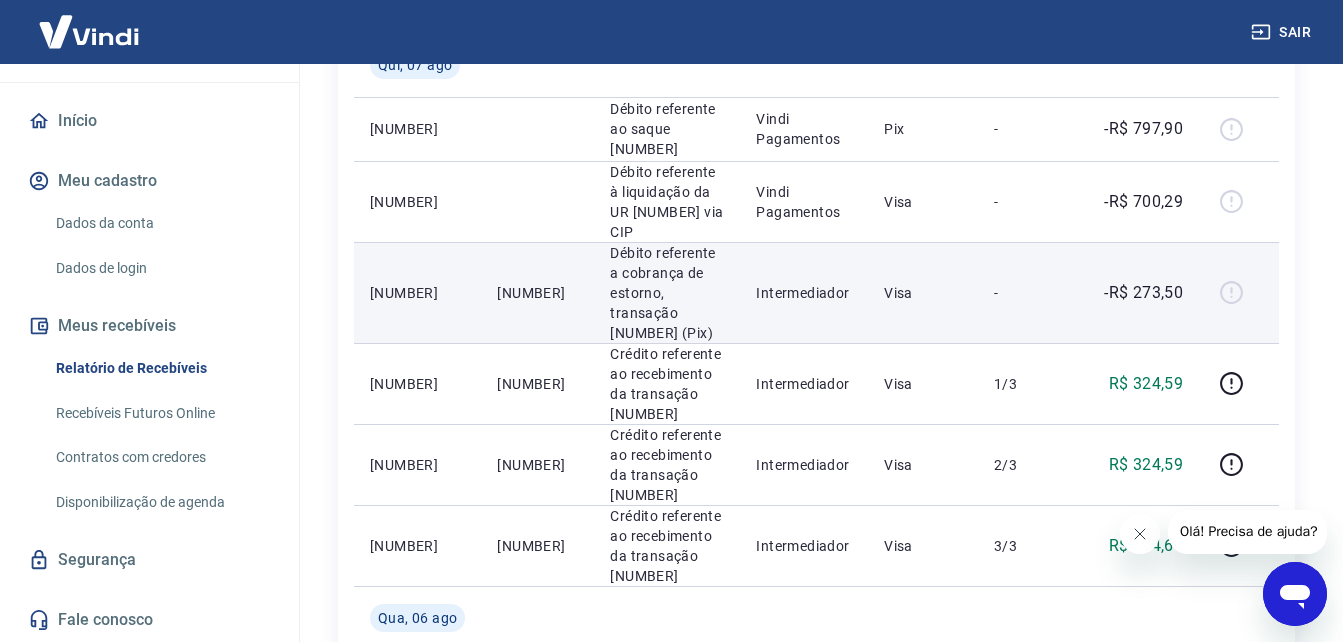 scroll, scrollTop: 400, scrollLeft: 0, axis: vertical 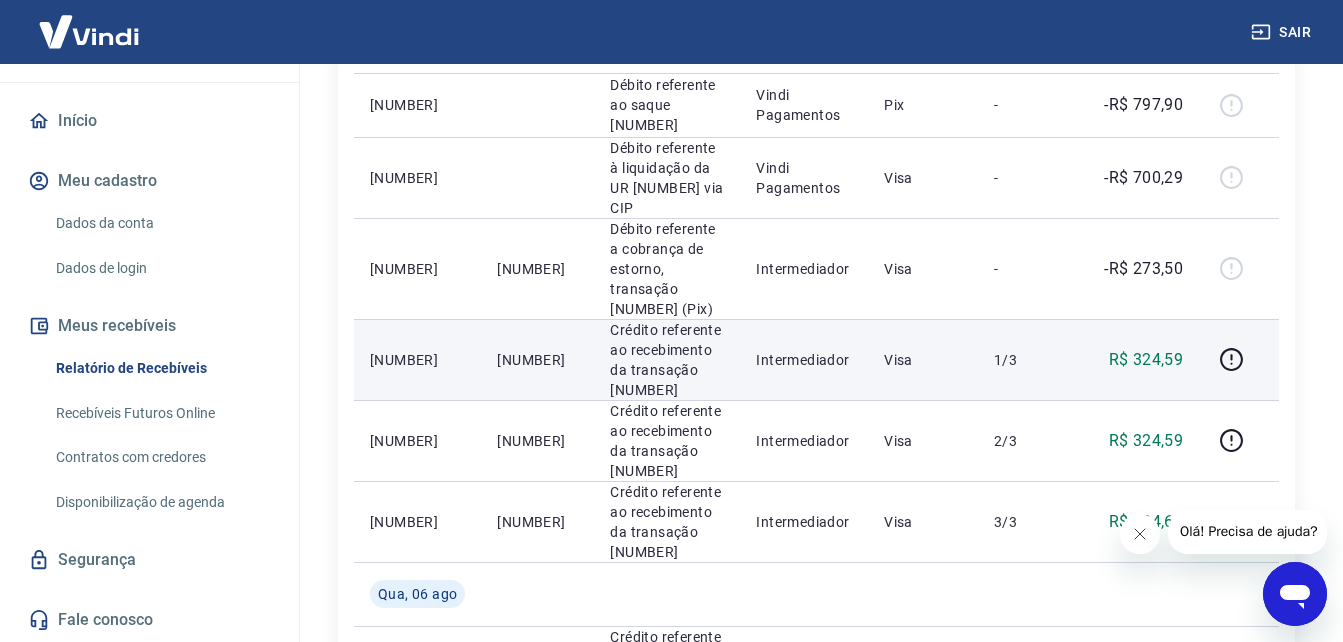 click on "[NUMBER]" at bounding box center [537, 359] 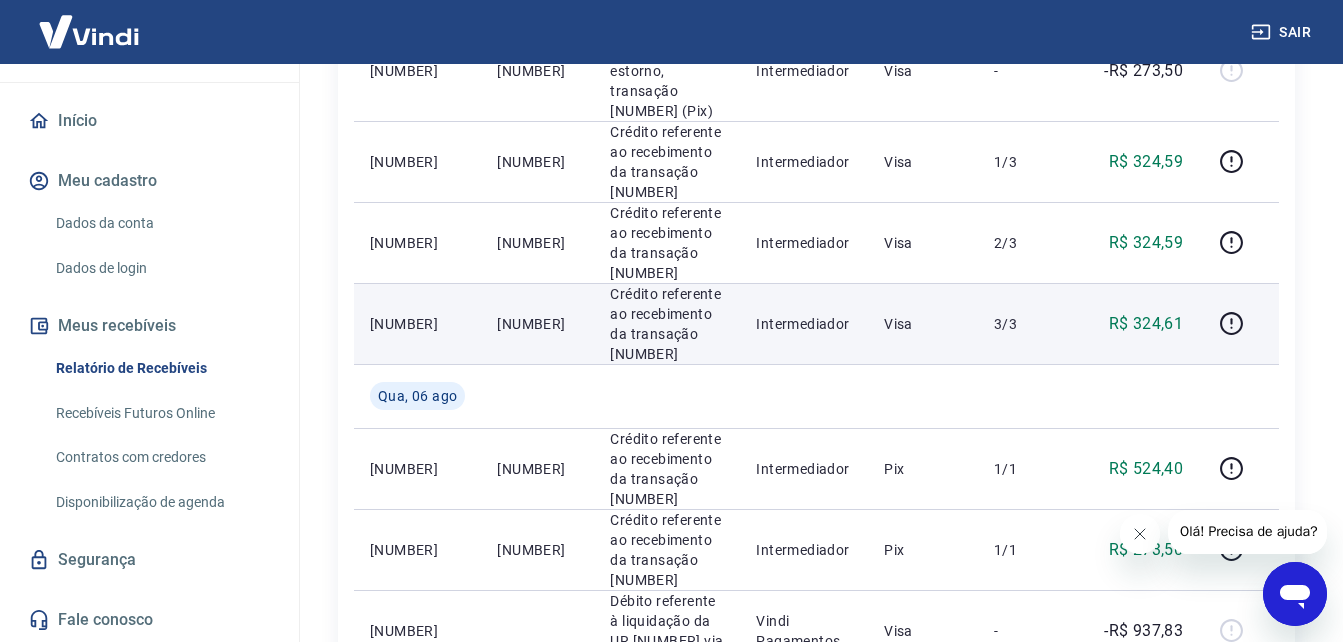 scroll, scrollTop: 600, scrollLeft: 0, axis: vertical 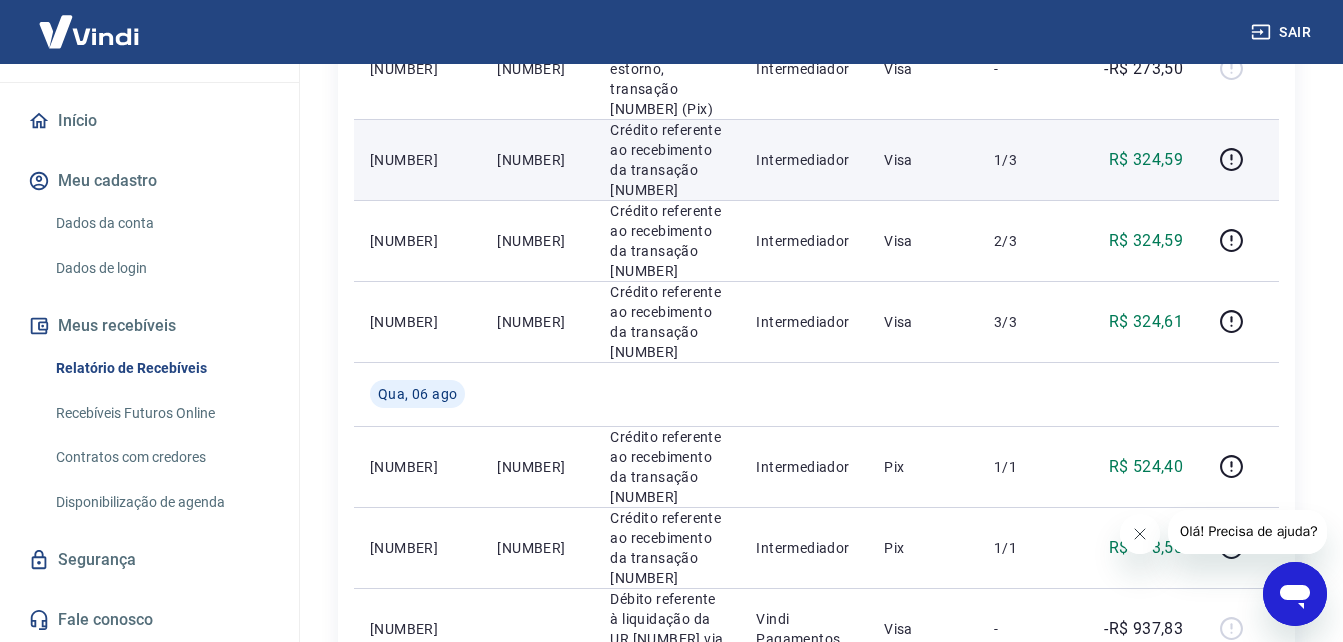 drag, startPoint x: 602, startPoint y: 248, endPoint x: 495, endPoint y: 230, distance: 108.503456 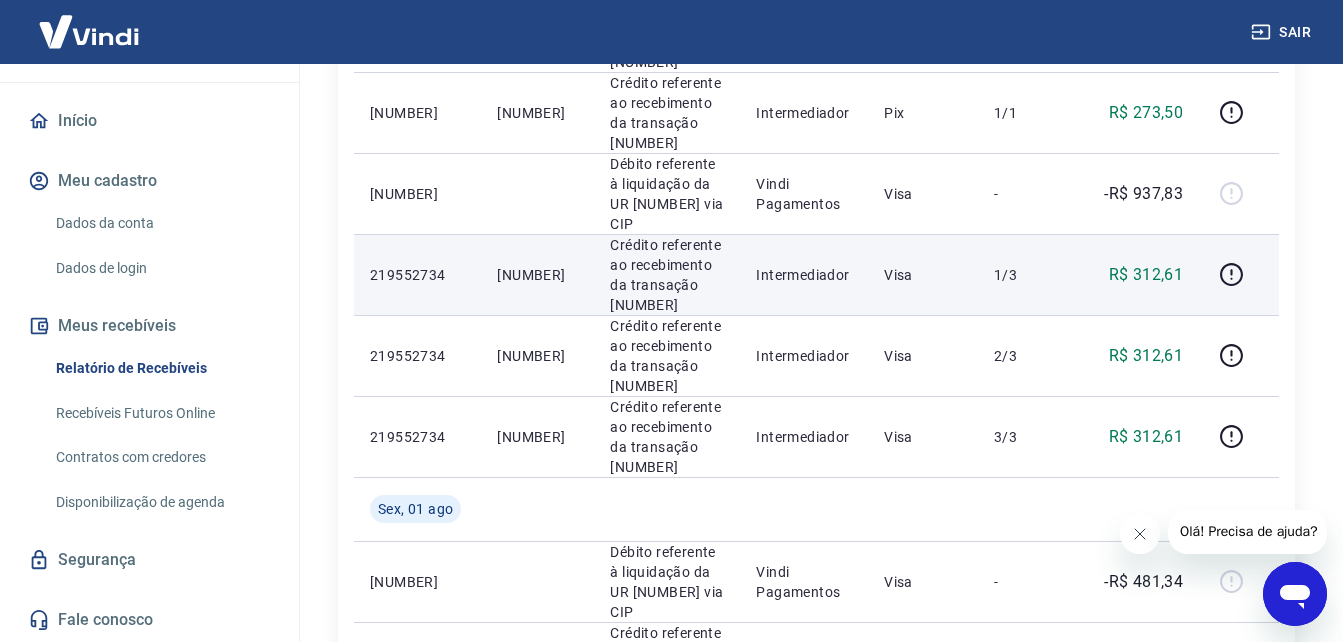 scroll, scrollTop: 1000, scrollLeft: 0, axis: vertical 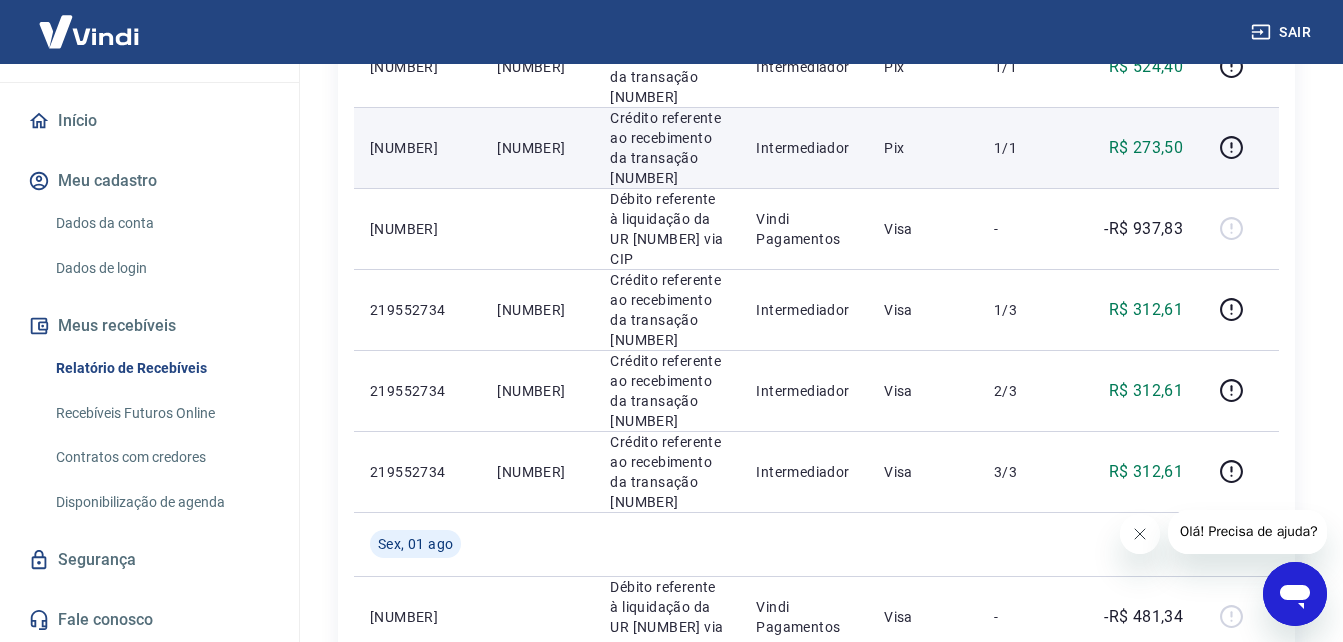 drag, startPoint x: 572, startPoint y: 325, endPoint x: 490, endPoint y: 315, distance: 82.607506 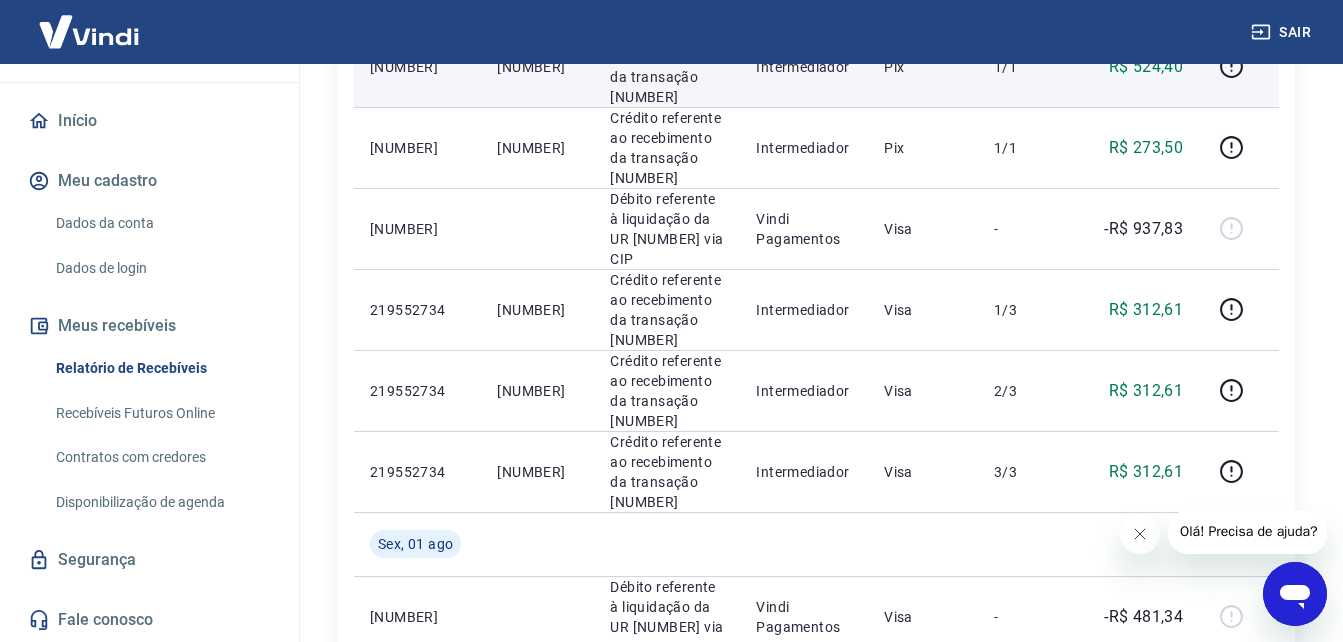 drag, startPoint x: 579, startPoint y: 211, endPoint x: 512, endPoint y: 214, distance: 67.06713 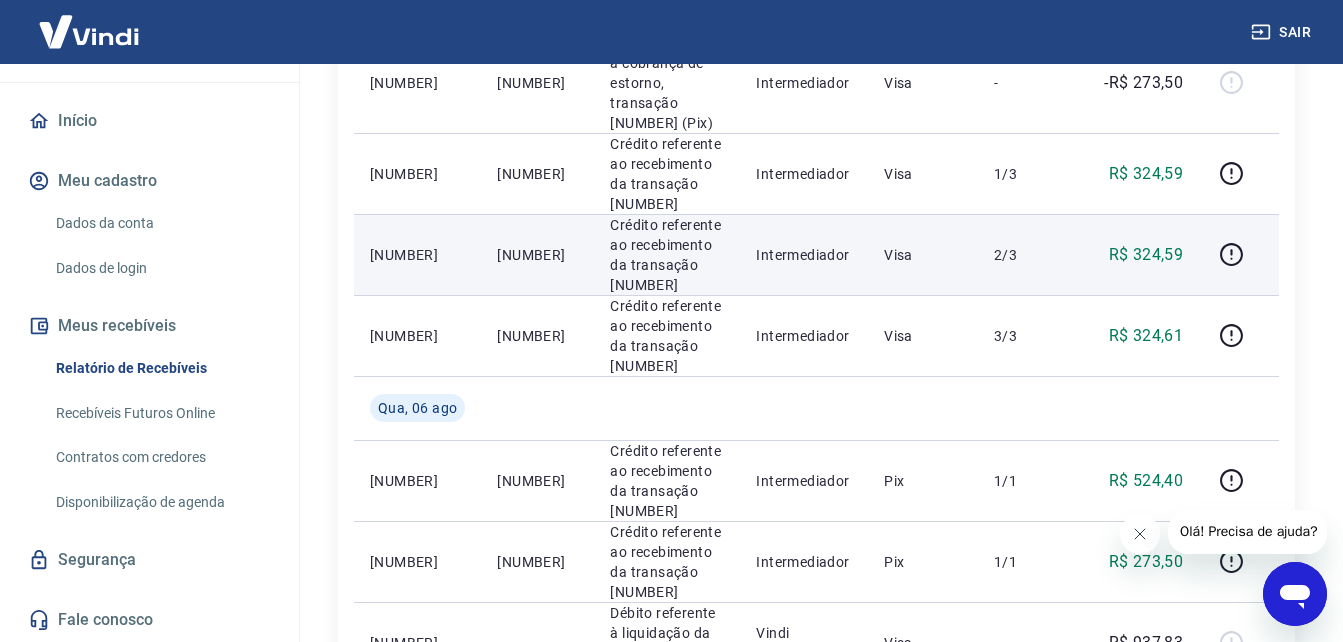 scroll, scrollTop: 600, scrollLeft: 0, axis: vertical 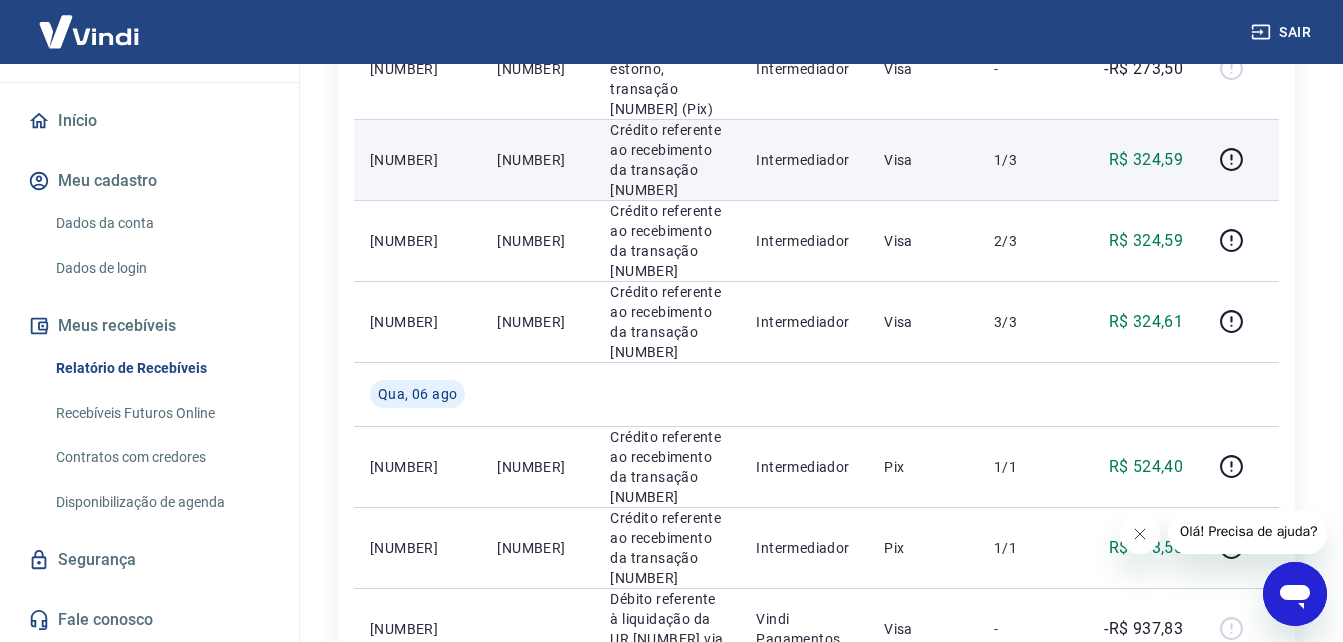 drag, startPoint x: 595, startPoint y: 248, endPoint x: 470, endPoint y: 248, distance: 125 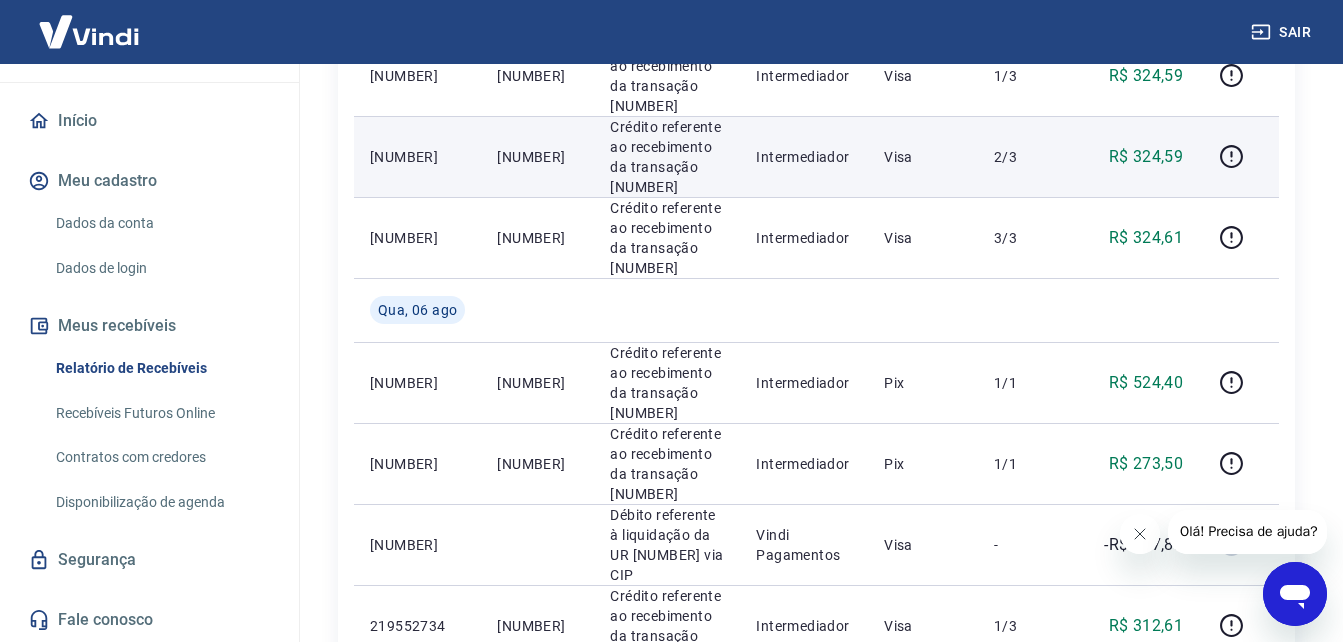 scroll, scrollTop: 800, scrollLeft: 0, axis: vertical 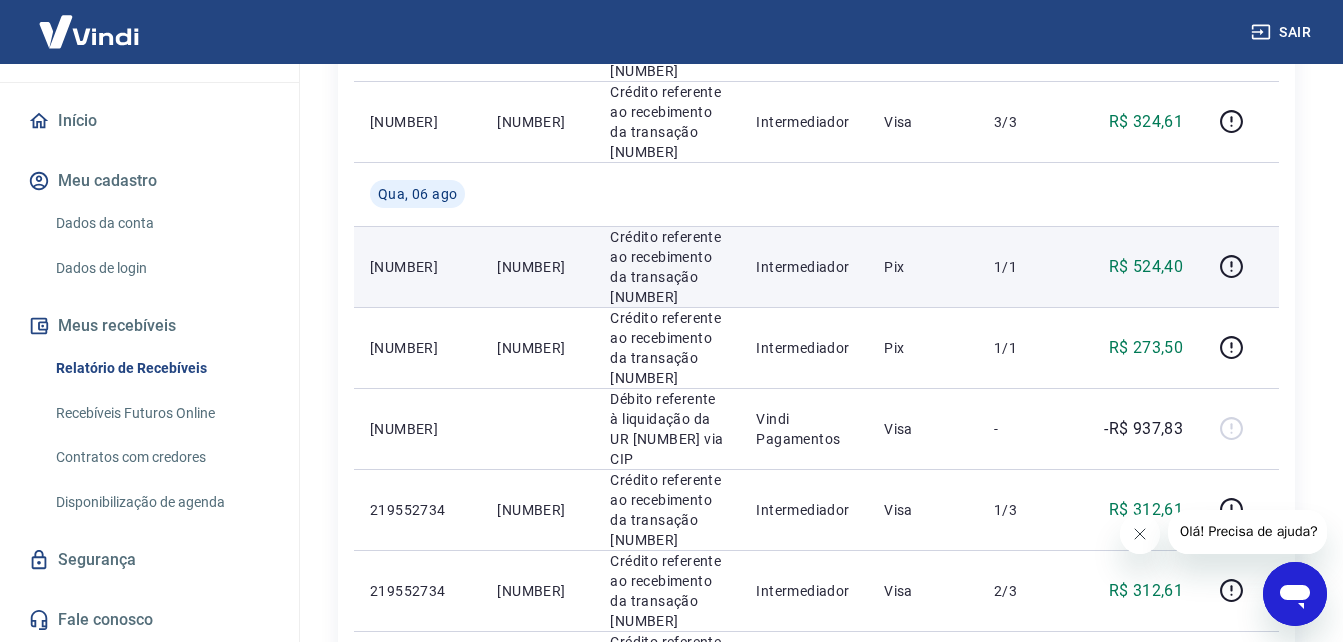 click on "[NUMBER] [NUMBER] Crédito referente ao recebimento da transação [NUMBER] Intermediador Pix 1/1 R$ 524,40" at bounding box center (816, 266) 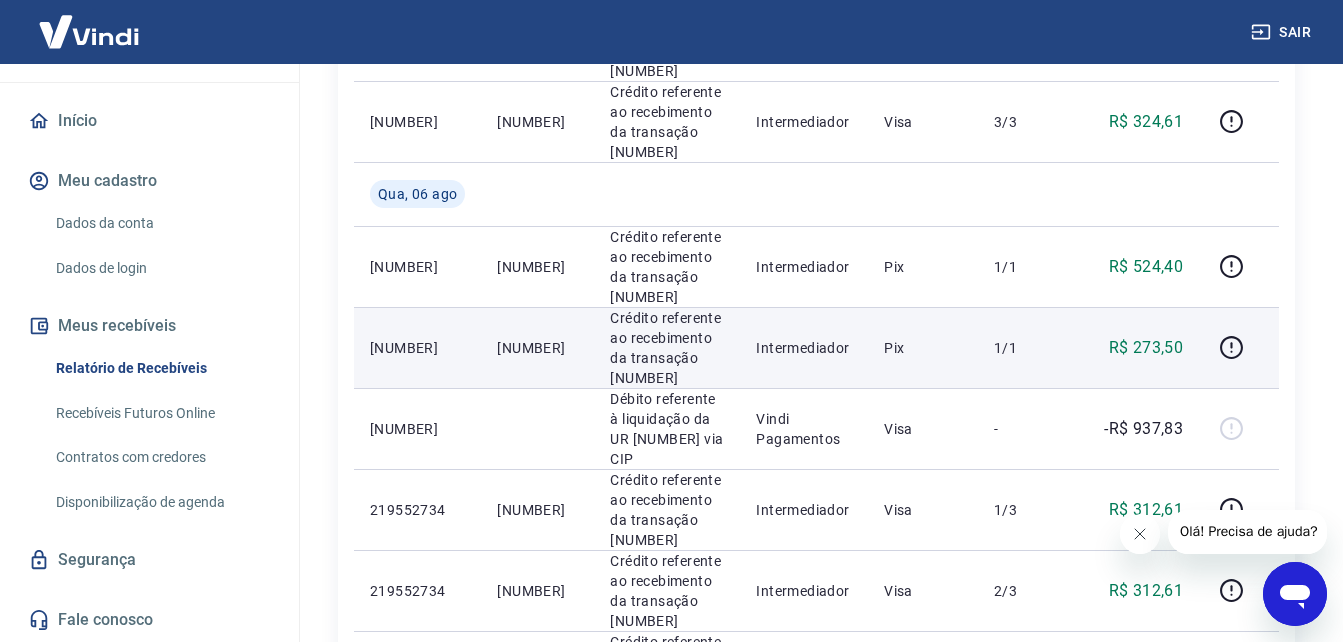 drag, startPoint x: 574, startPoint y: 437, endPoint x: 507, endPoint y: 504, distance: 94.75231 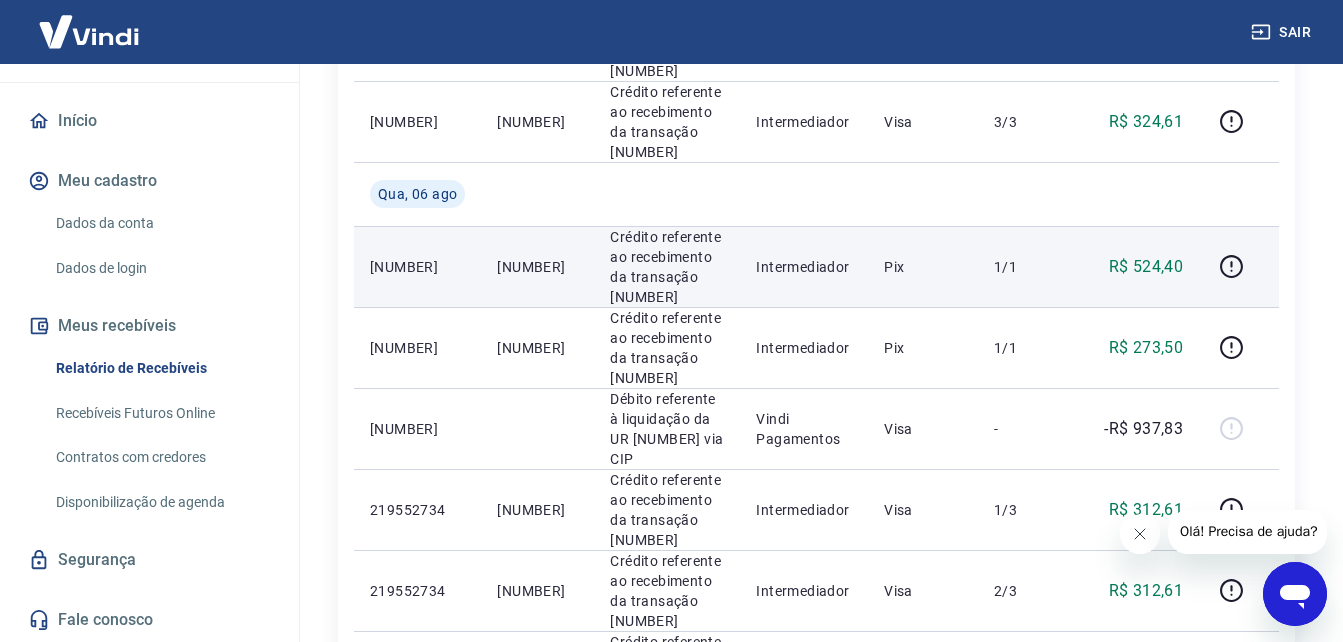 click on "[NUMBER]" at bounding box center (537, 267) 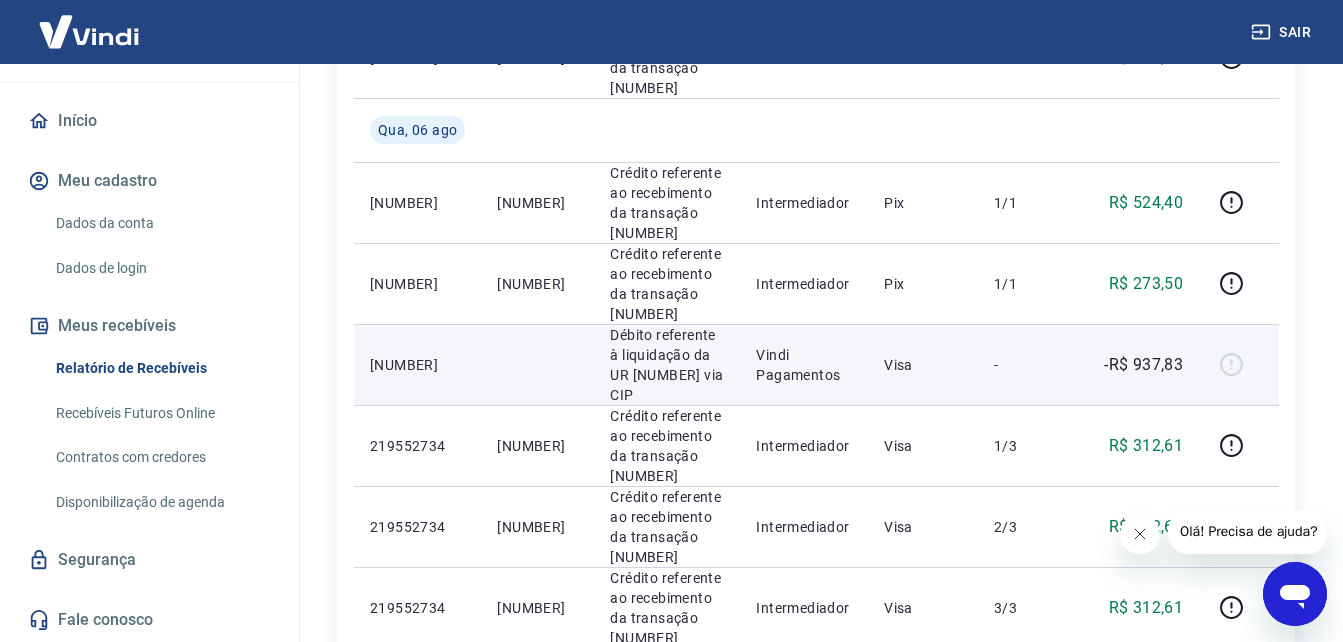 scroll, scrollTop: 900, scrollLeft: 0, axis: vertical 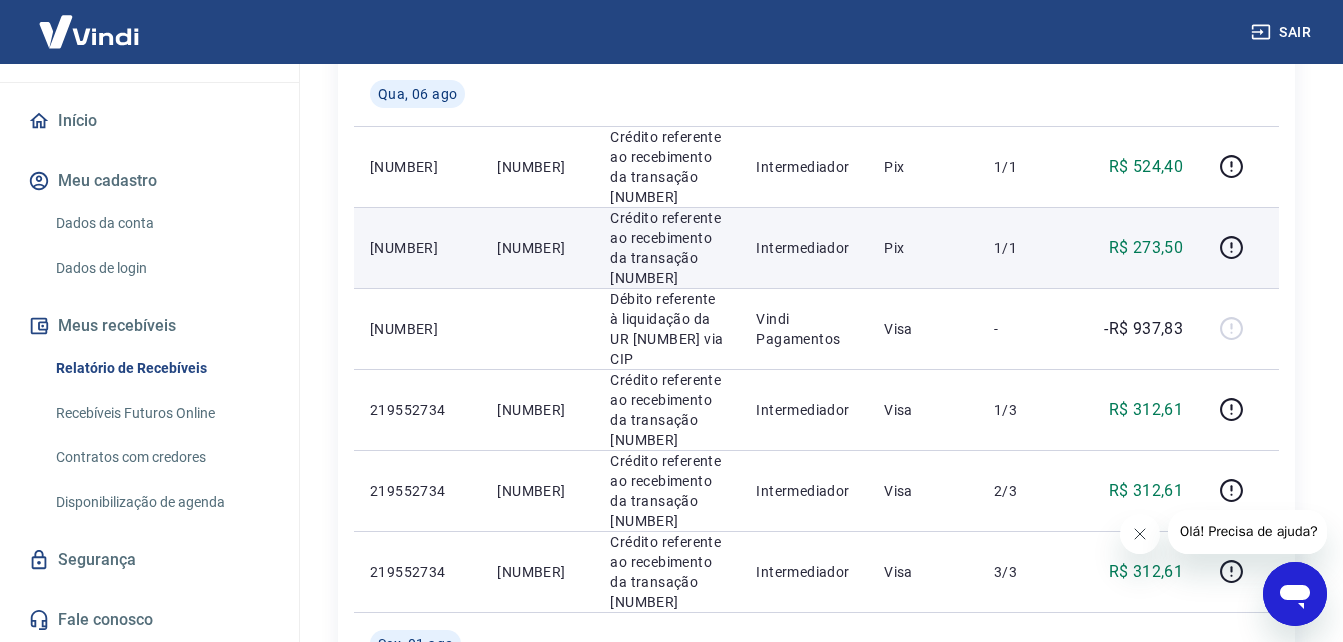 click on "[NUMBER]" at bounding box center [537, 247] 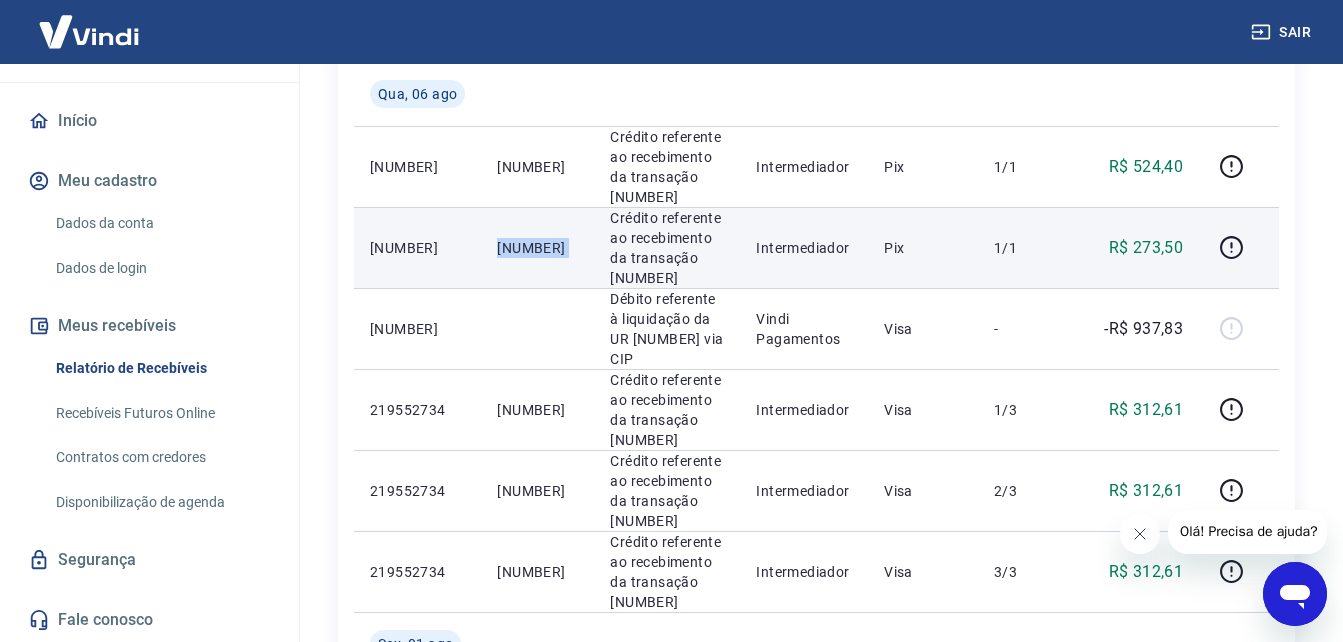 click on "[NUMBER]" at bounding box center [537, 248] 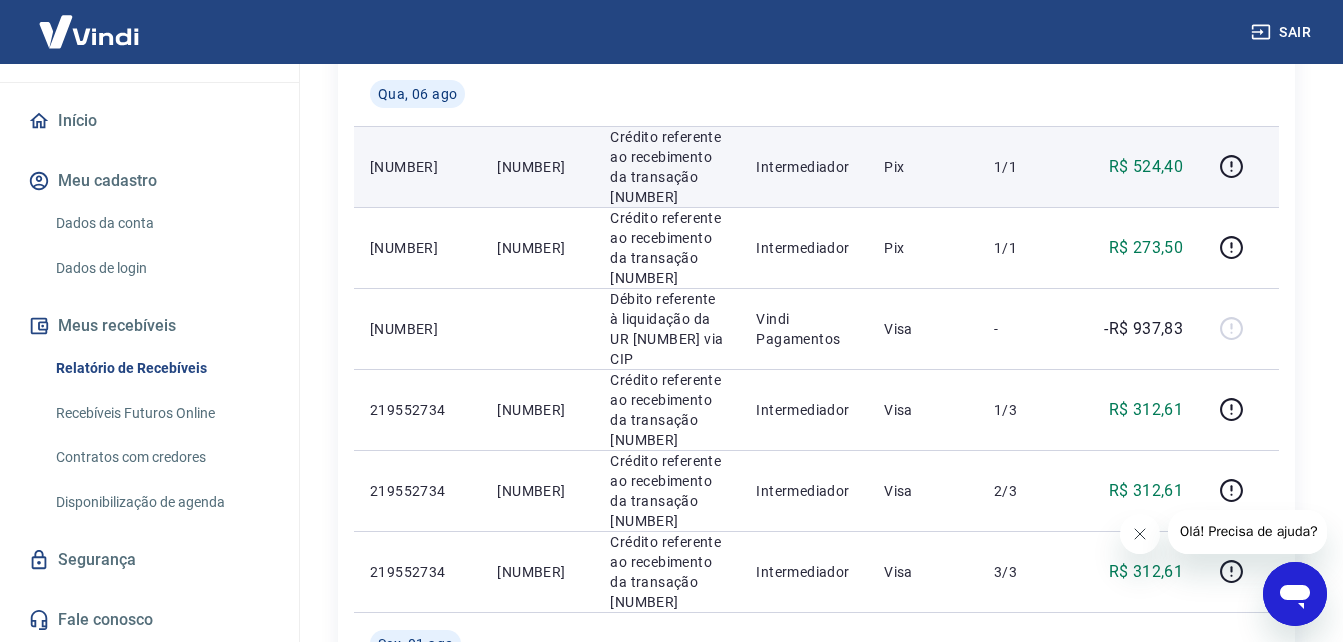 click on "[NUMBER]" at bounding box center [537, 167] 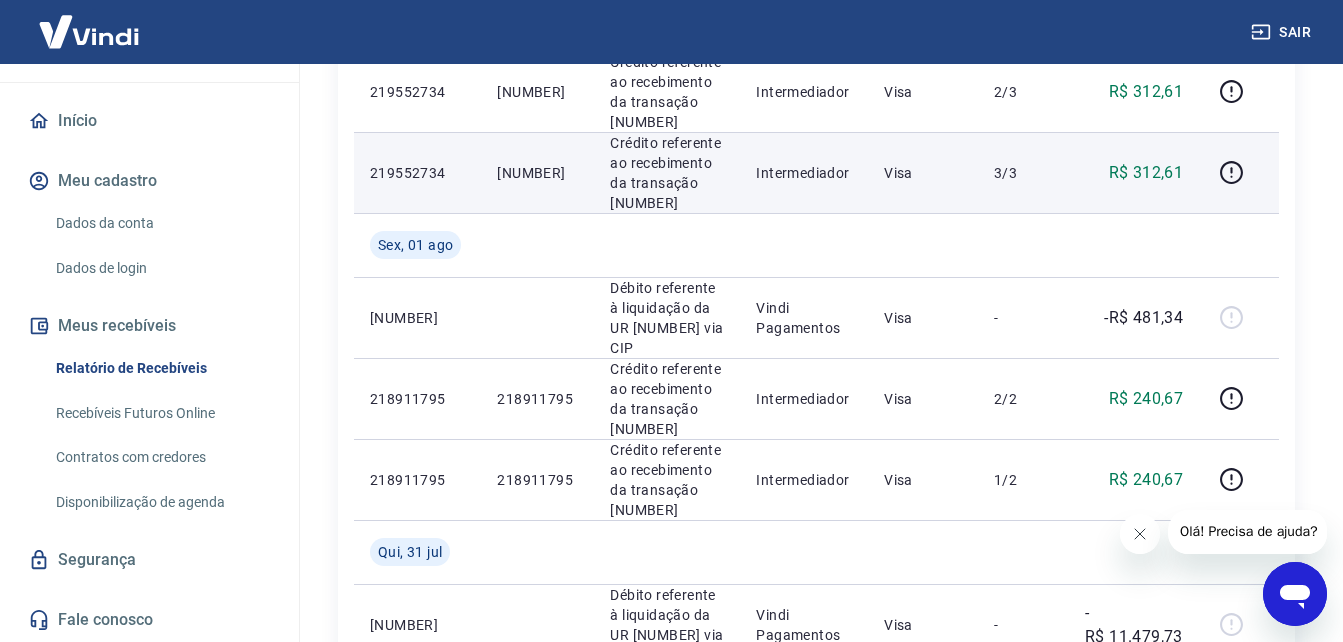 scroll, scrollTop: 1300, scrollLeft: 0, axis: vertical 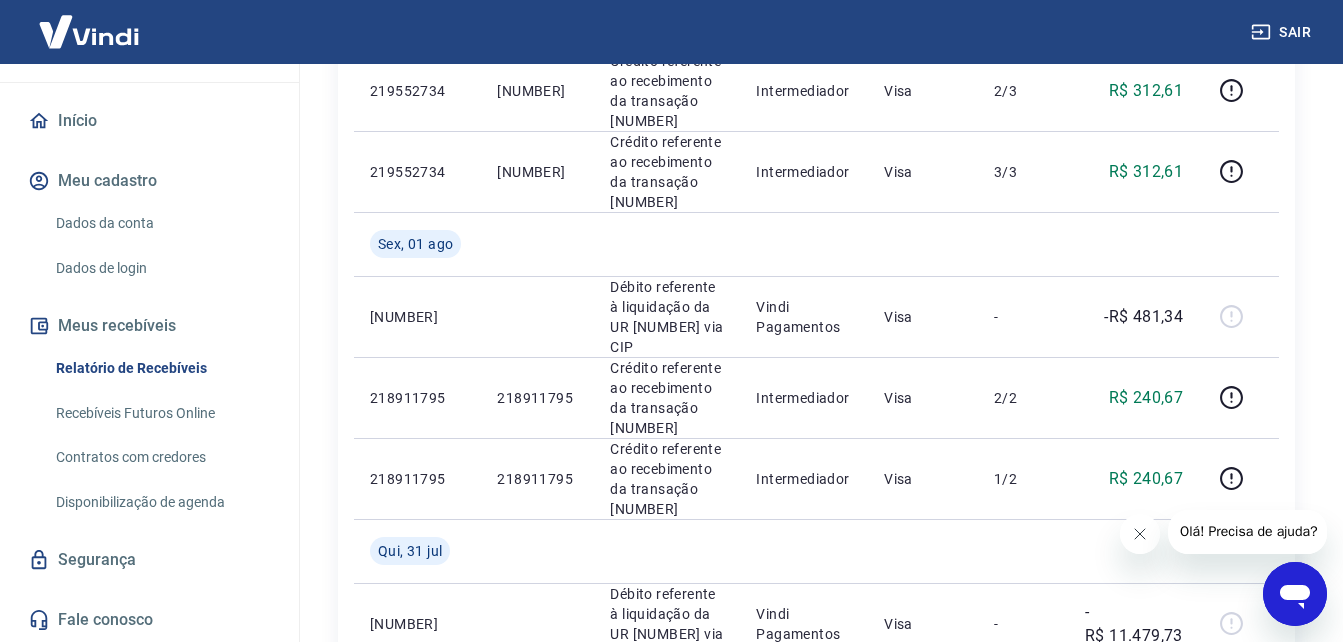 click on "[NUMBER]" at bounding box center (537, 10) 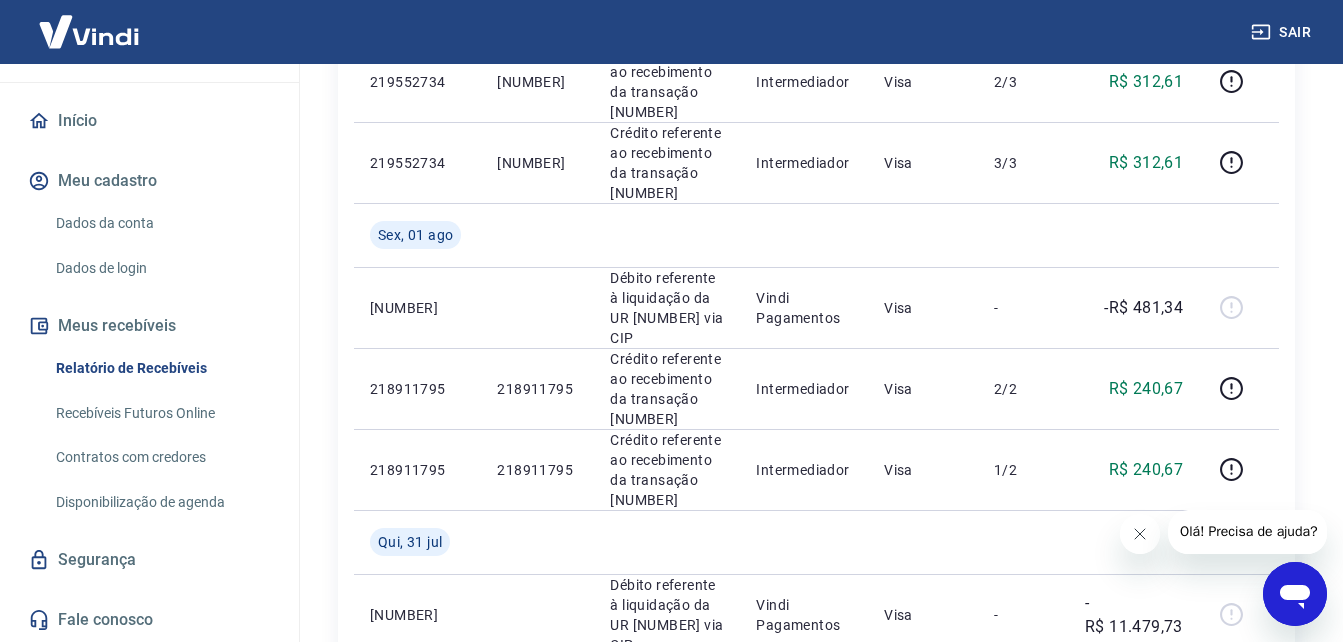 scroll, scrollTop: 1400, scrollLeft: 0, axis: vertical 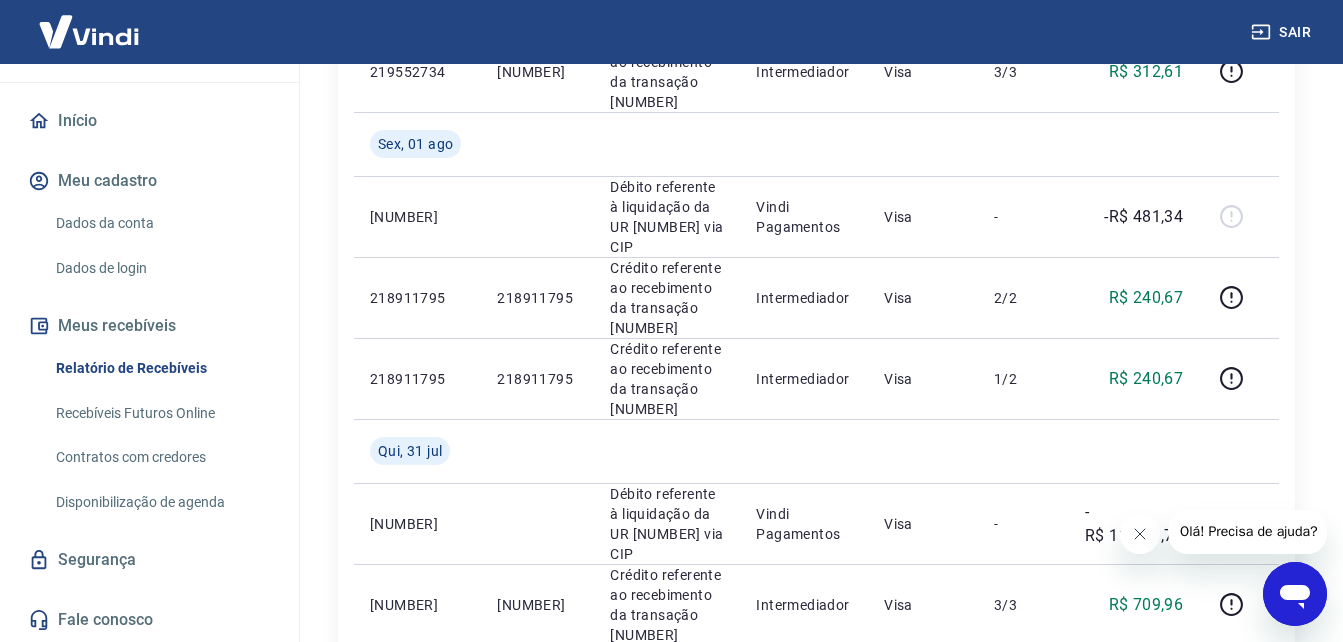 click on "[NUMBER]" at bounding box center [537, -91] 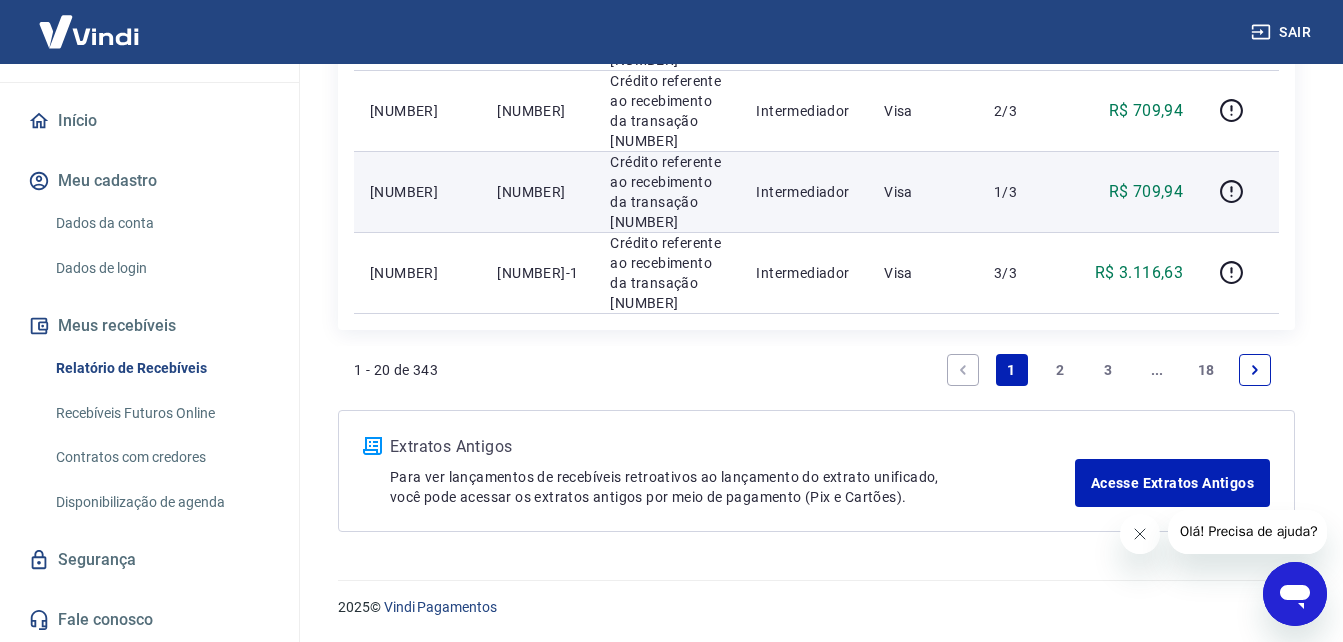 scroll, scrollTop: 2300, scrollLeft: 0, axis: vertical 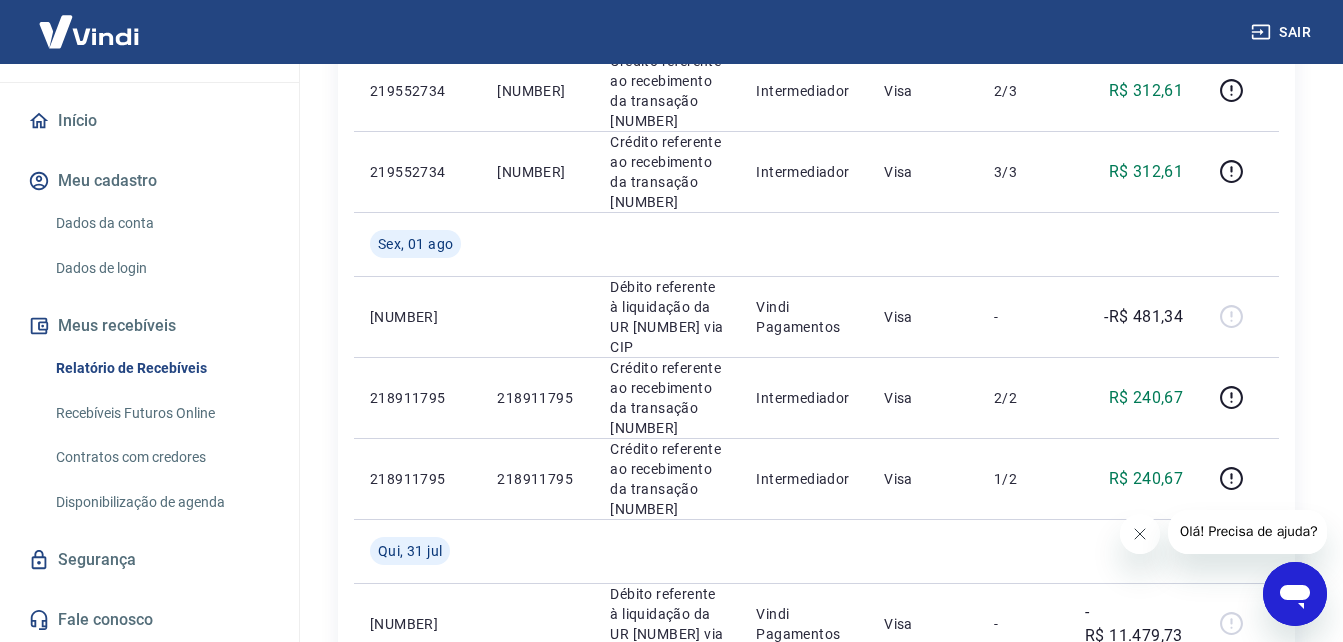 click on "[NUMBER]" at bounding box center (537, 10) 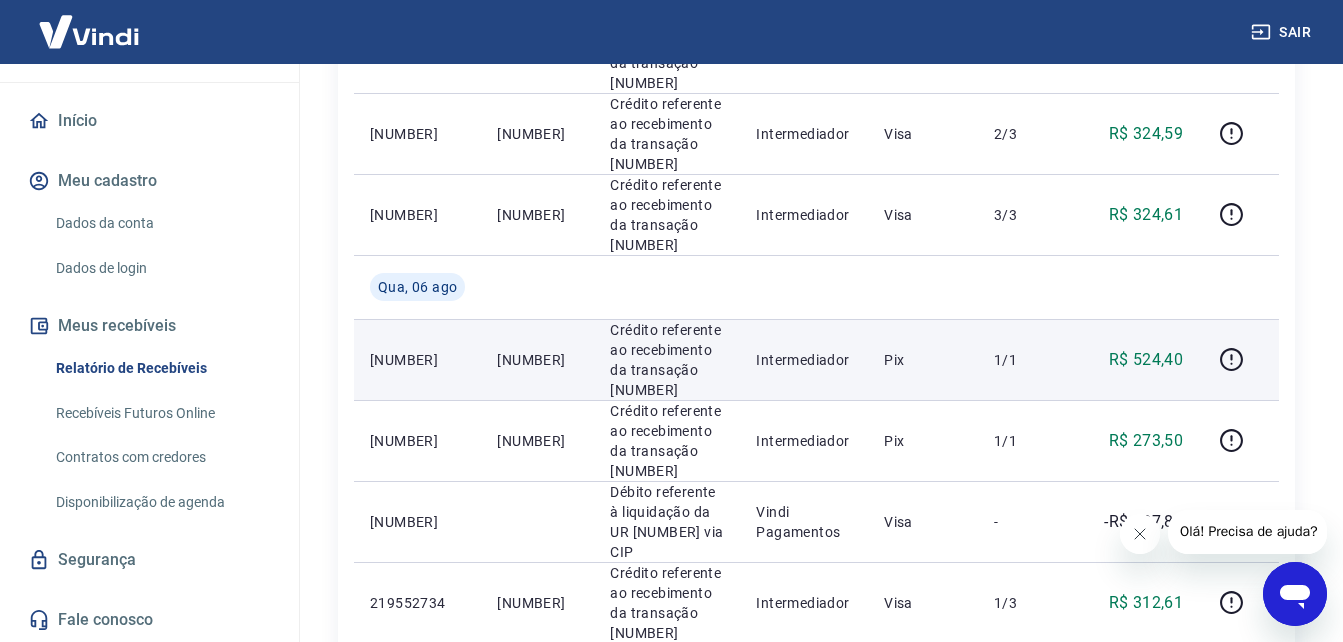 scroll, scrollTop: 1000, scrollLeft: 0, axis: vertical 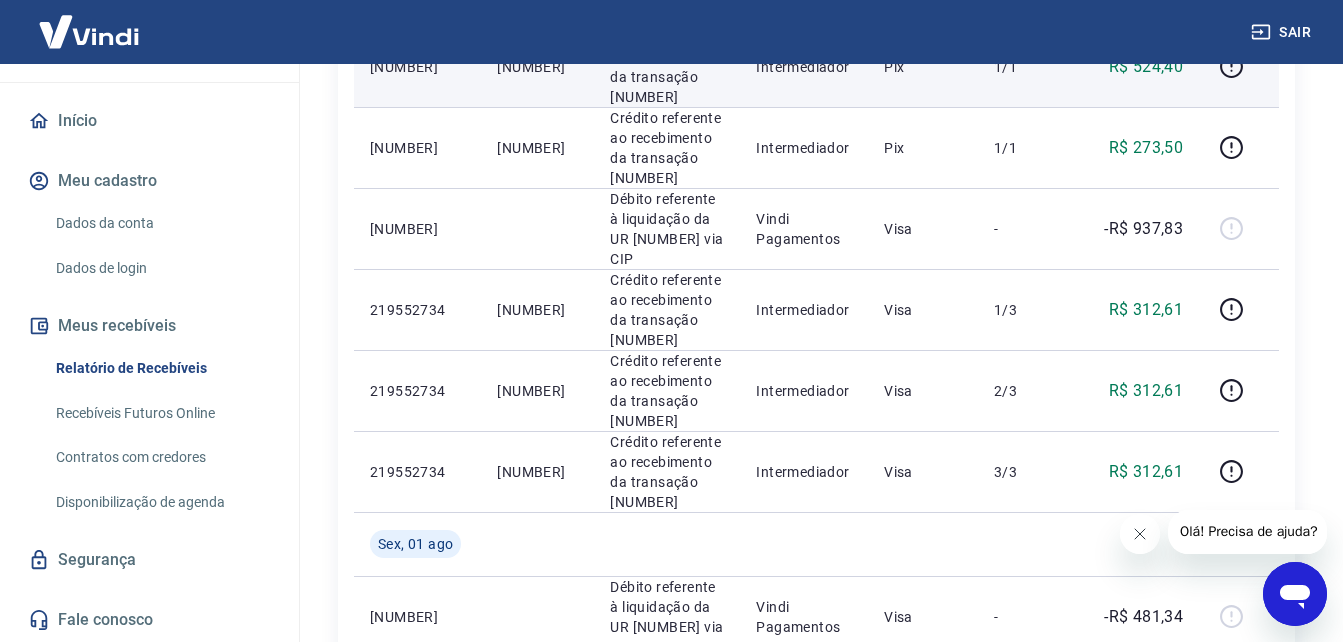 click on "[NUMBER]" at bounding box center [537, 67] 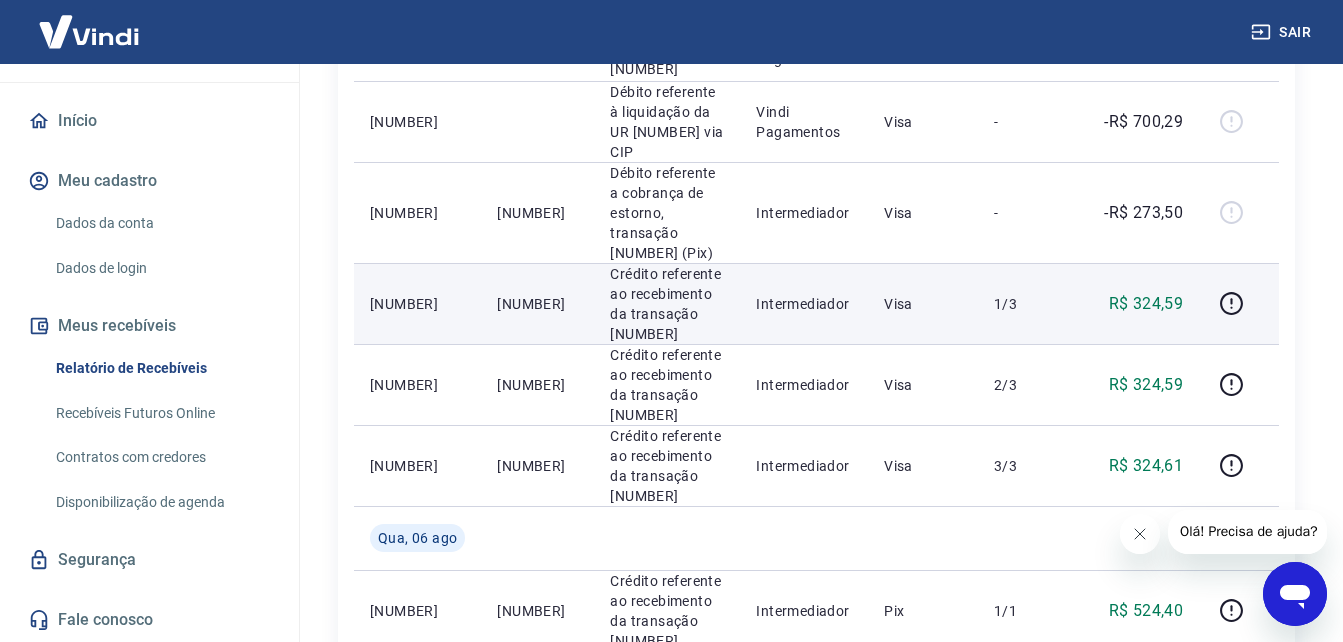 scroll, scrollTop: 500, scrollLeft: 0, axis: vertical 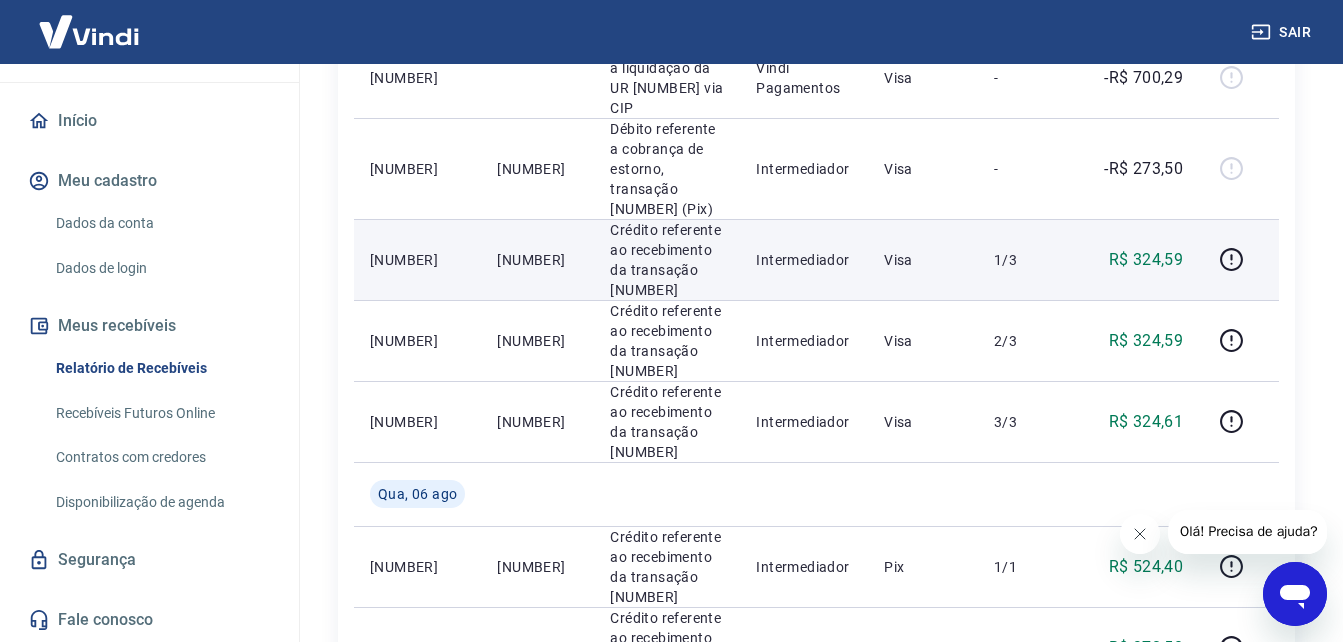 click on "[NUMBER]" at bounding box center (537, 260) 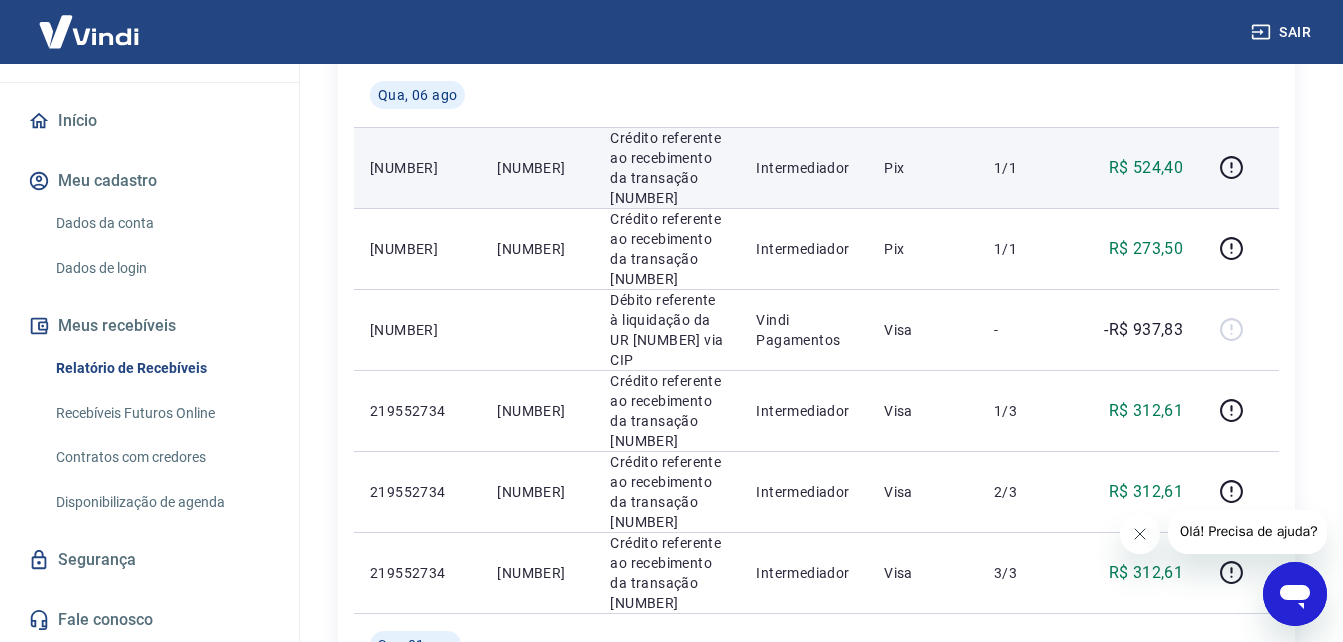 scroll, scrollTop: 900, scrollLeft: 0, axis: vertical 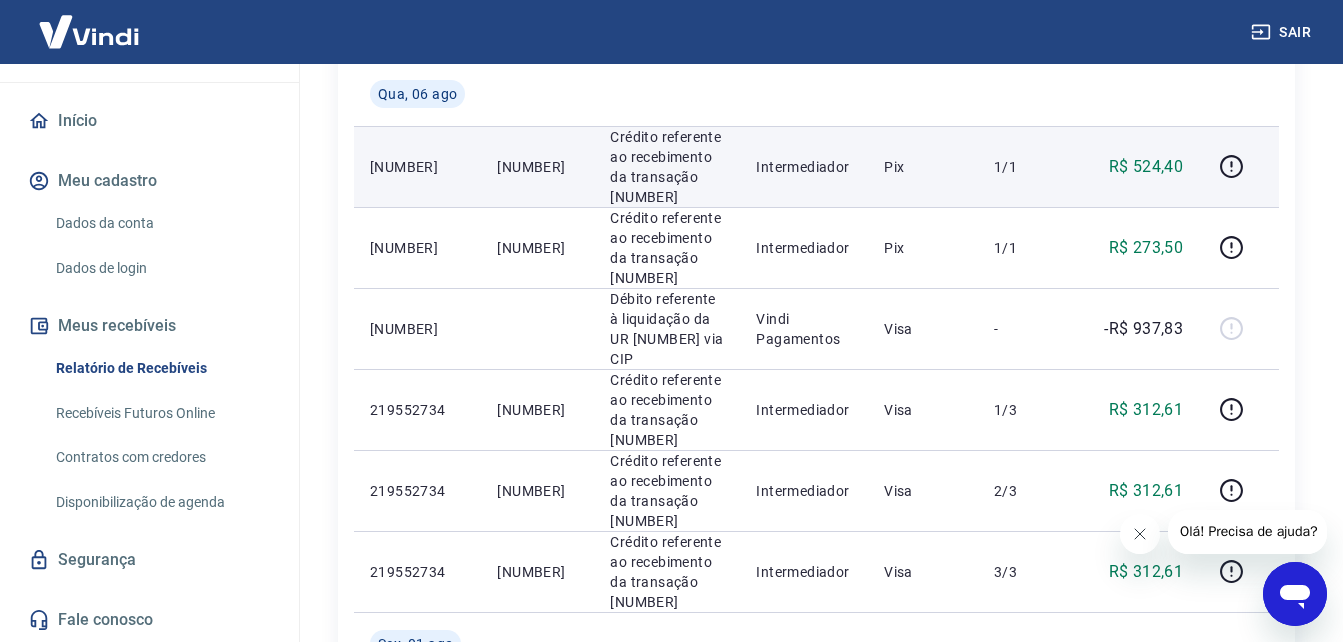 drag, startPoint x: 583, startPoint y: 313, endPoint x: 500, endPoint y: 292, distance: 85.61542 